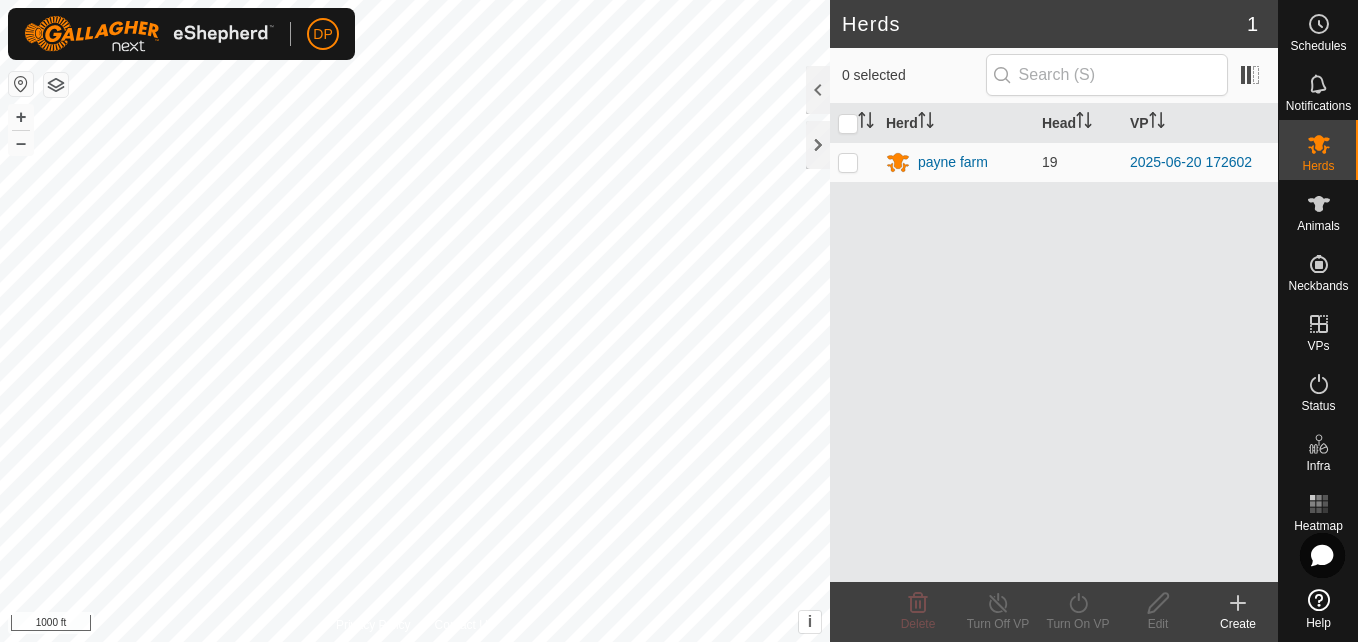 scroll, scrollTop: 0, scrollLeft: 0, axis: both 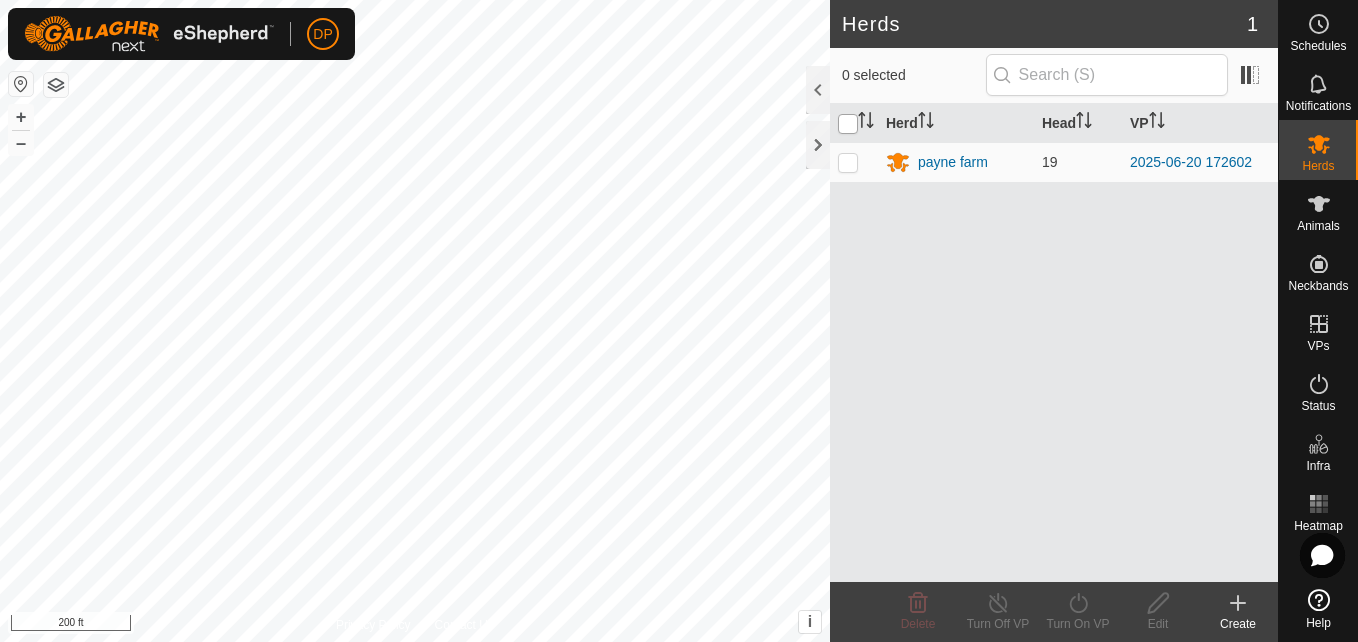 click at bounding box center (848, 124) 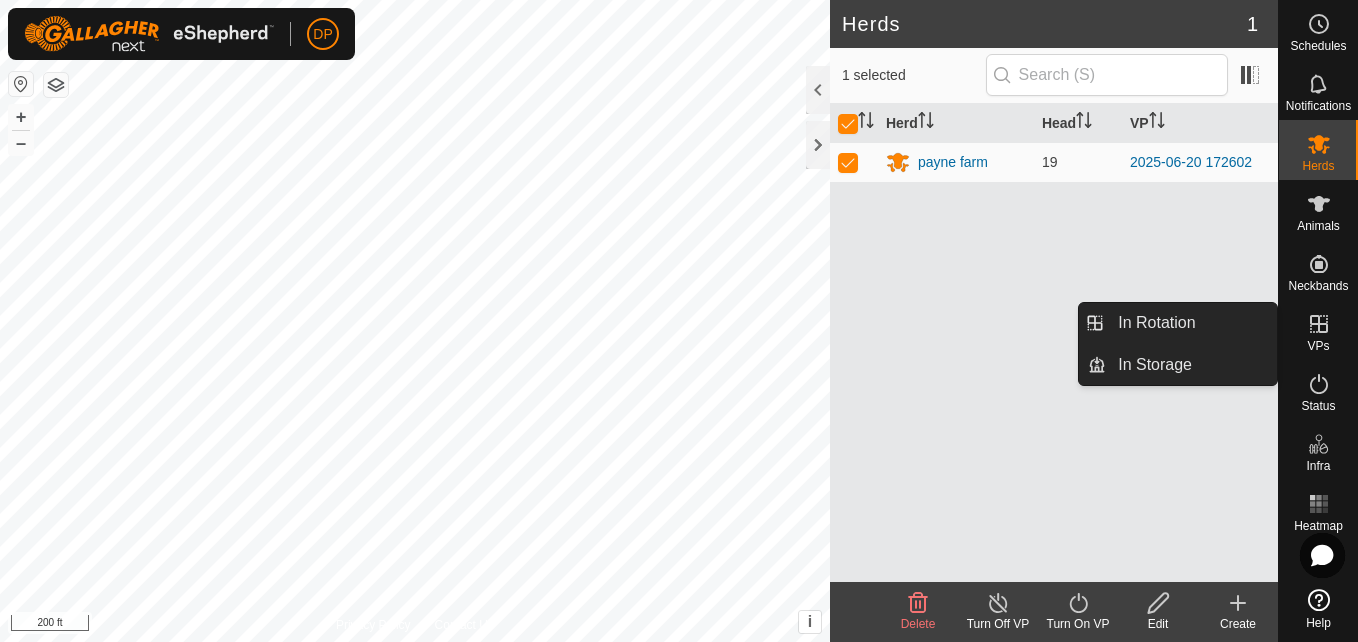 click 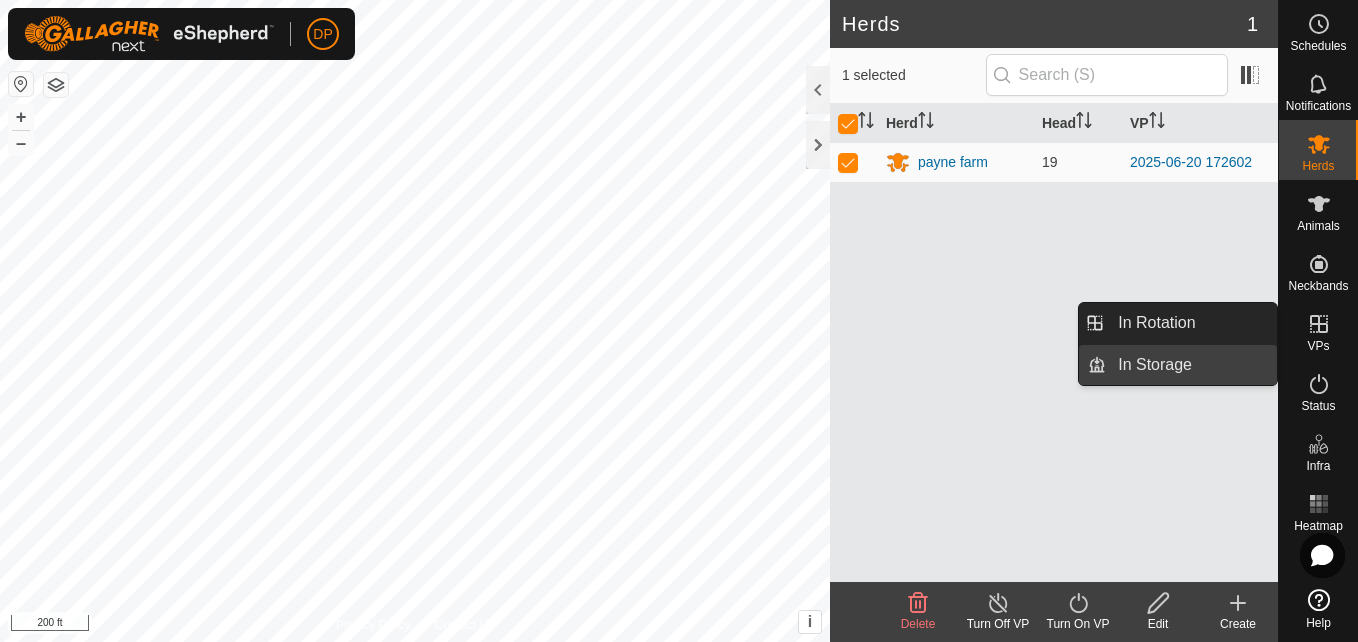 click on "In Storage" at bounding box center (1191, 365) 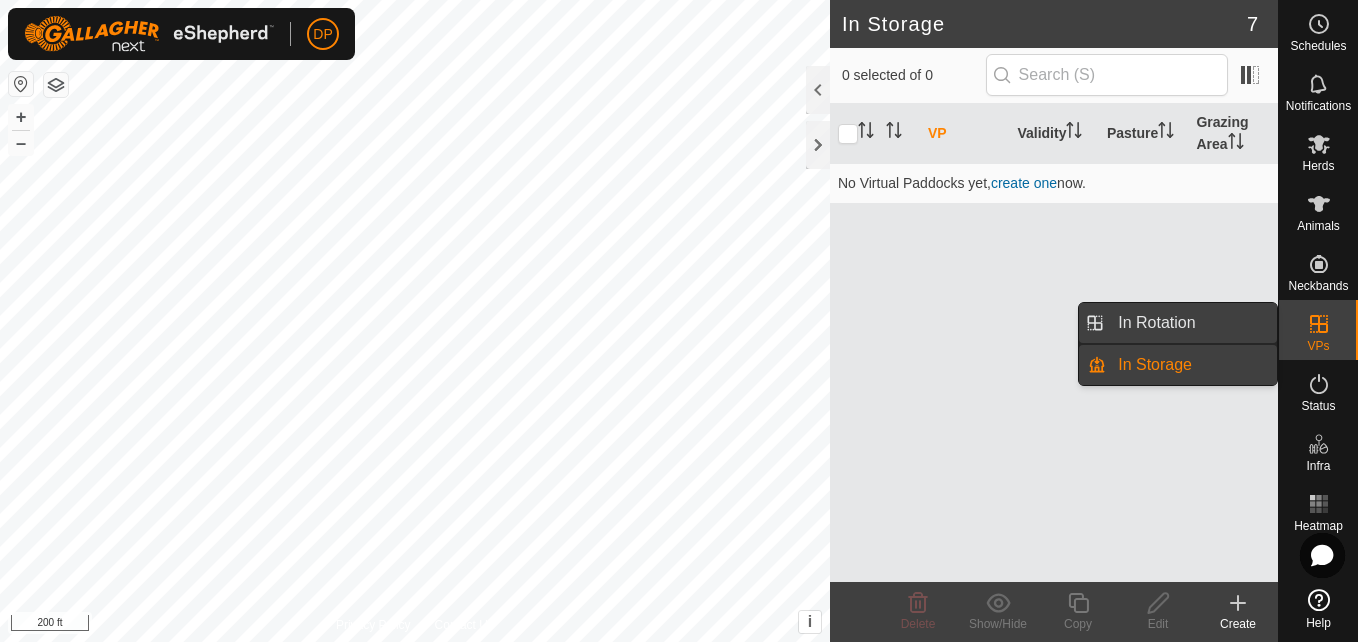click on "In Rotation" at bounding box center (1191, 323) 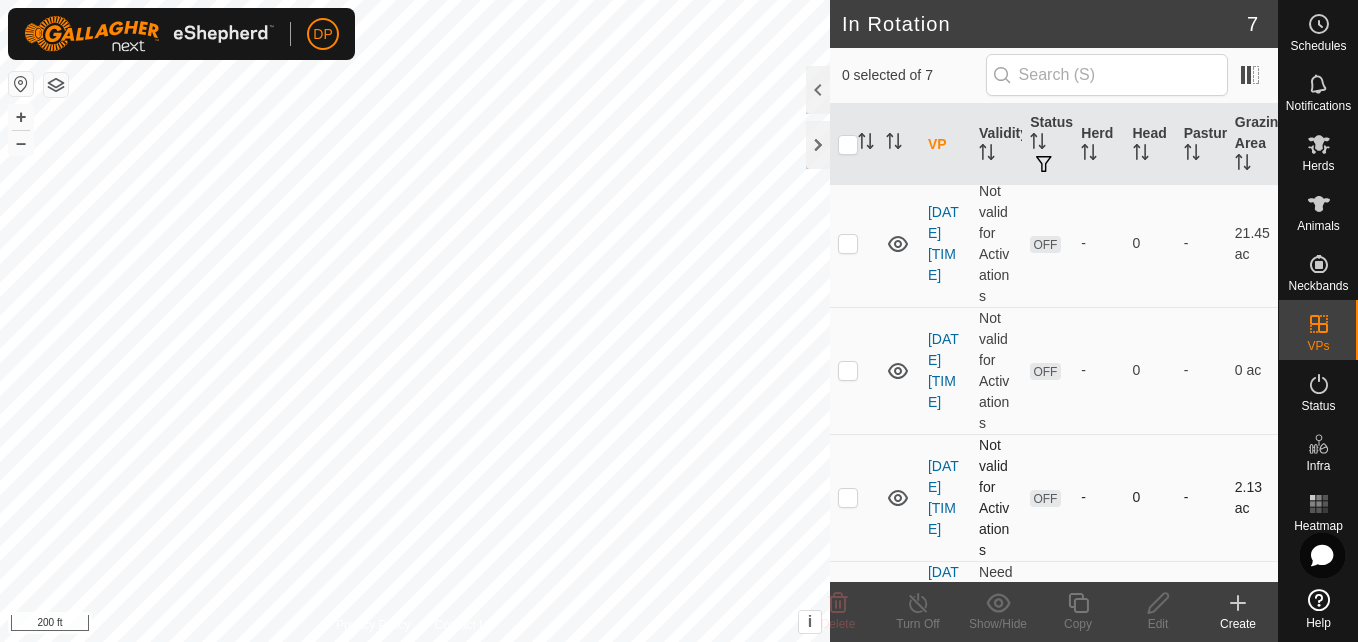 scroll, scrollTop: 0, scrollLeft: 0, axis: both 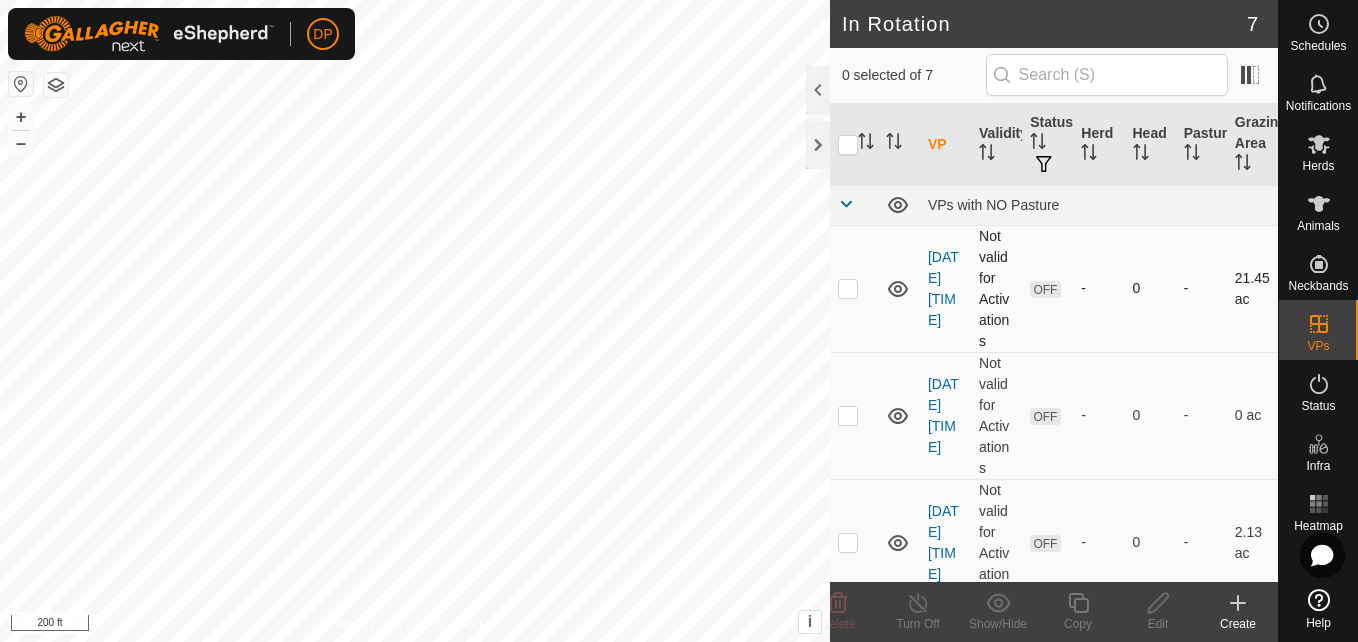 click at bounding box center [848, 288] 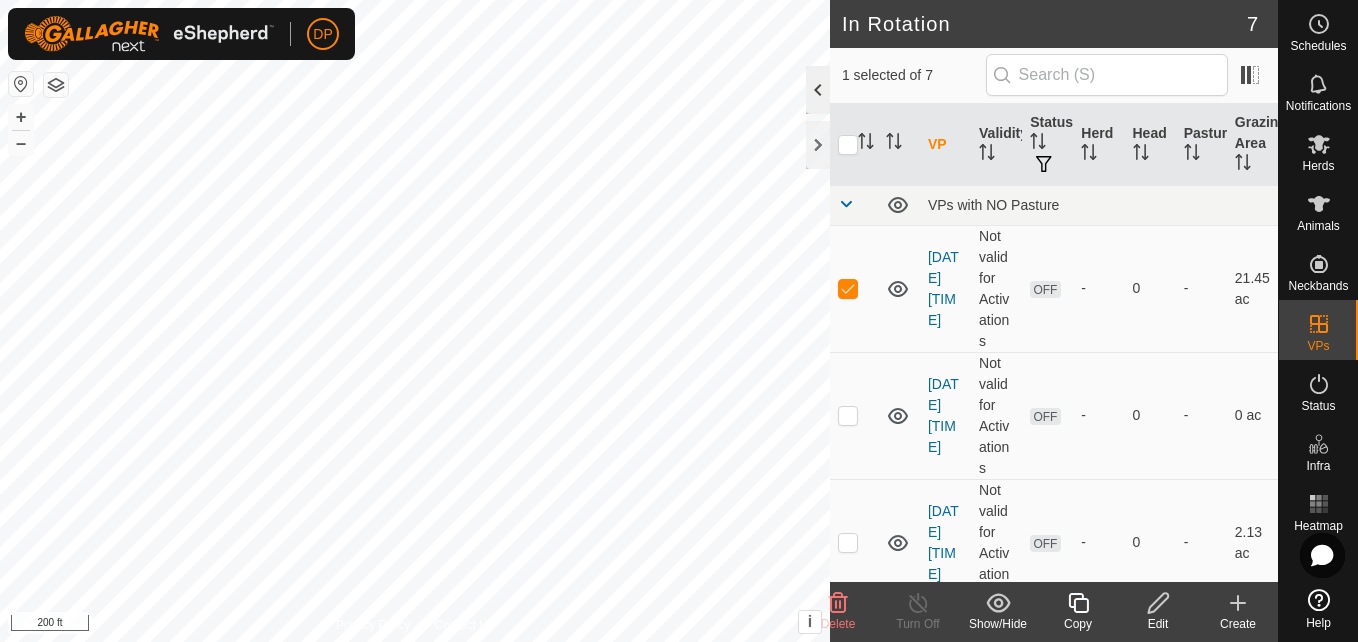 click 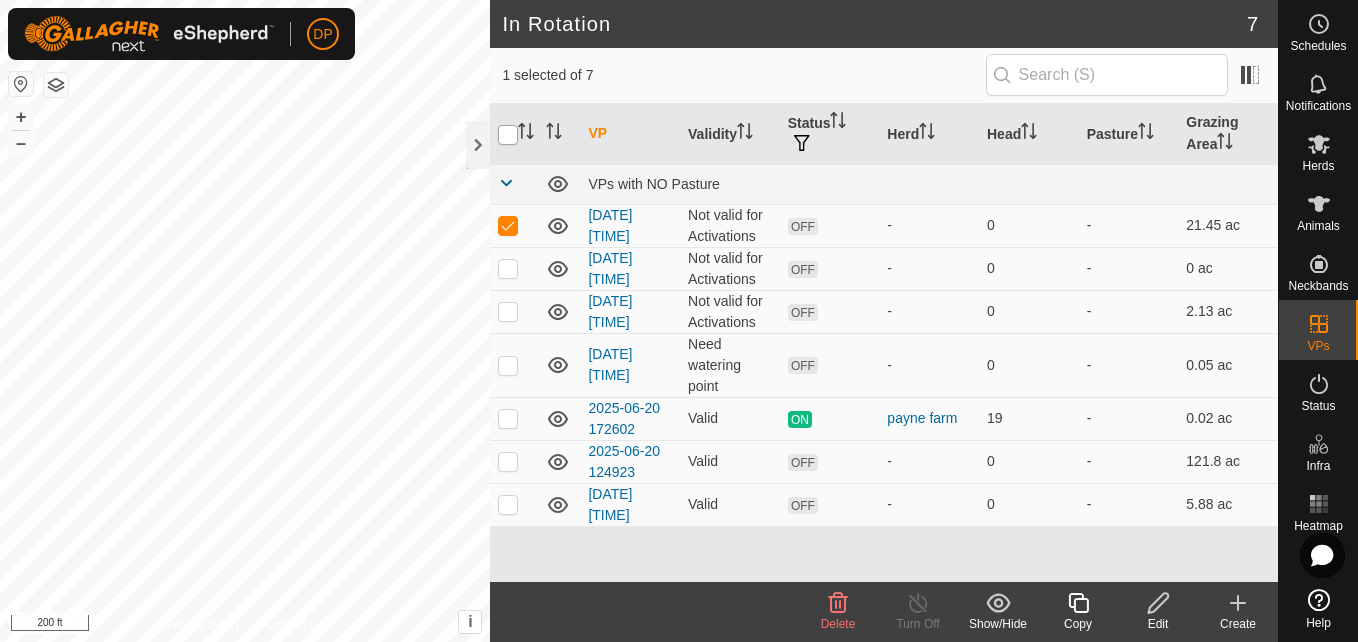 click at bounding box center (508, 135) 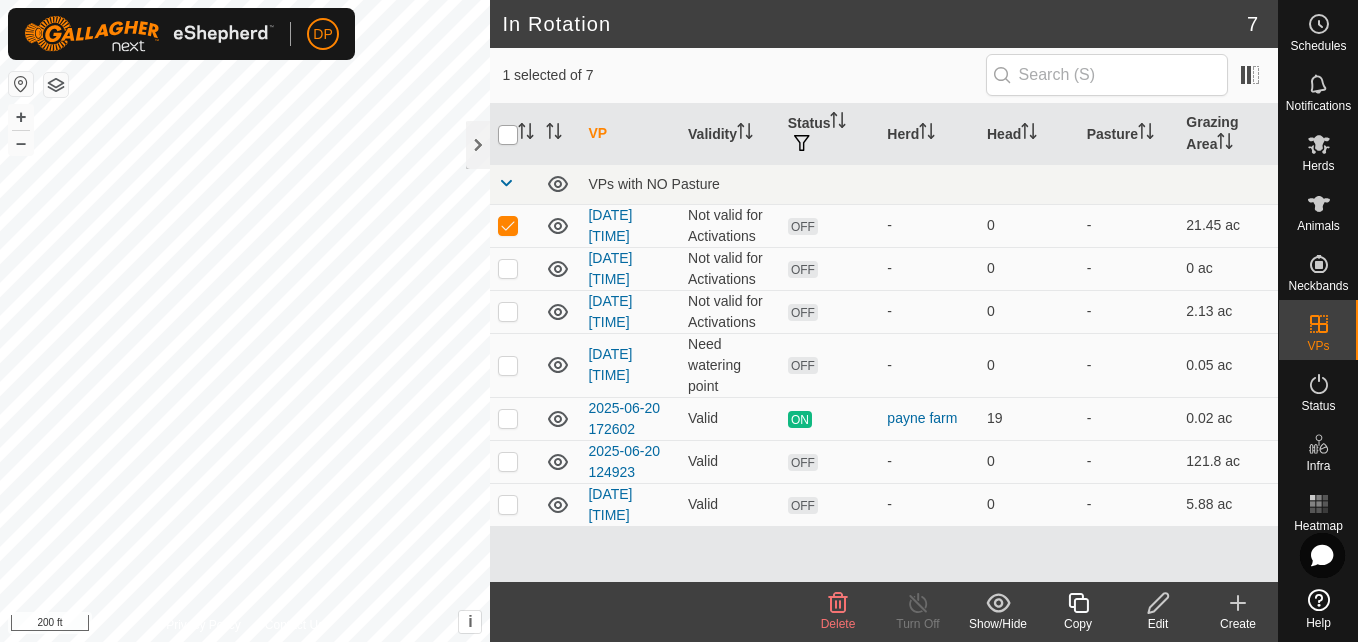 checkbox on "true" 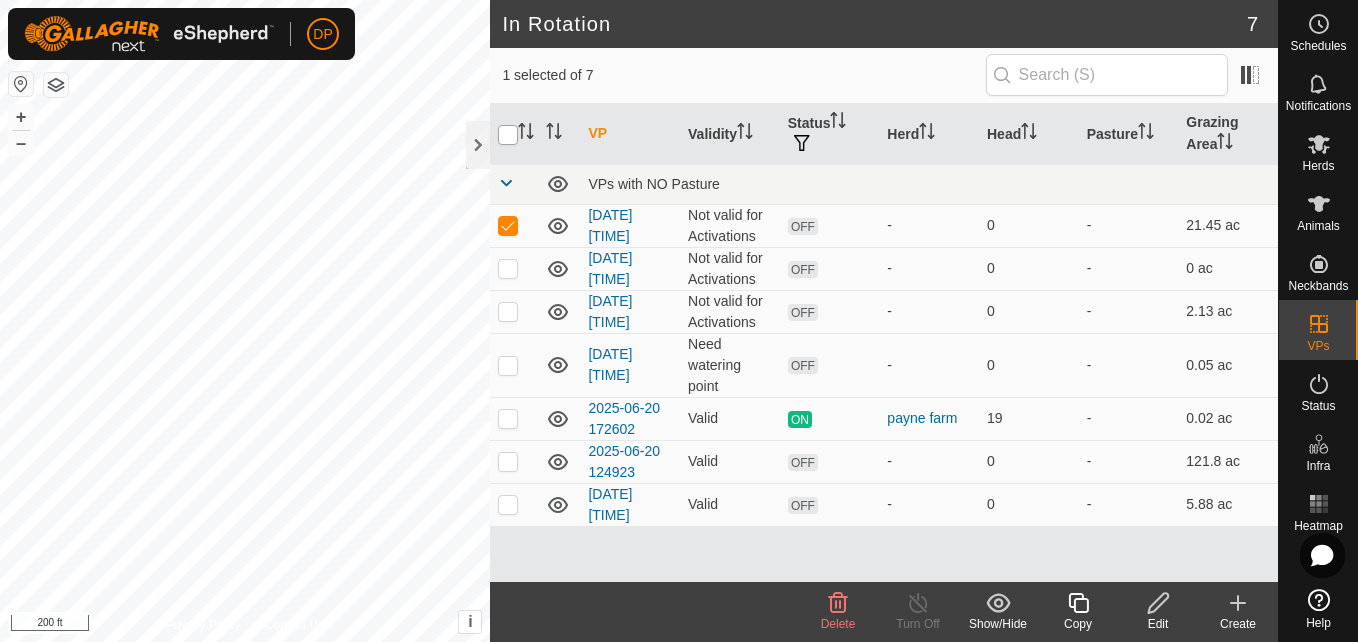 checkbox on "true" 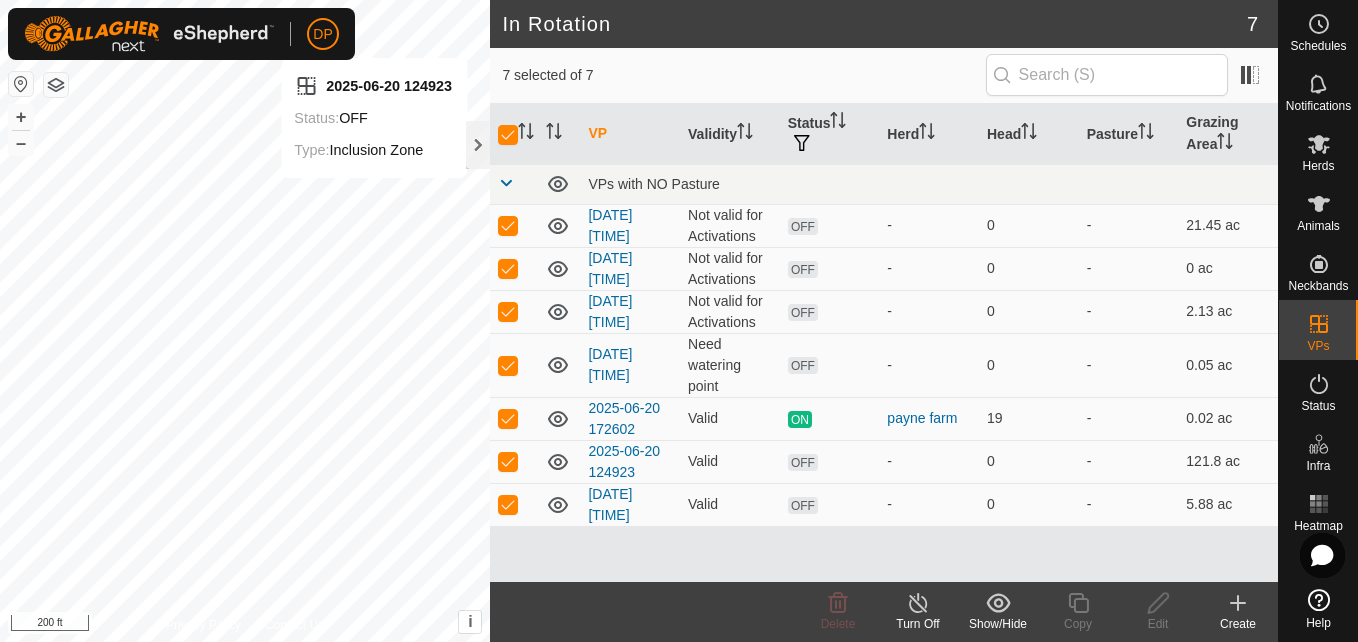 checkbox on "false" 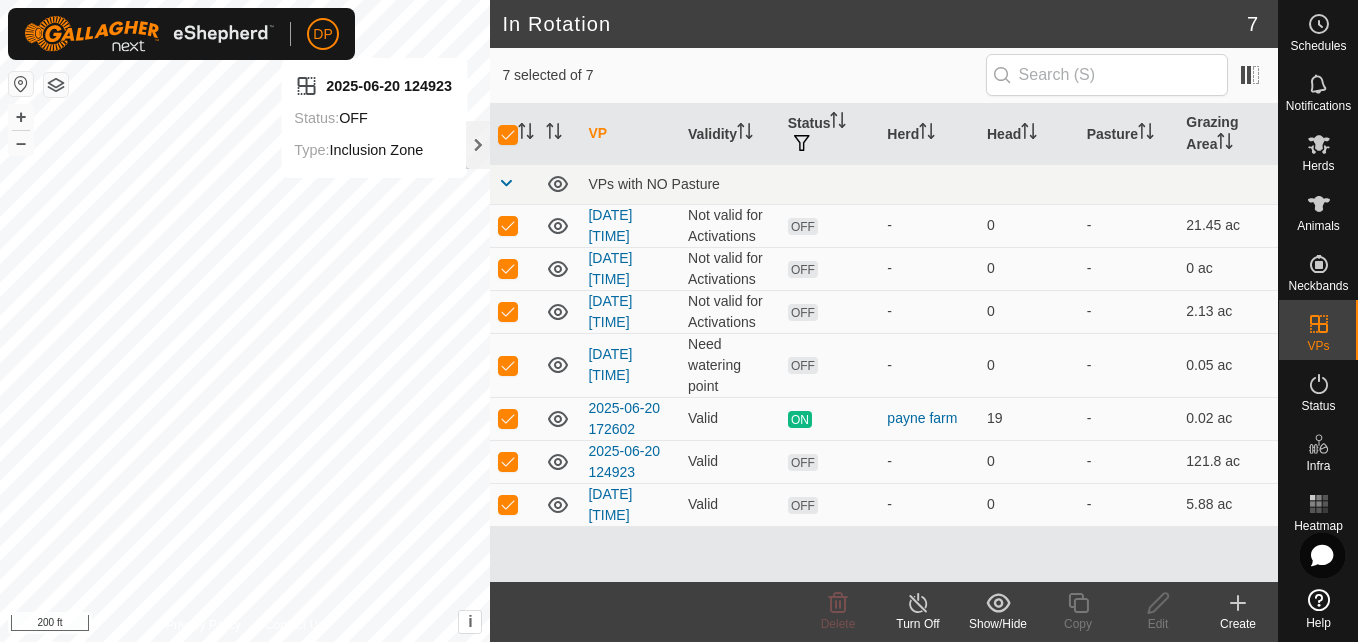 checkbox on "false" 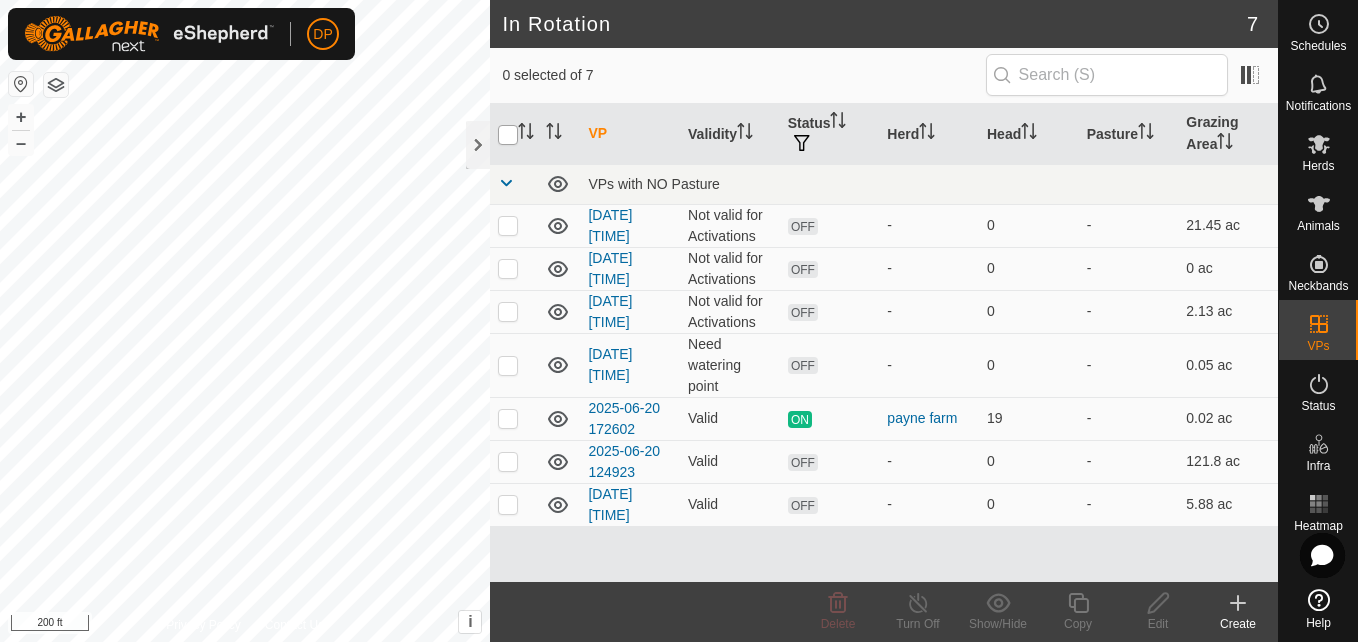 click at bounding box center (508, 135) 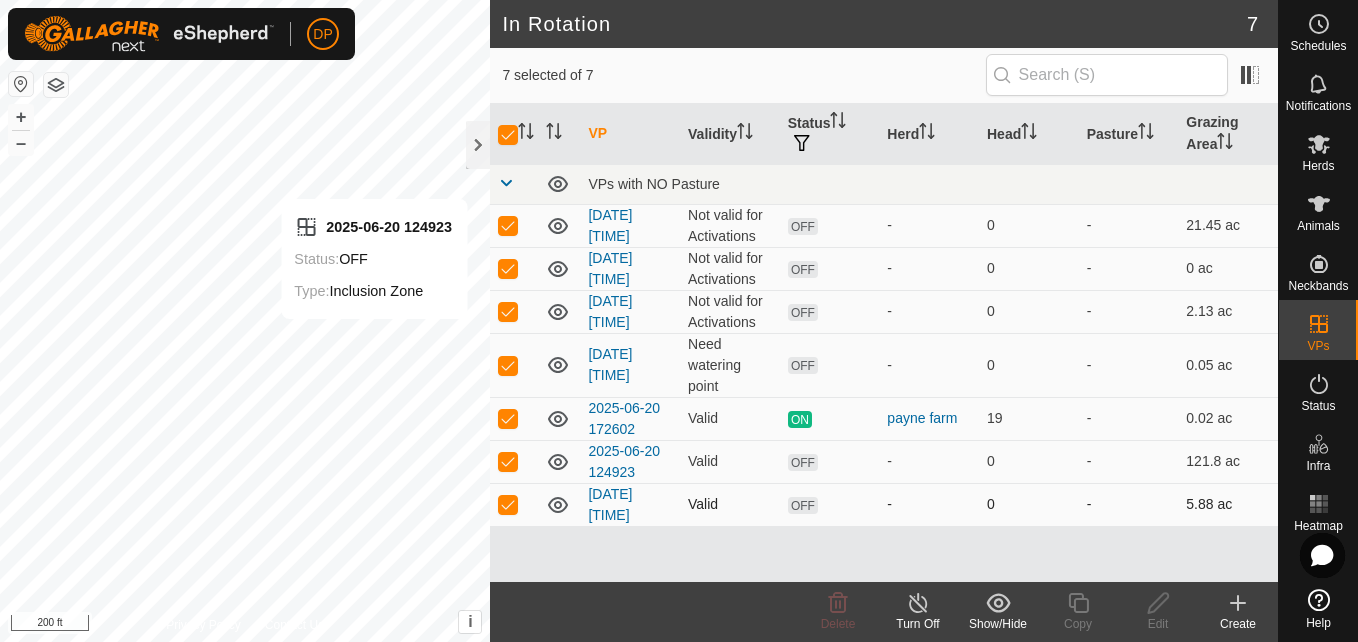 click on "OFF" at bounding box center (803, 505) 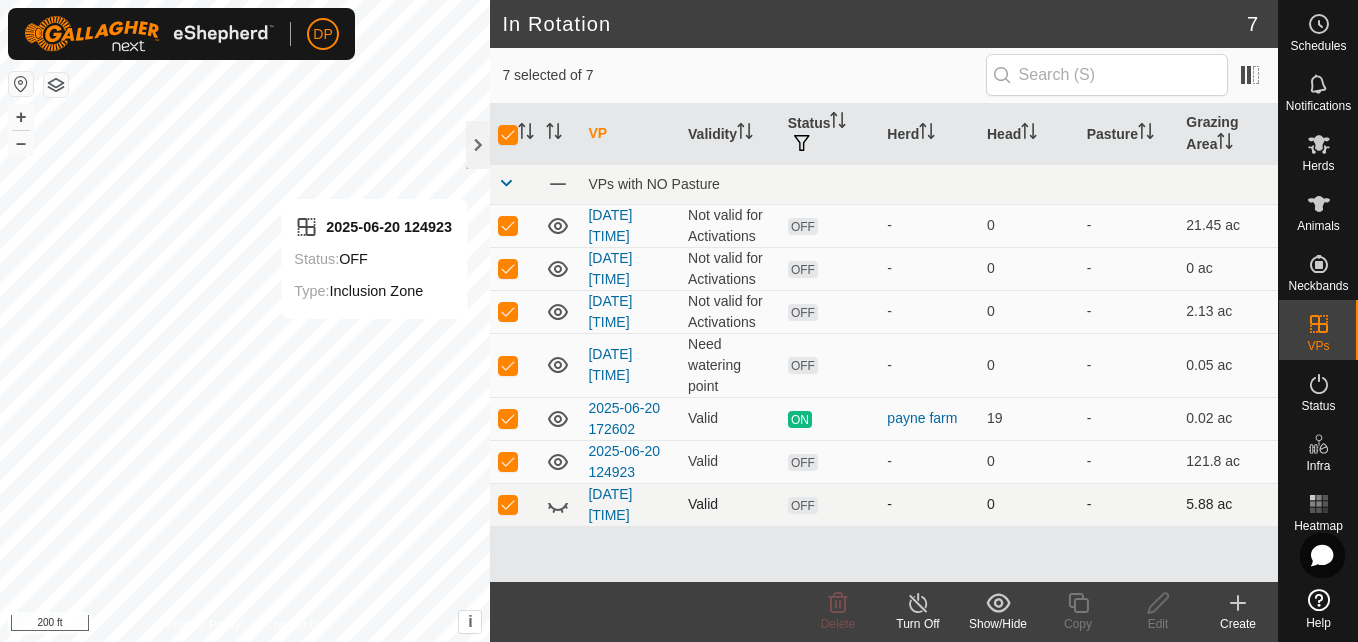 click 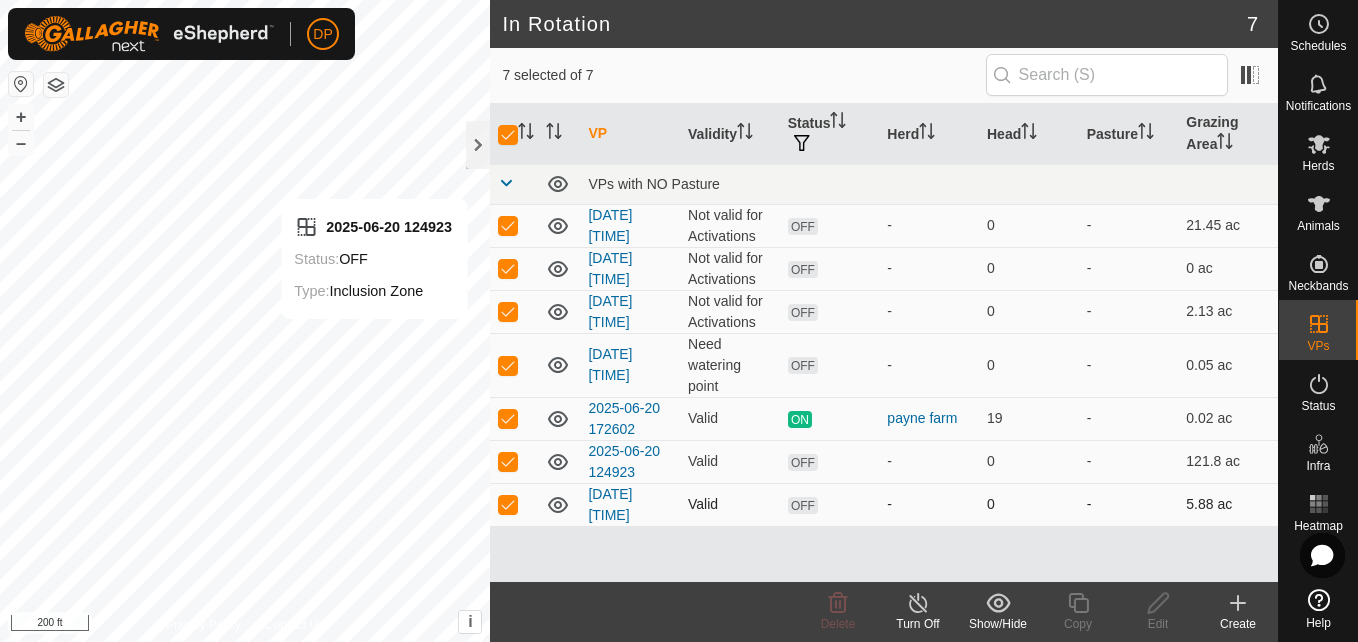 click 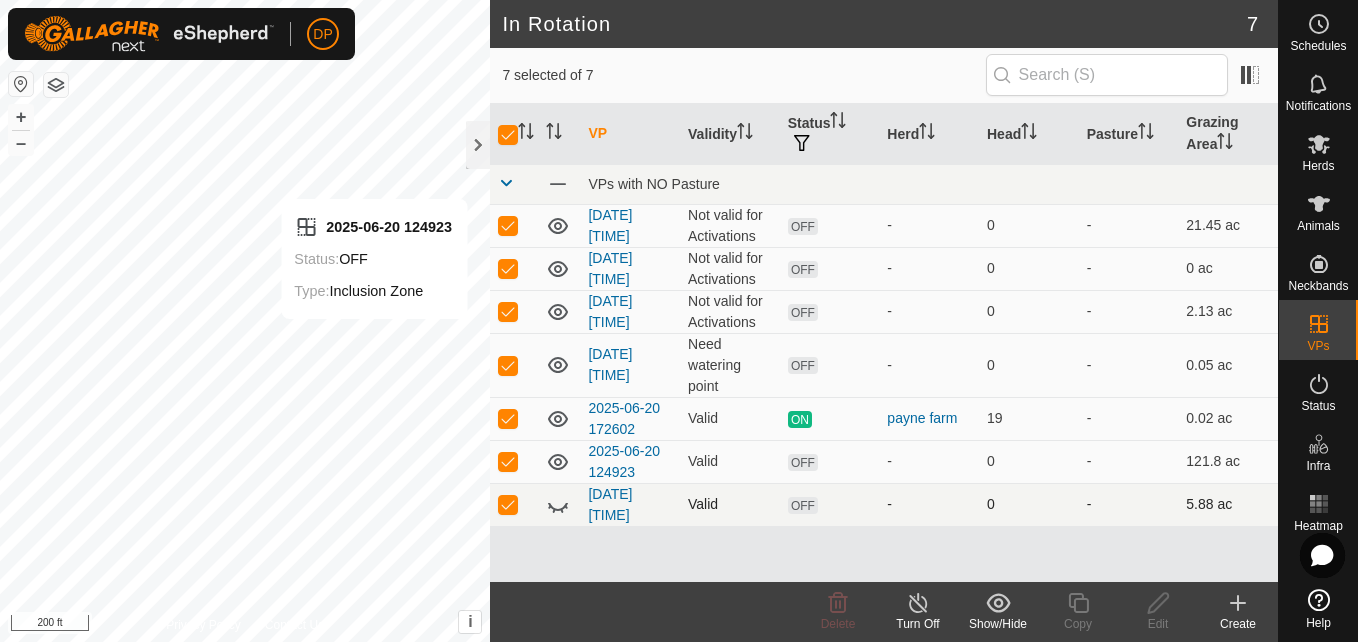 click 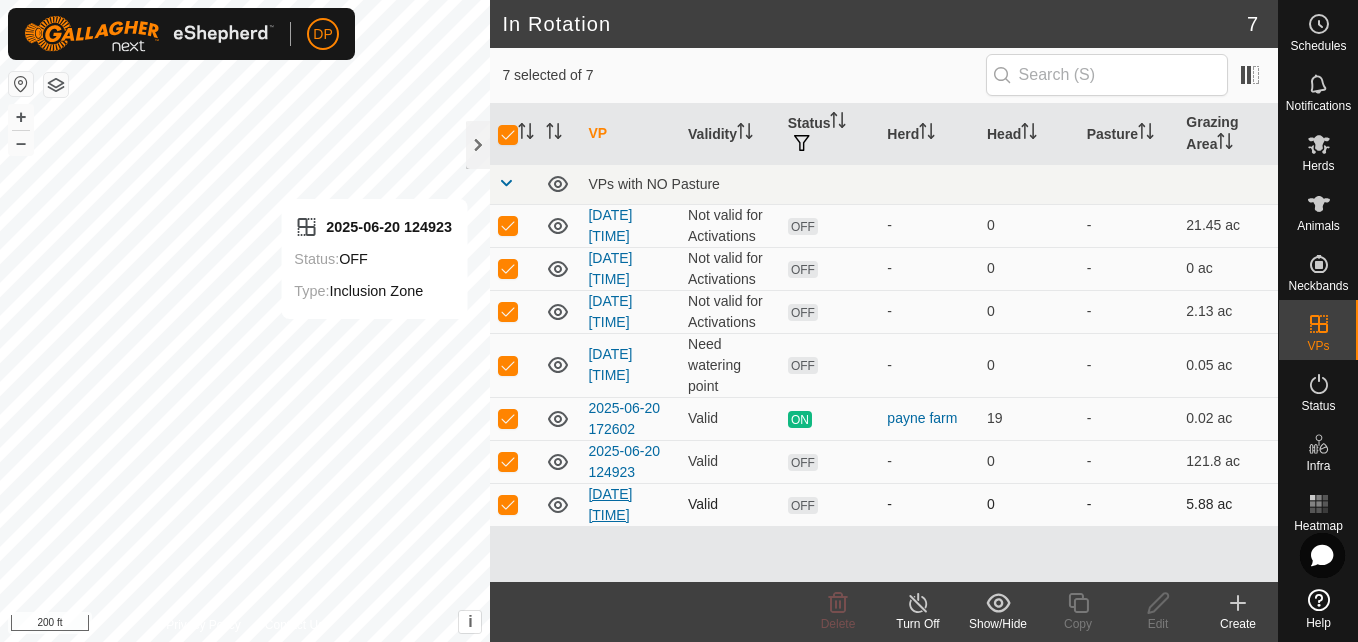 click on "[DATE] [TIME]" at bounding box center (610, 504) 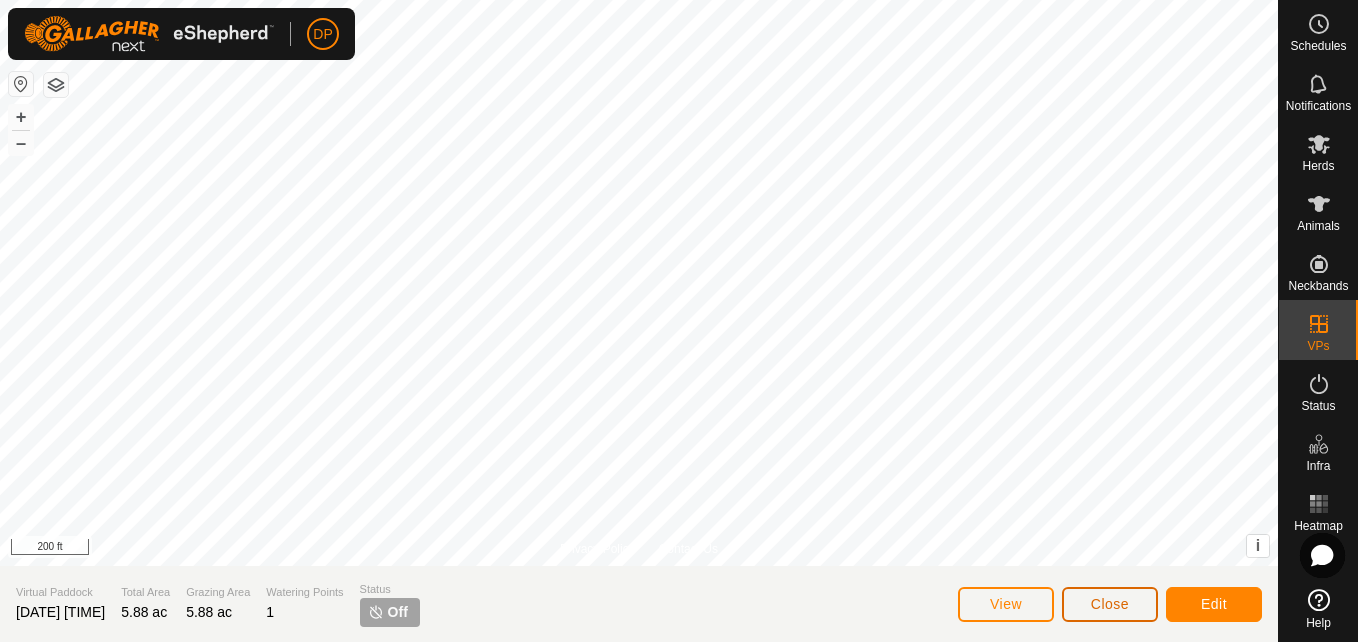 click on "Close" 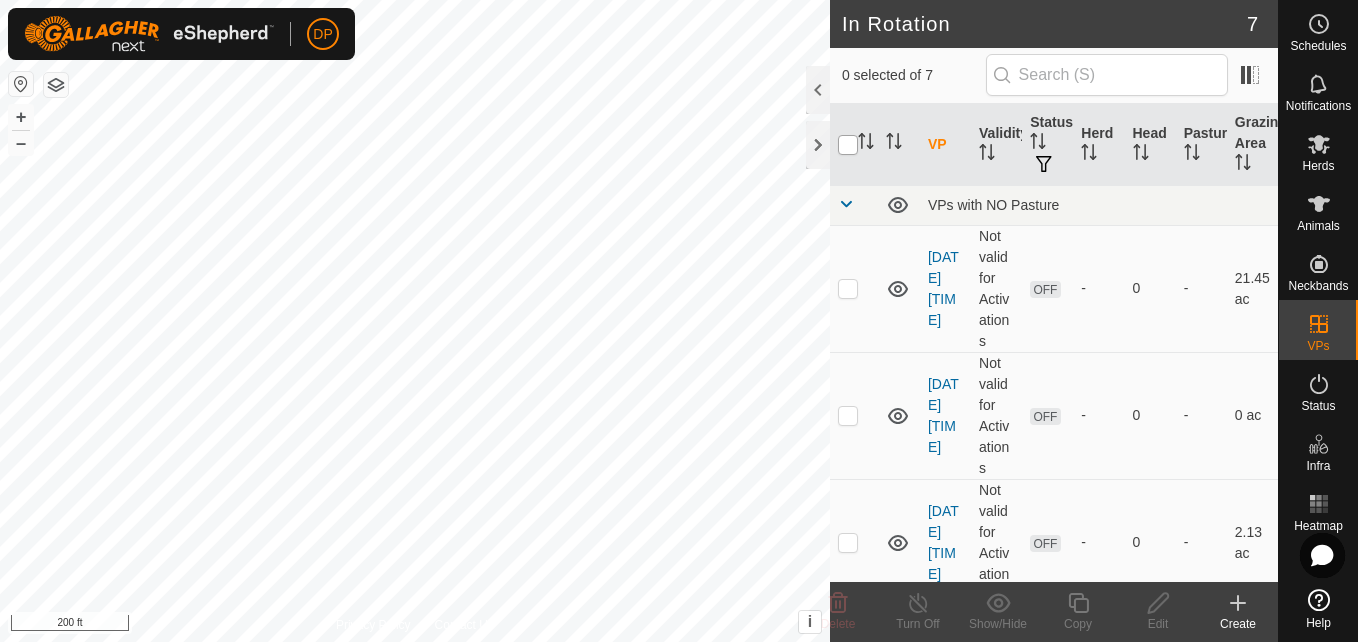 click at bounding box center (848, 145) 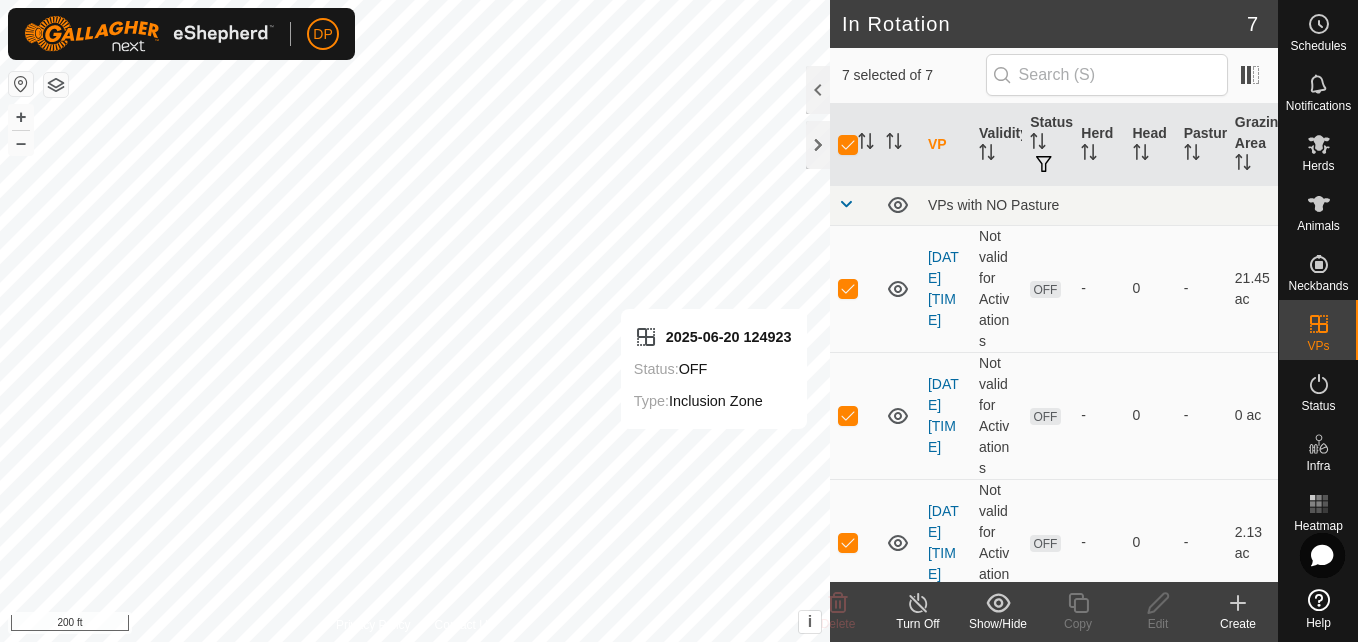 click 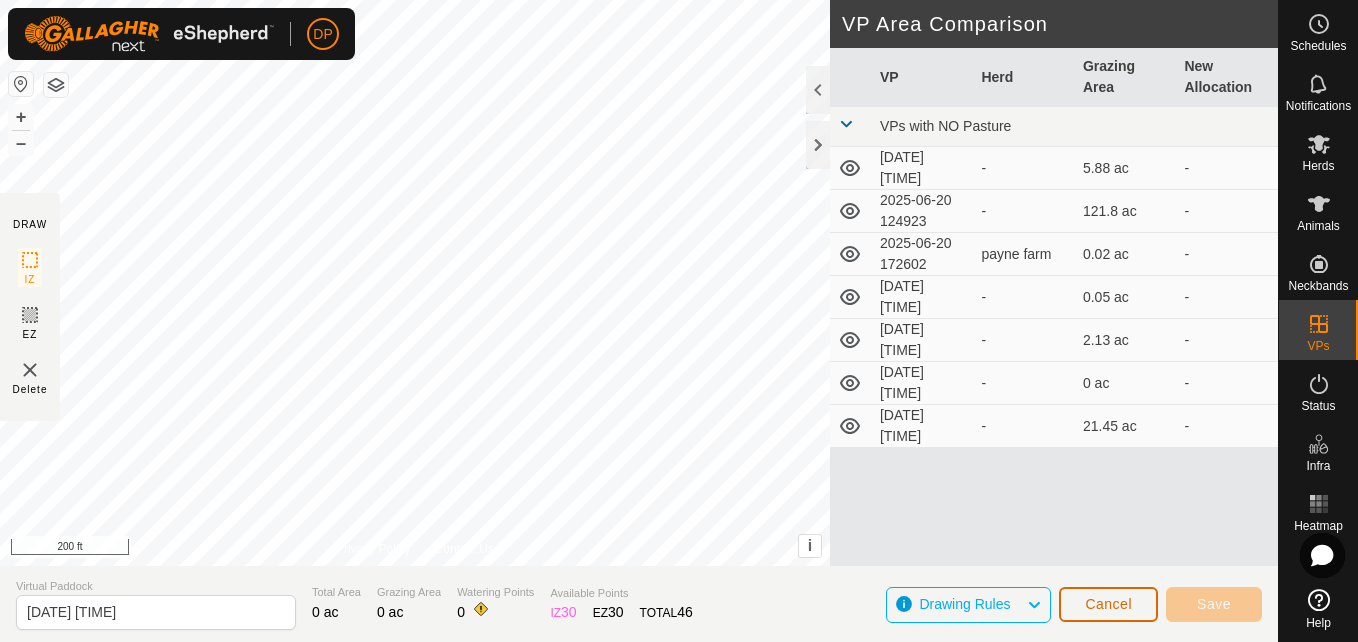 click on "Cancel" 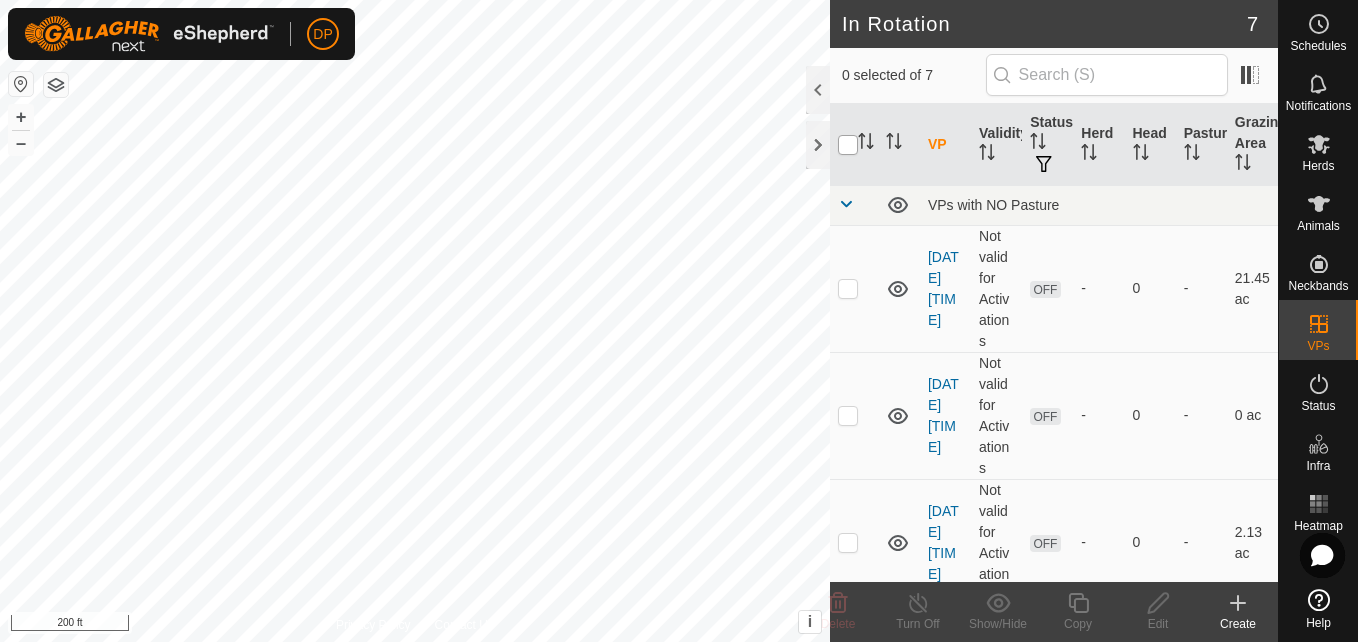 click at bounding box center [848, 145] 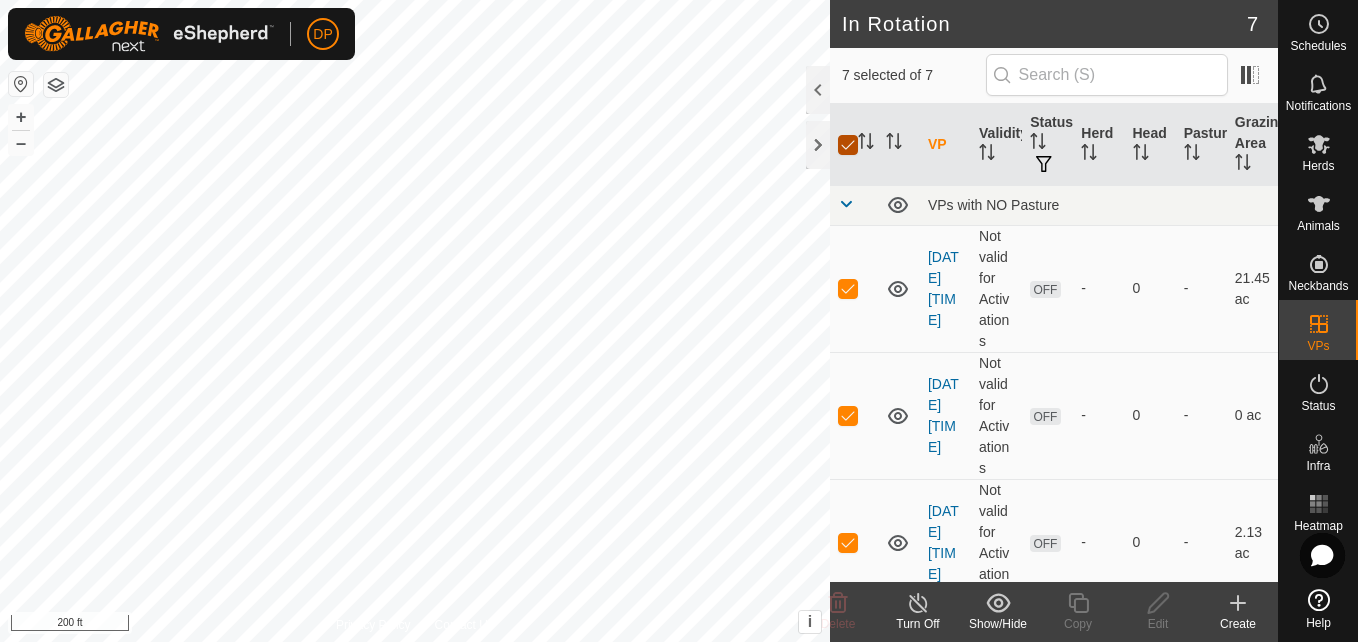 checkbox on "true" 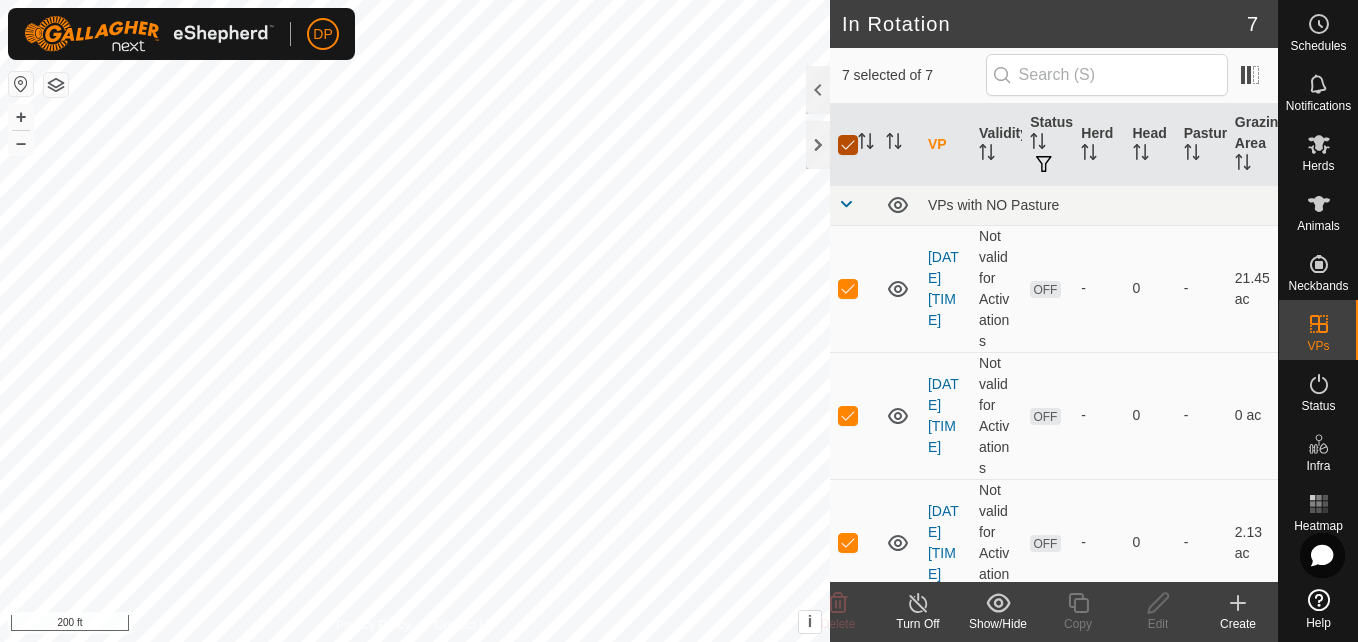 checkbox on "true" 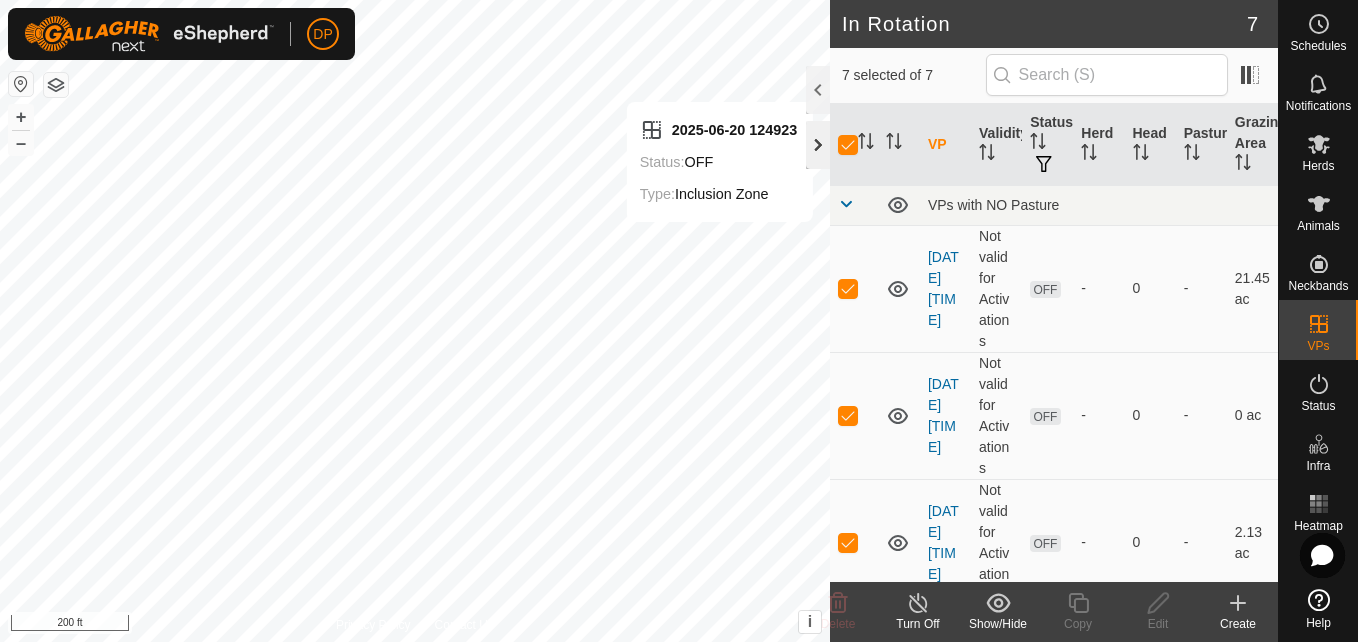 checkbox on "false" 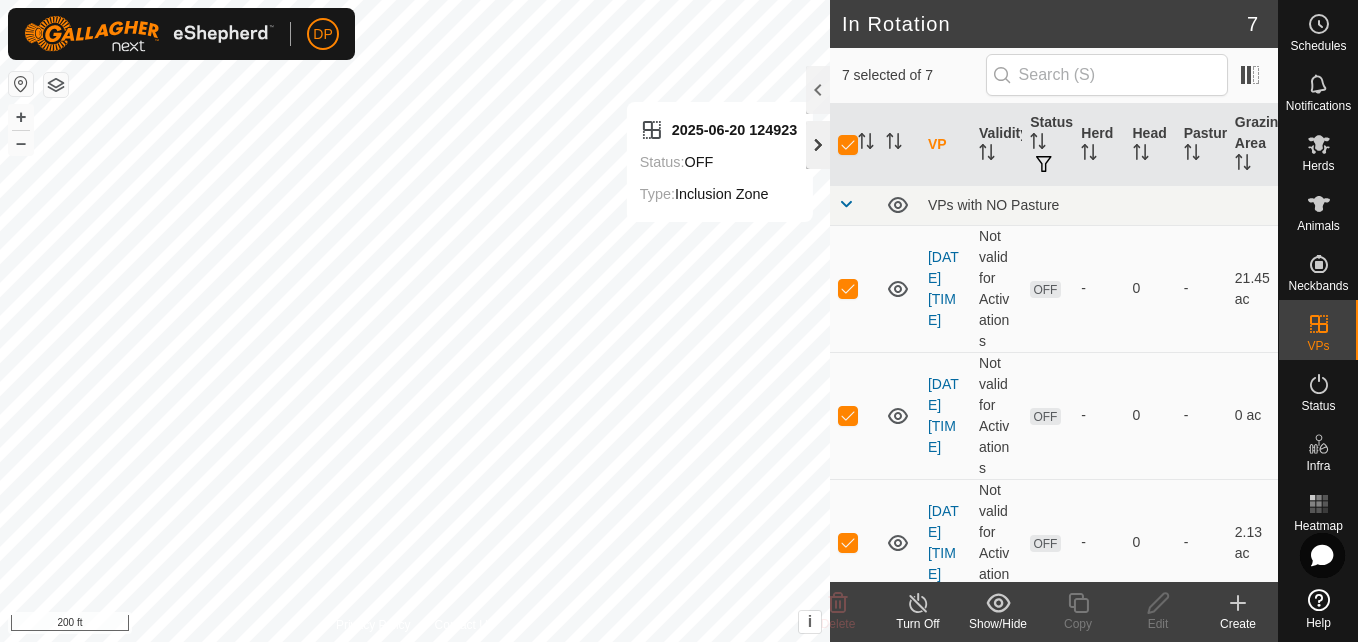 checkbox on "false" 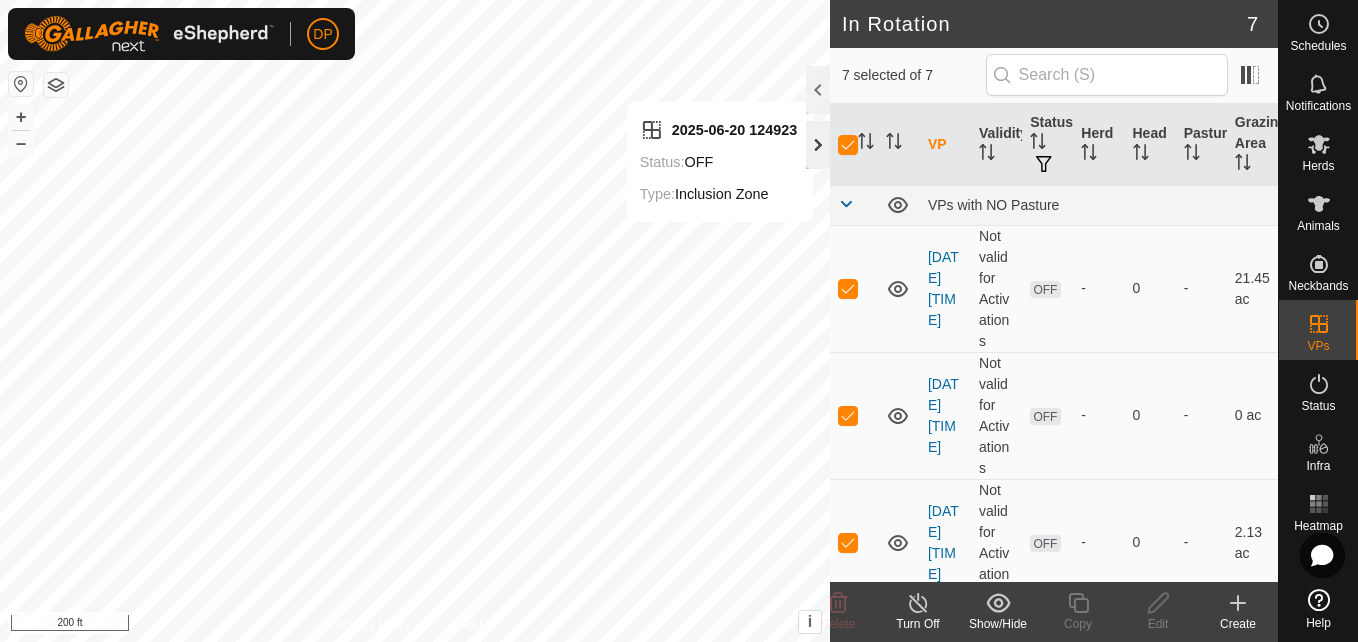 checkbox on "false" 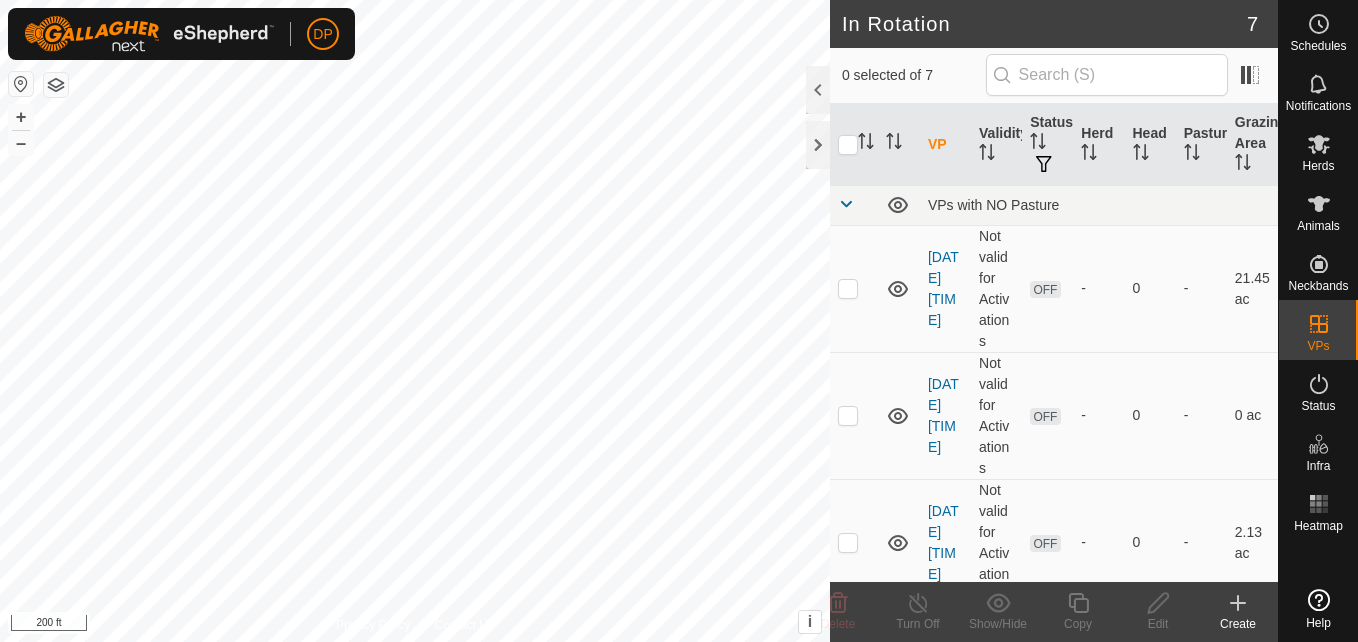 scroll, scrollTop: 0, scrollLeft: 0, axis: both 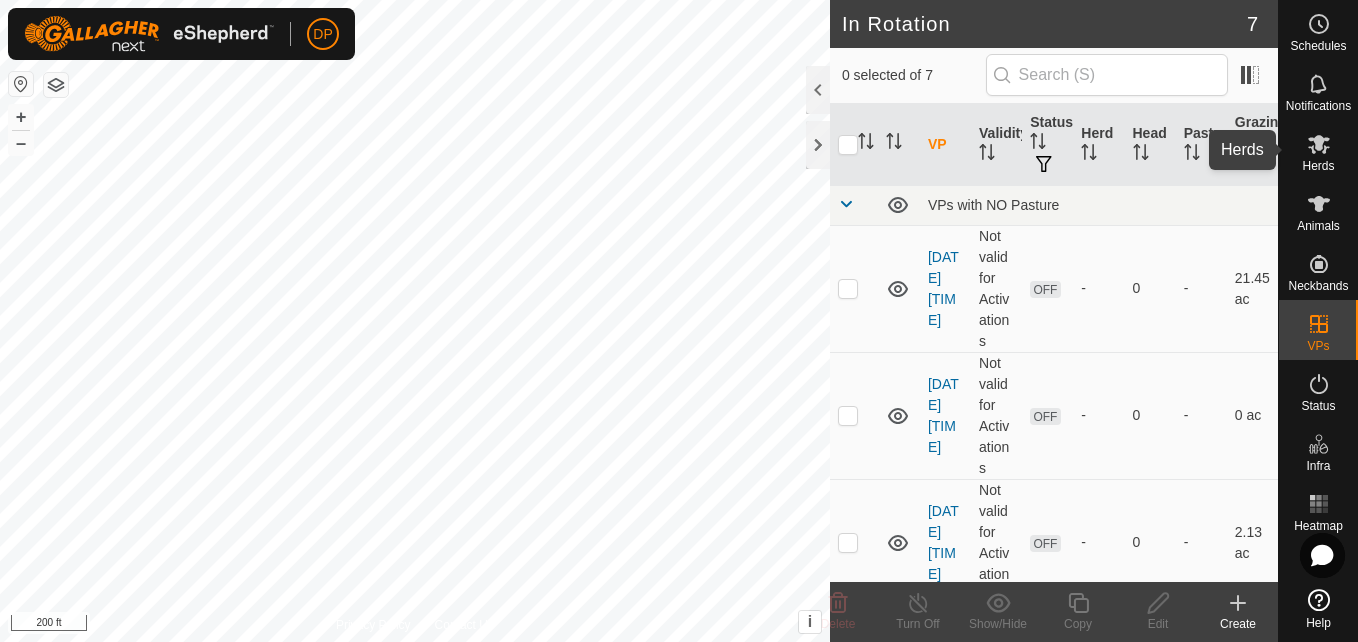 click 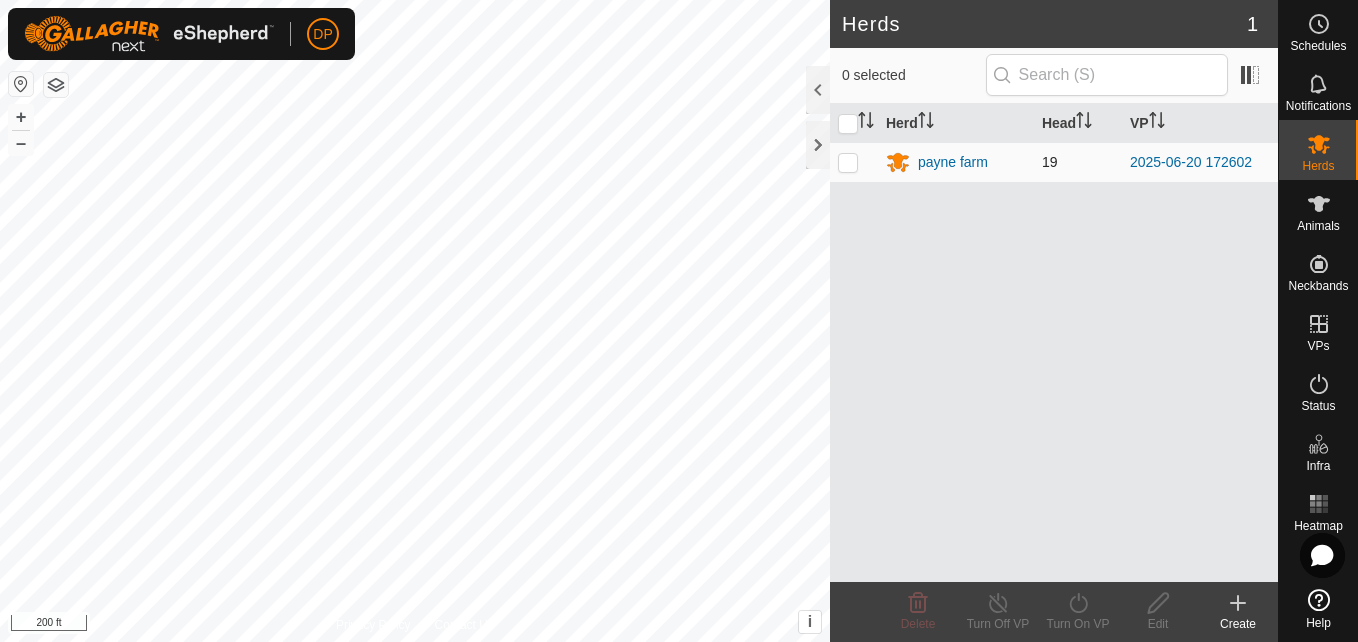 click at bounding box center (848, 162) 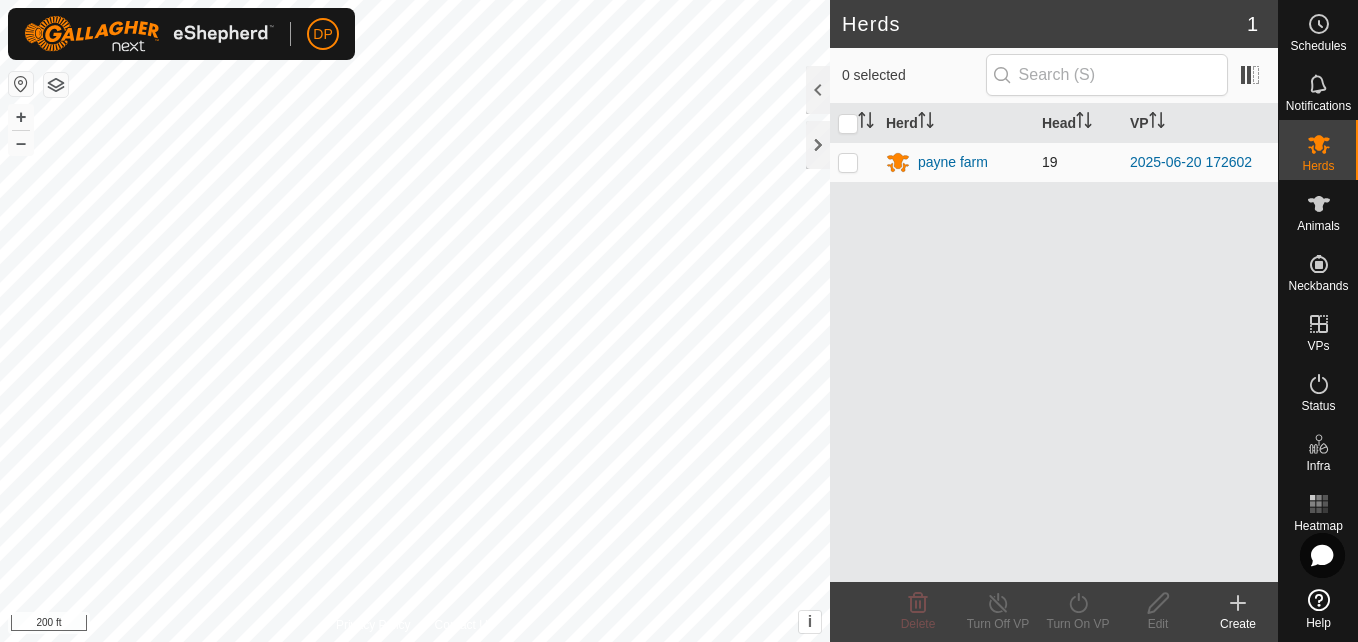 checkbox on "true" 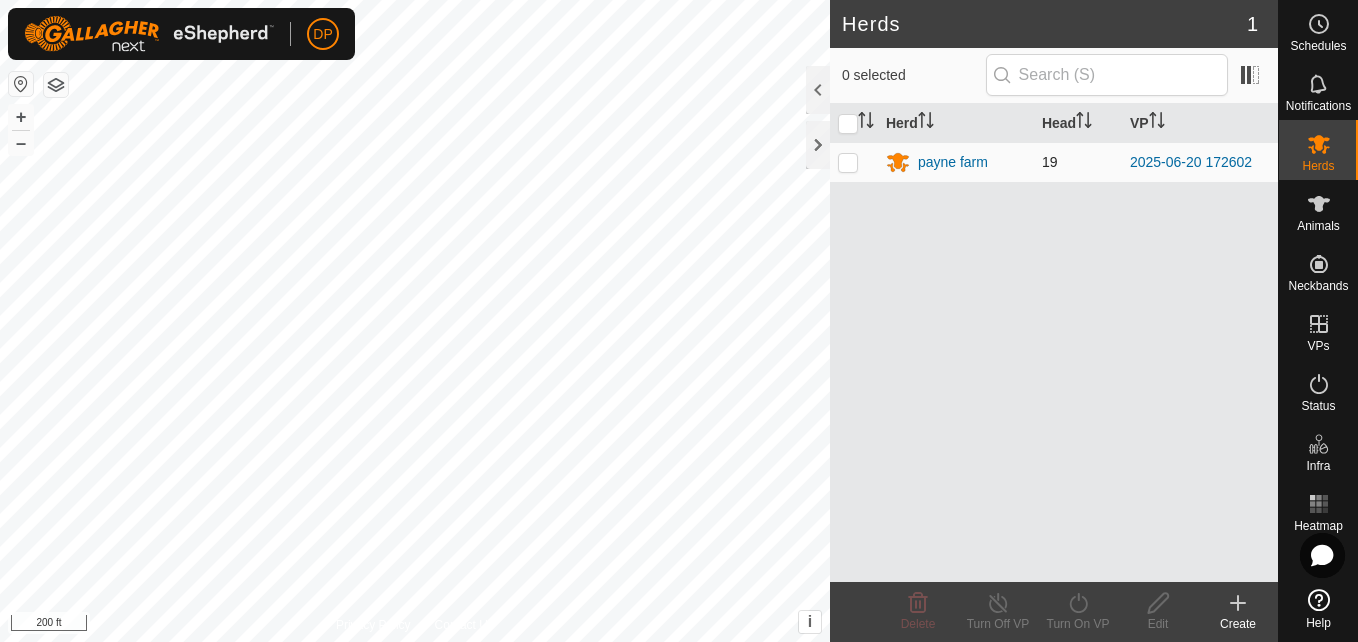 checkbox on "true" 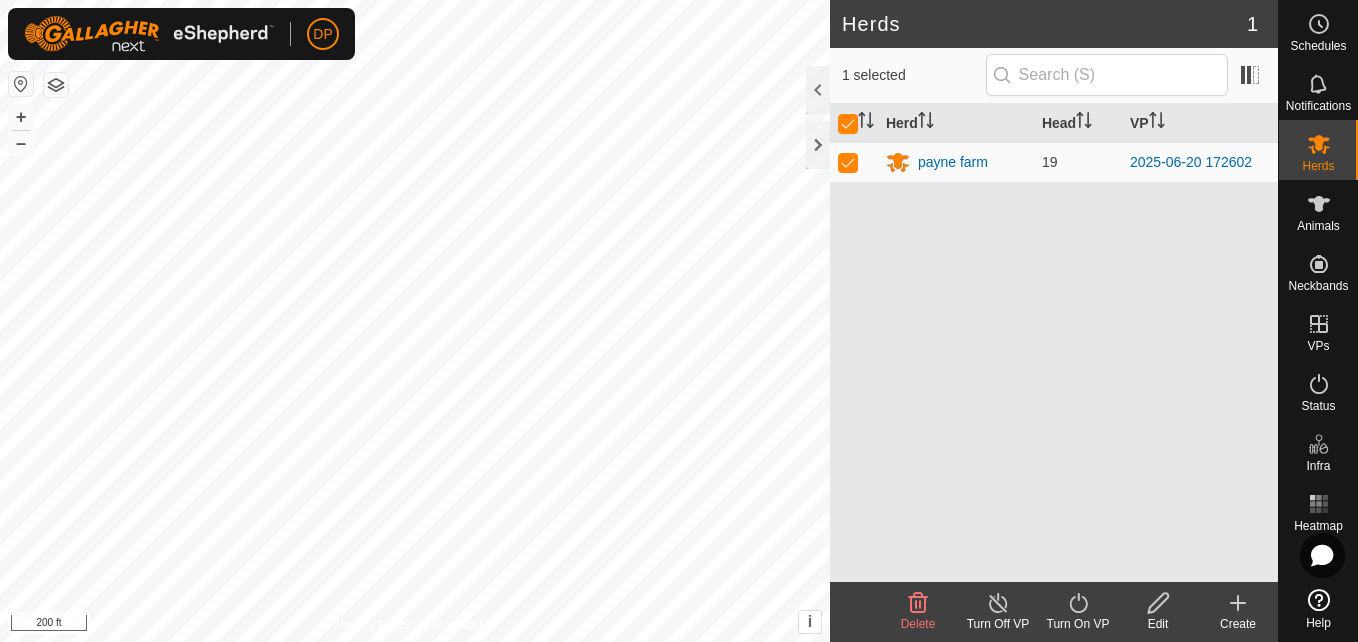 click 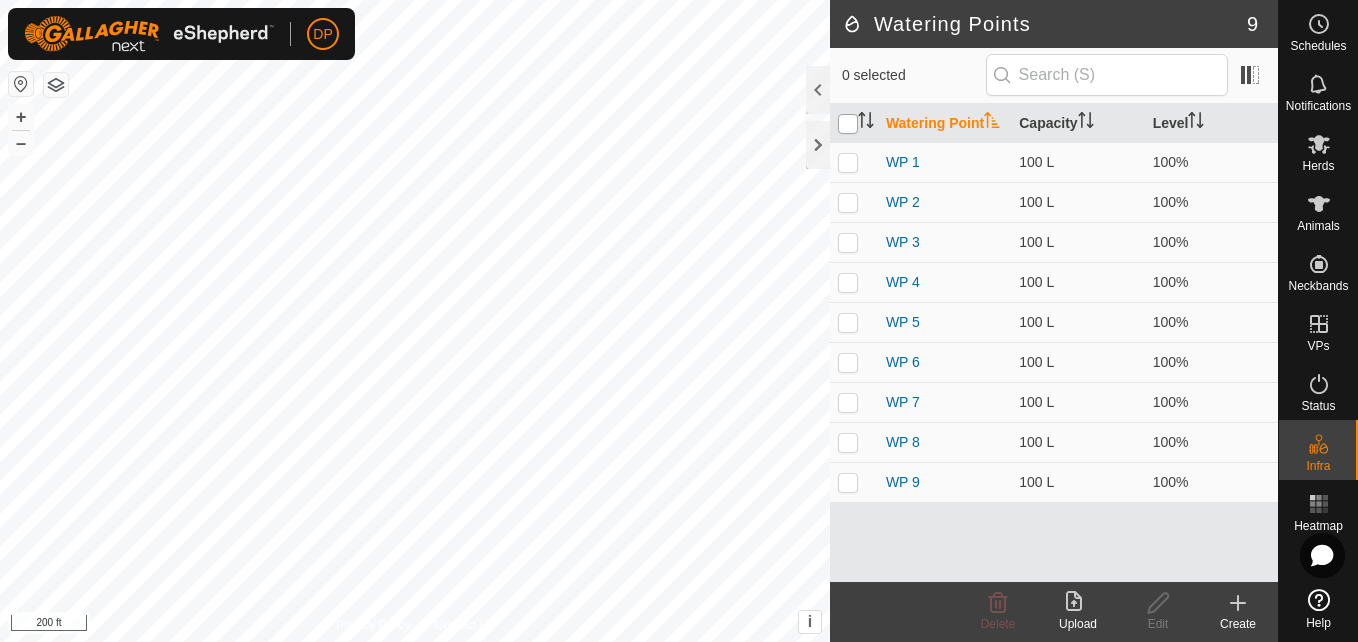 click at bounding box center [848, 124] 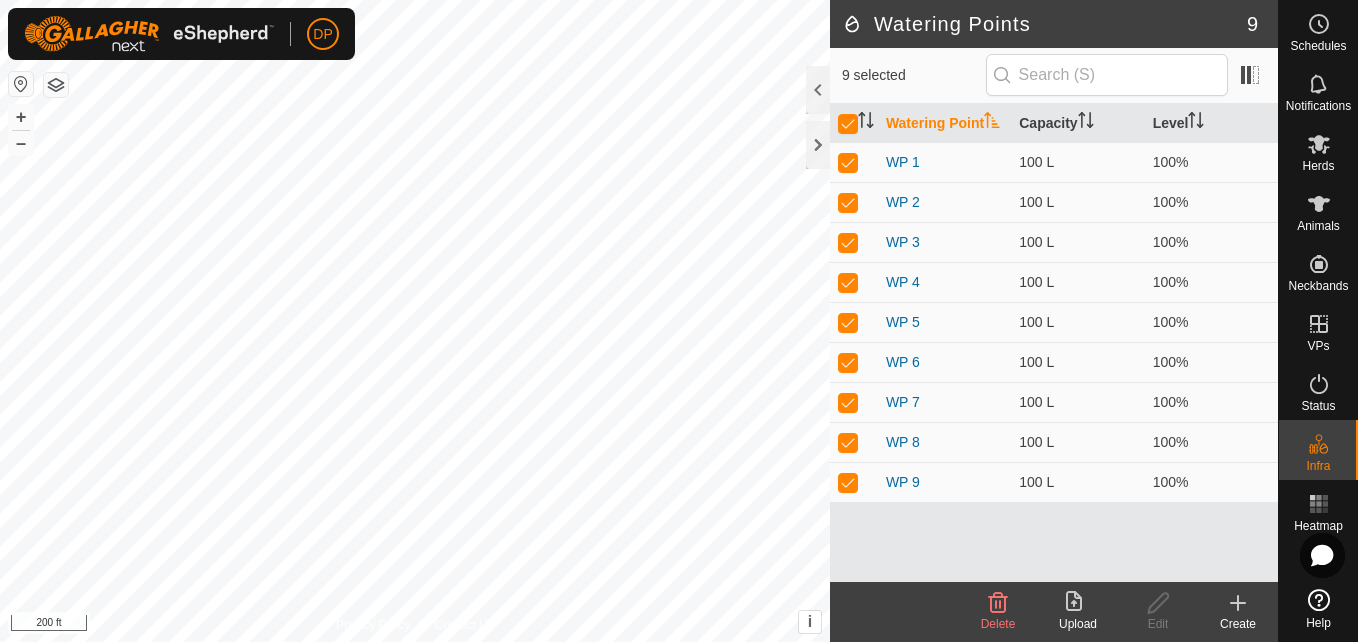click 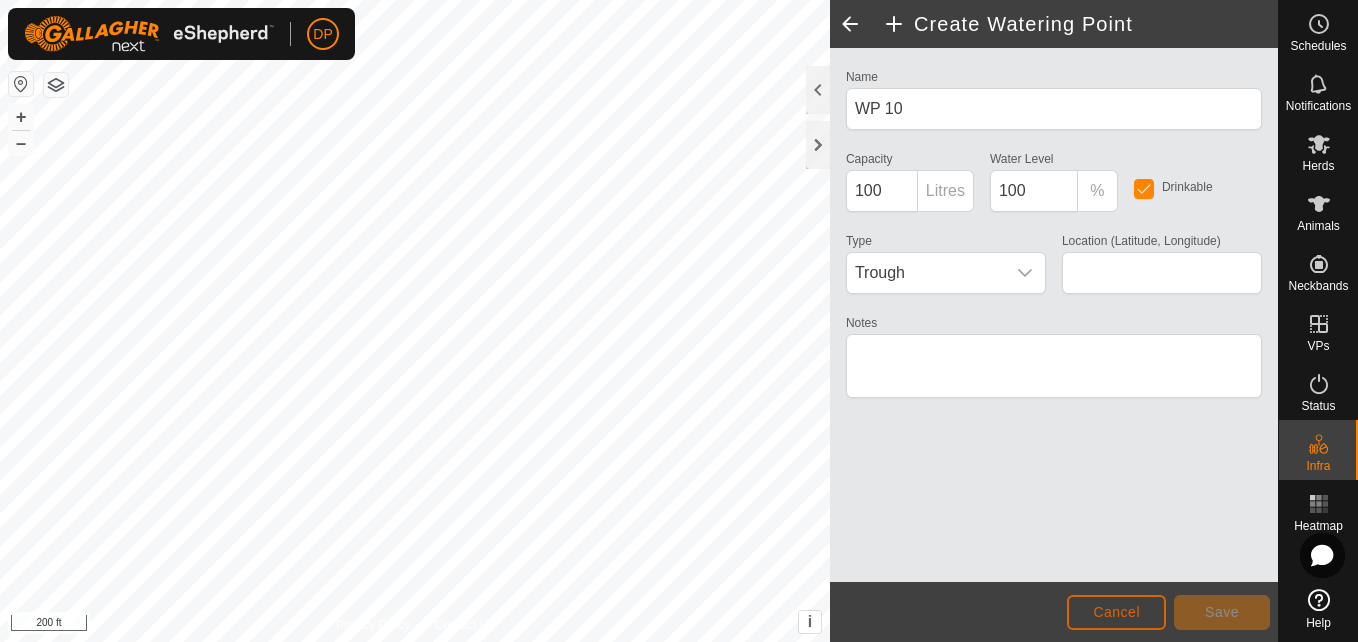 click on "Cancel" 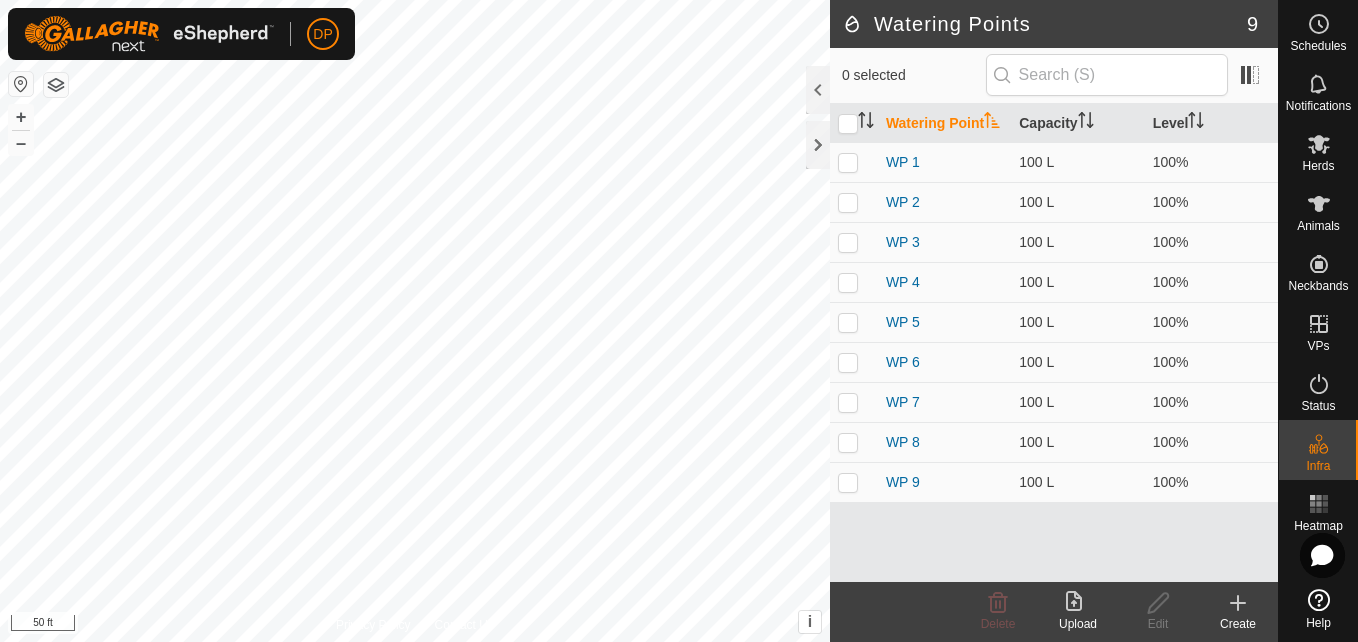 click 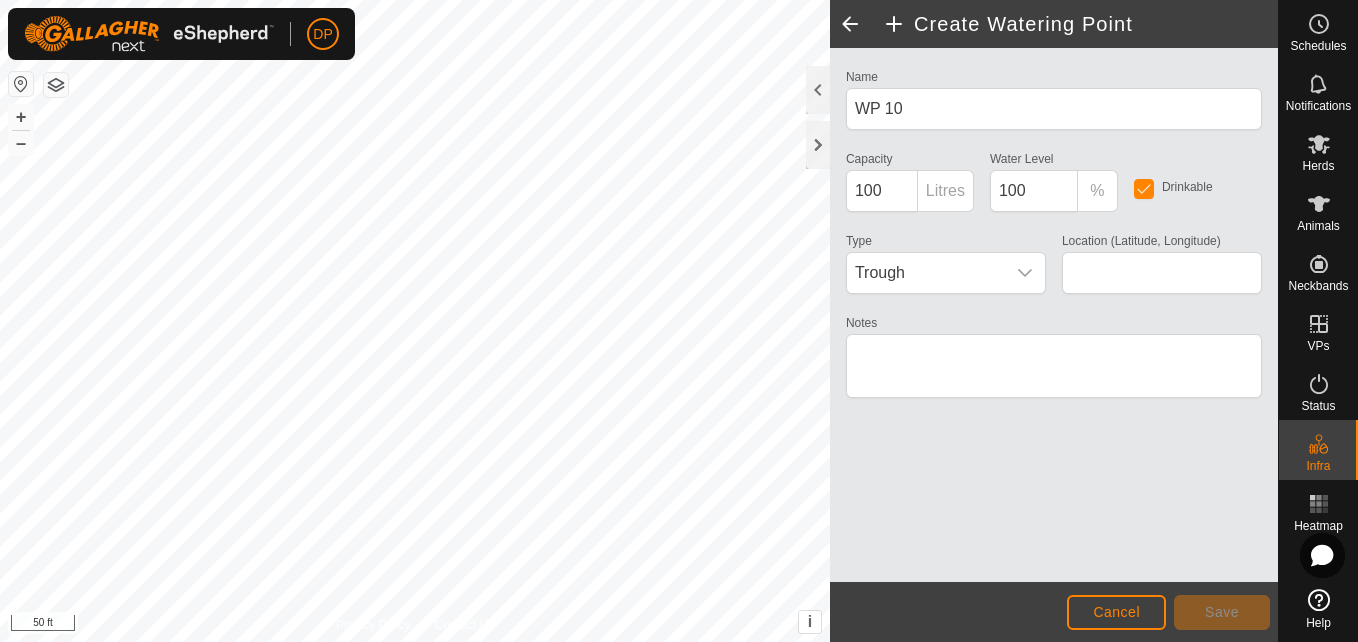type on "[COORDINATES]" 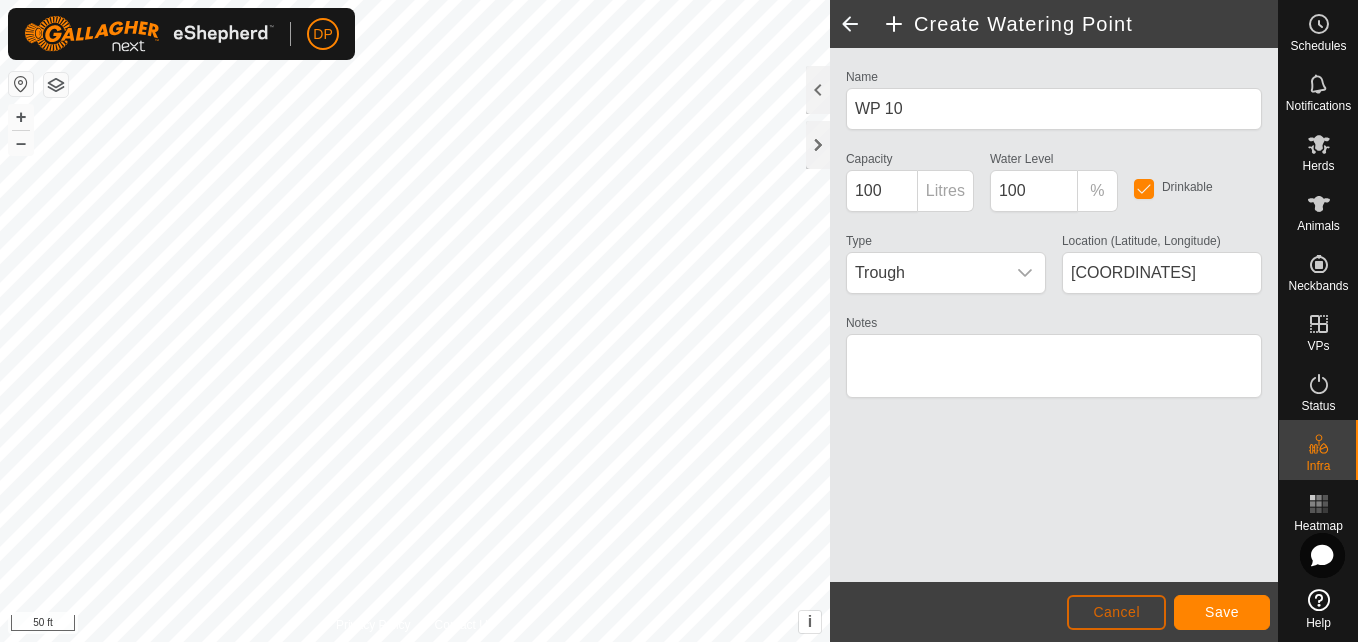 click on "Cancel" 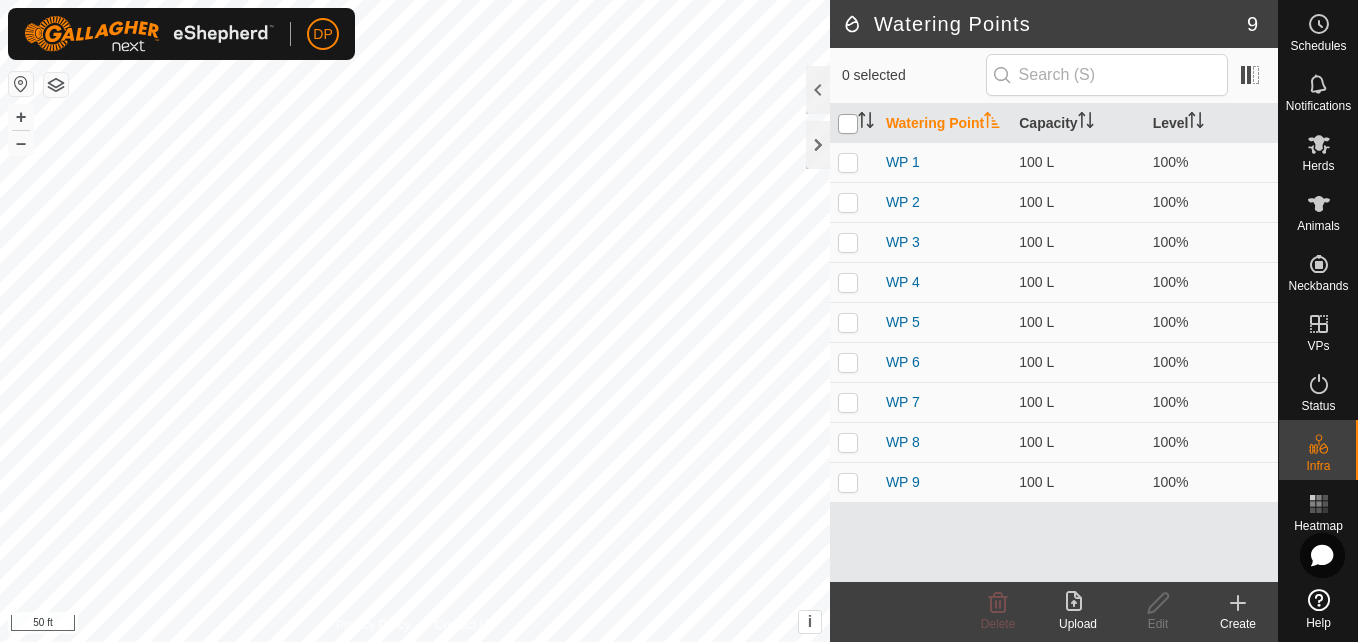 click at bounding box center (848, 124) 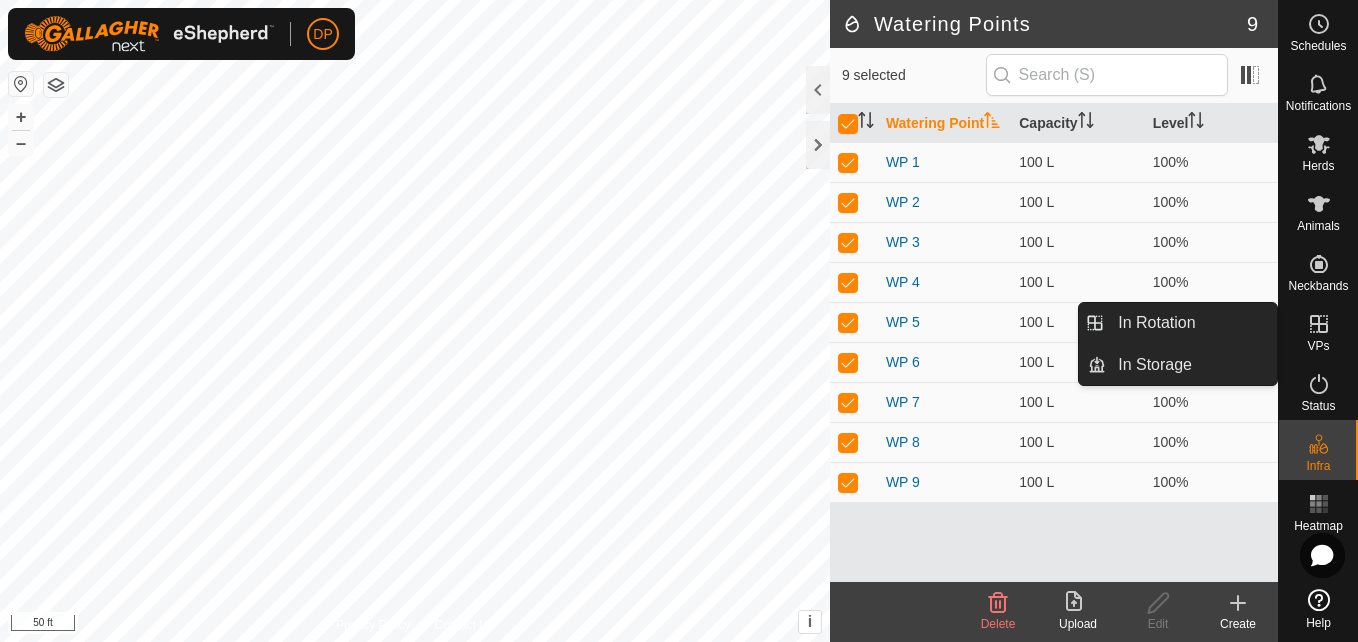 click at bounding box center (1319, 324) 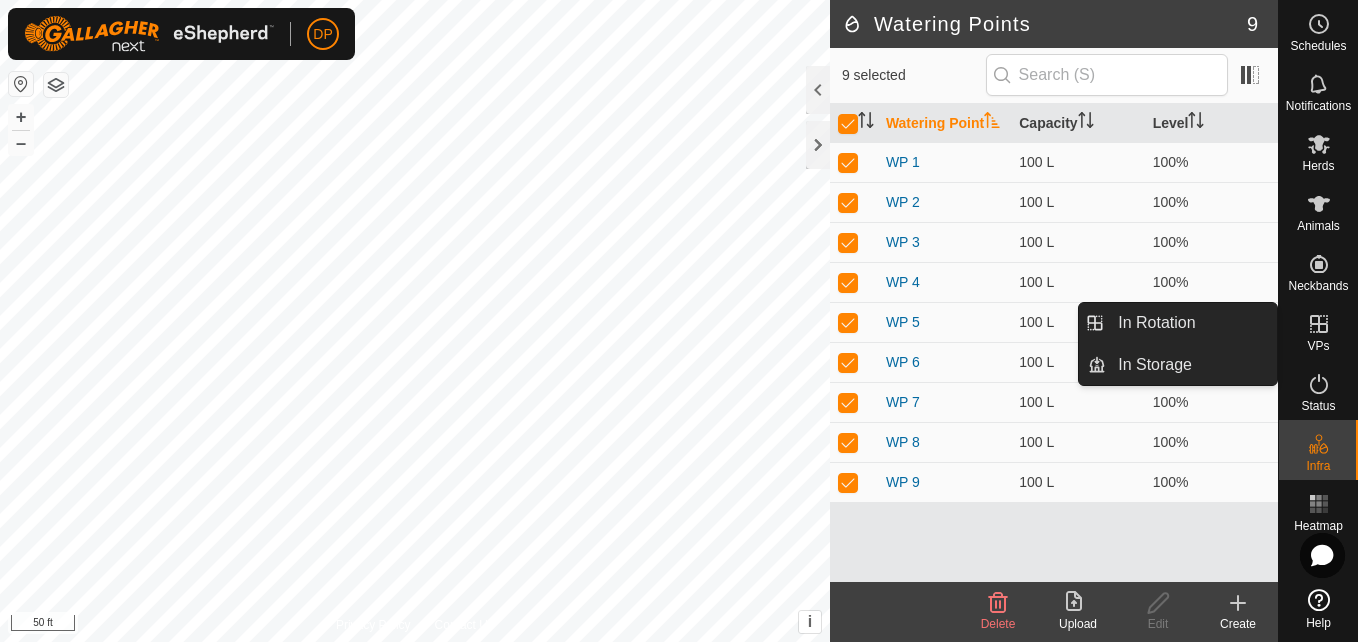 click on "In Rotation" at bounding box center [1191, 323] 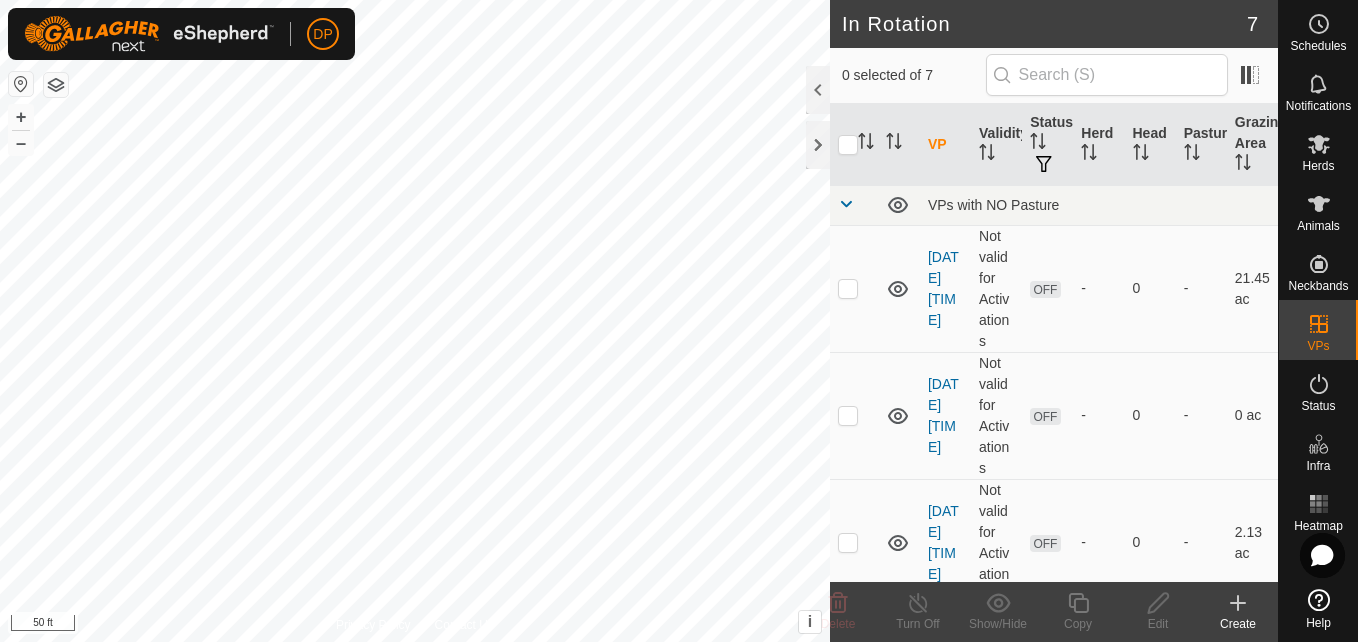 click 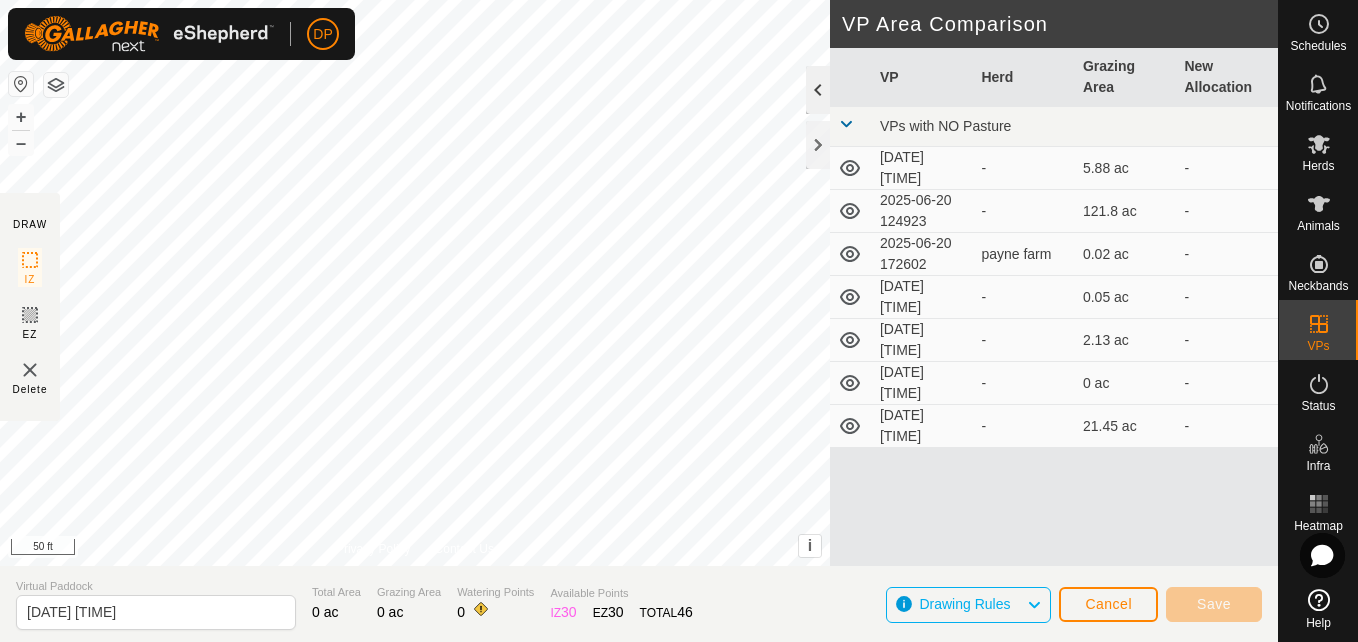 click 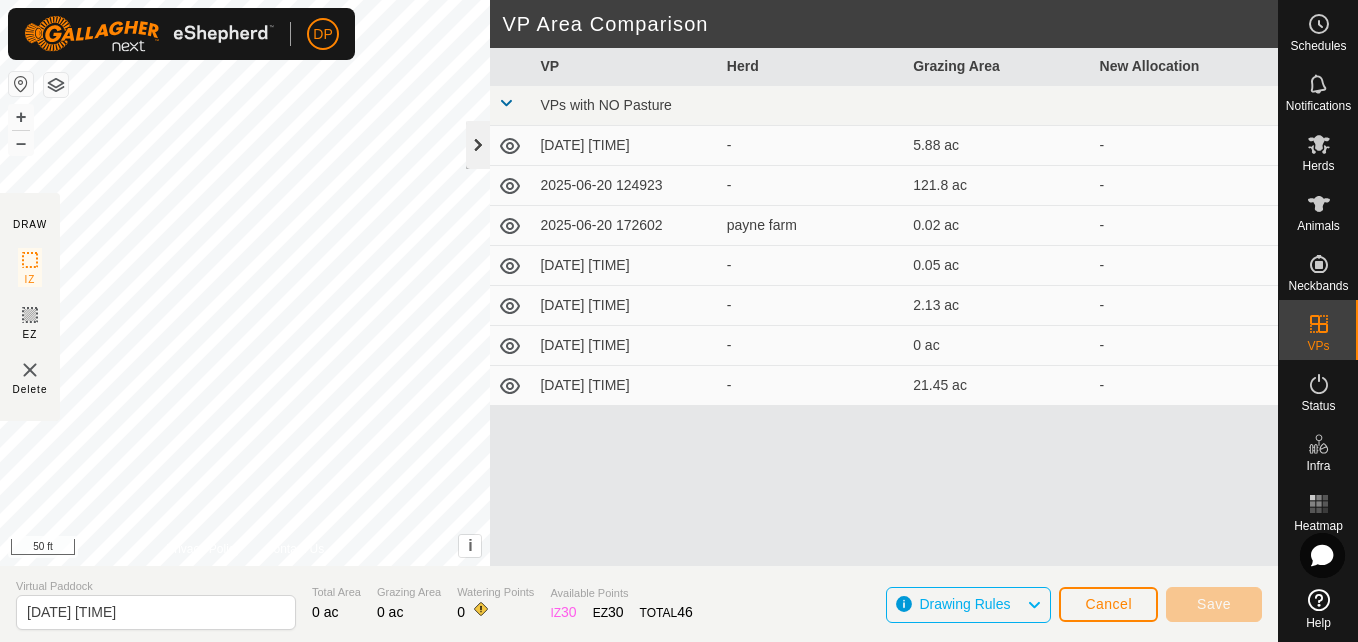 click 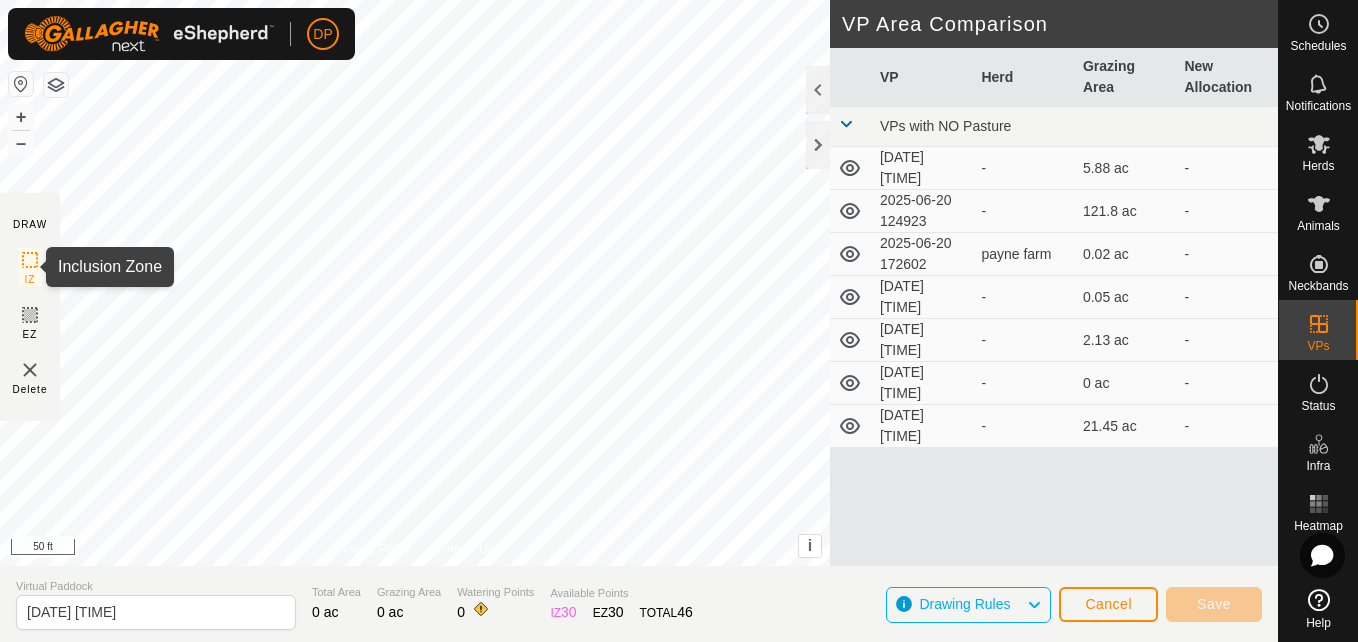 click 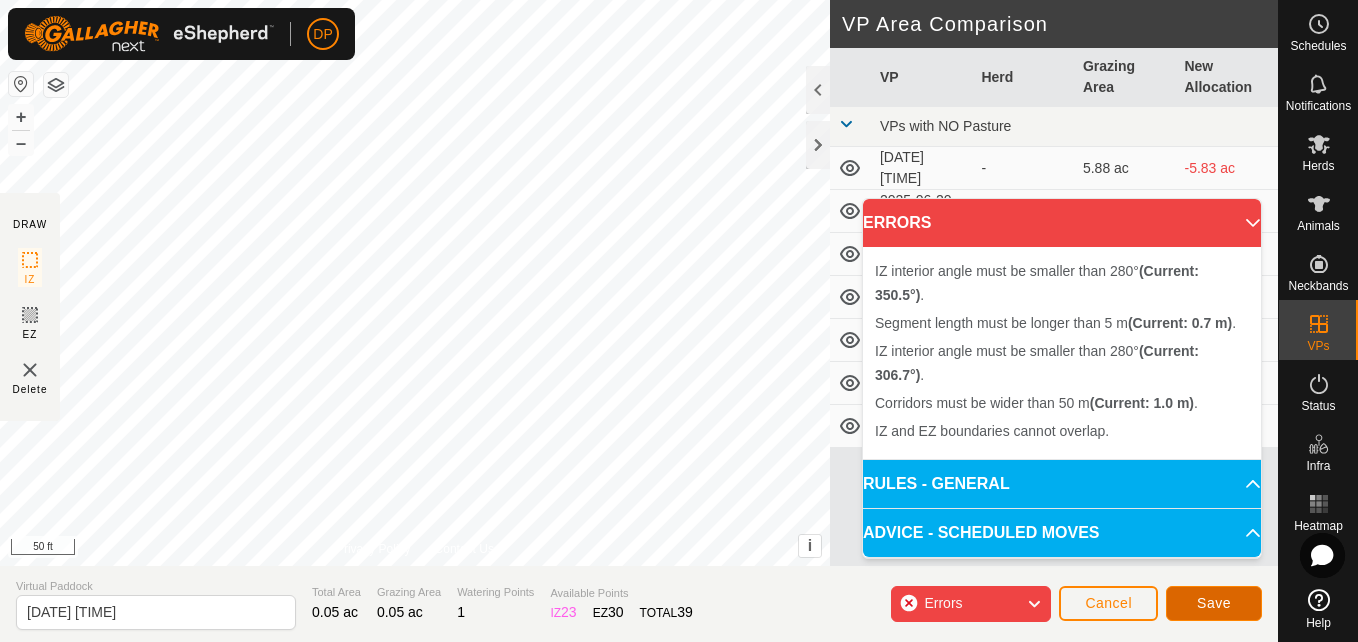 click on "Save" 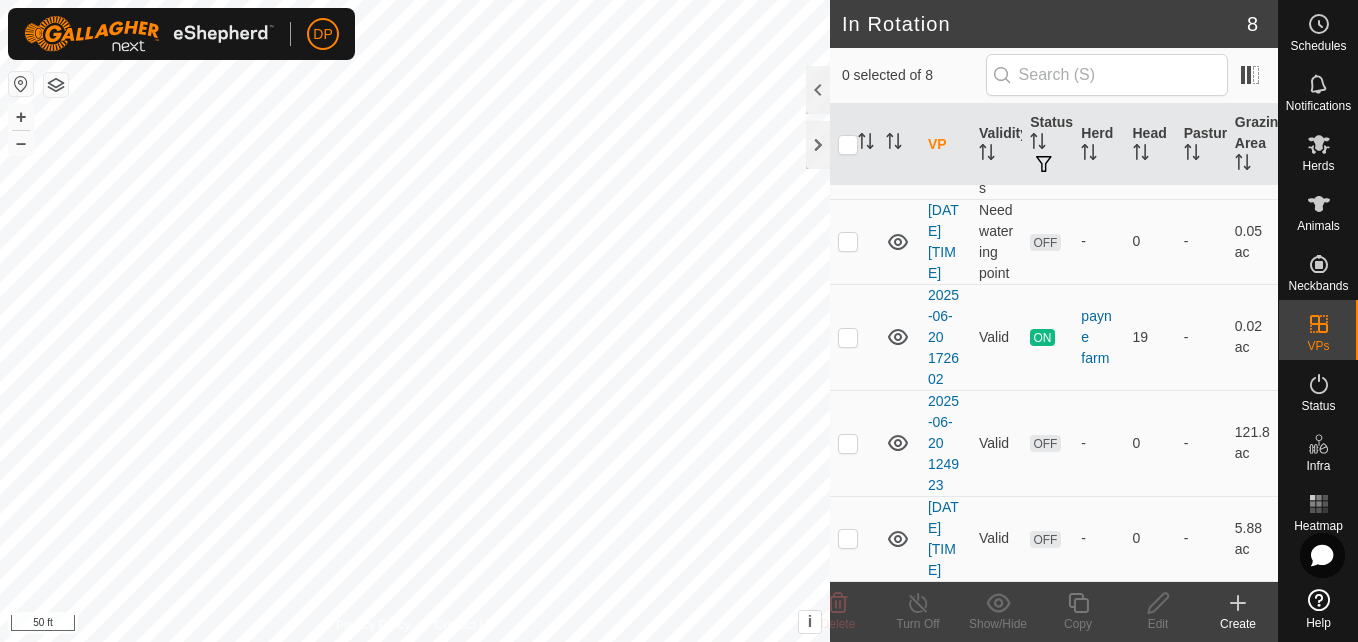 scroll, scrollTop: 0, scrollLeft: 0, axis: both 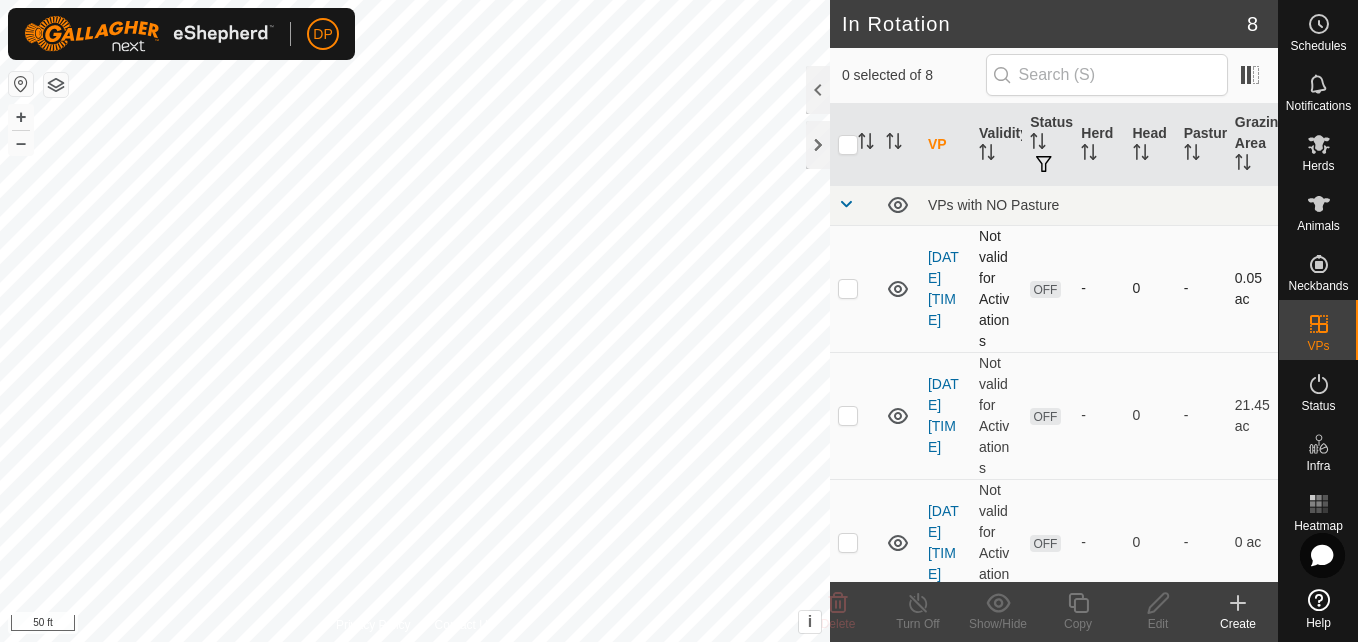 click 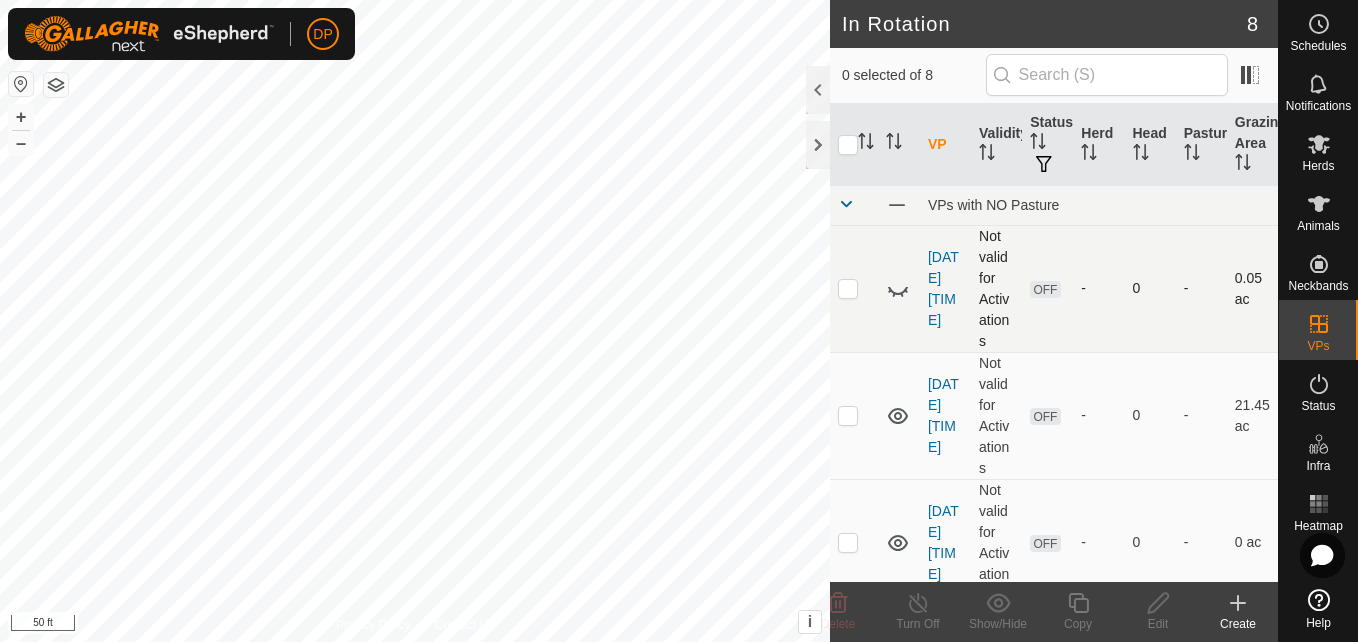 click 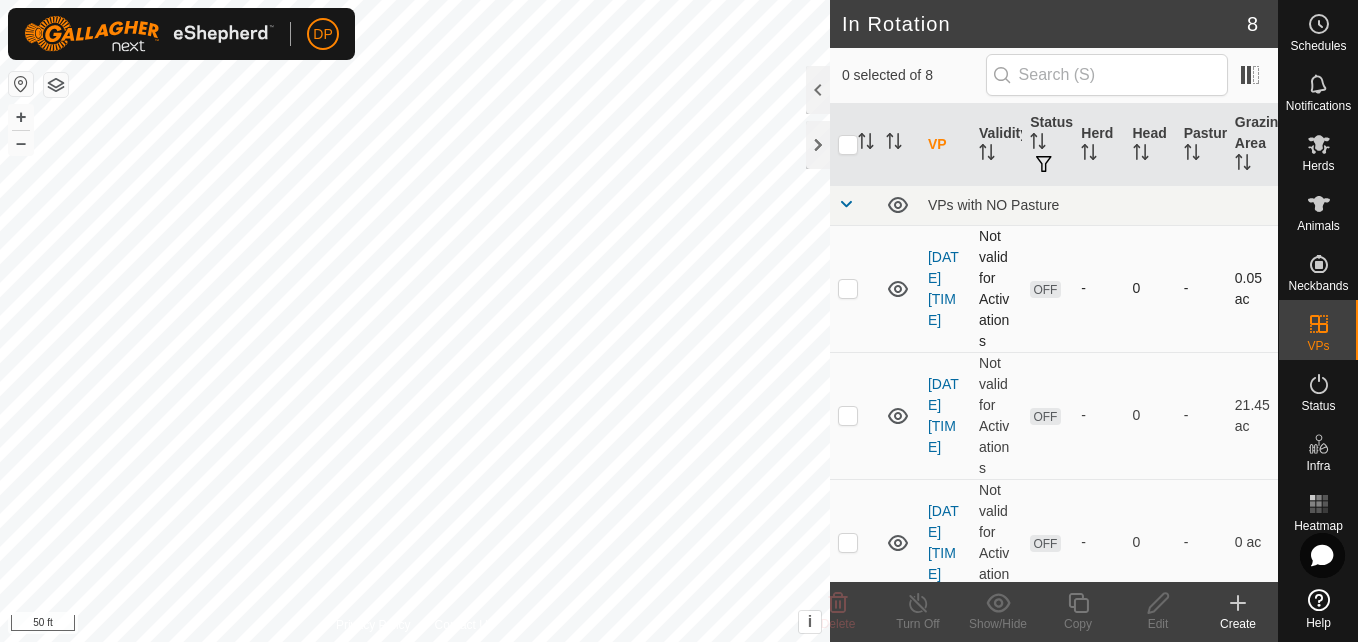 click at bounding box center [848, 288] 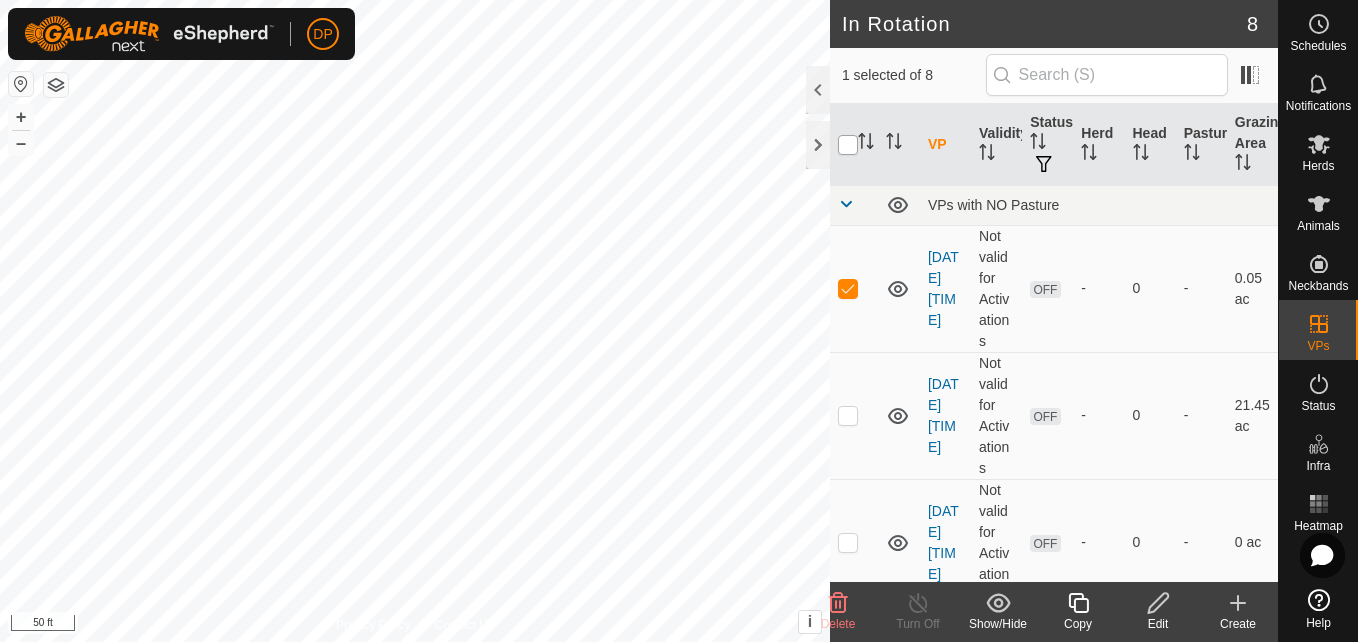 click at bounding box center (848, 145) 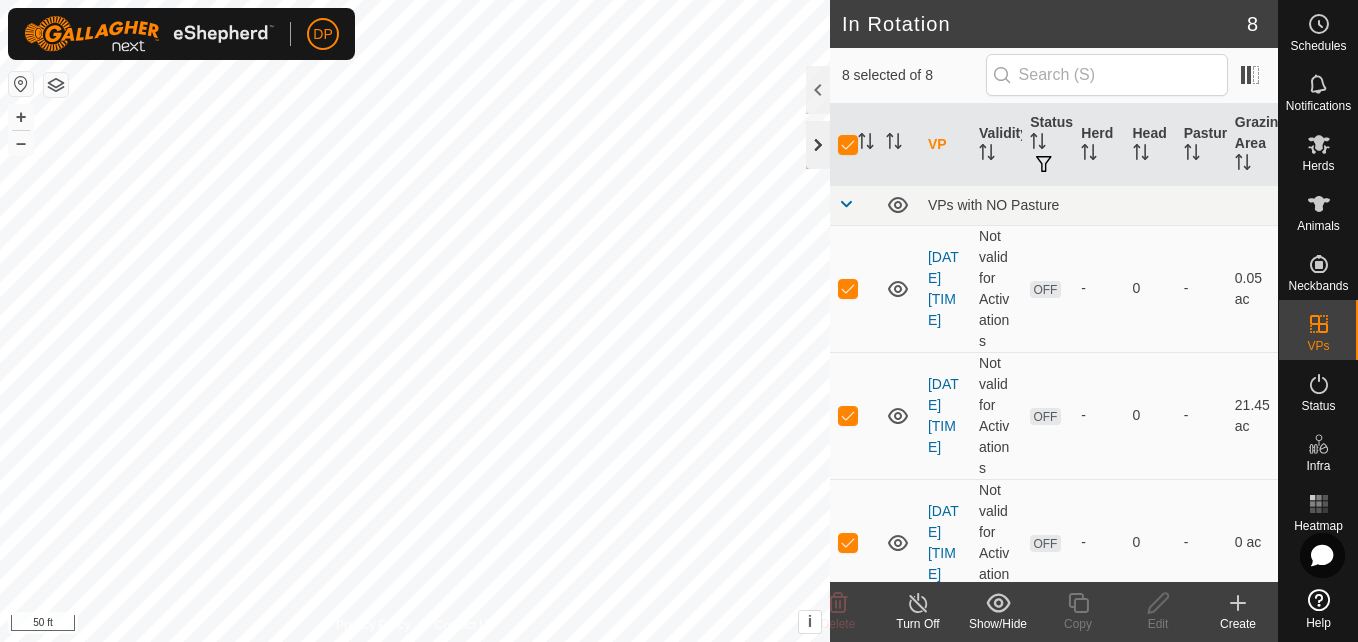 click 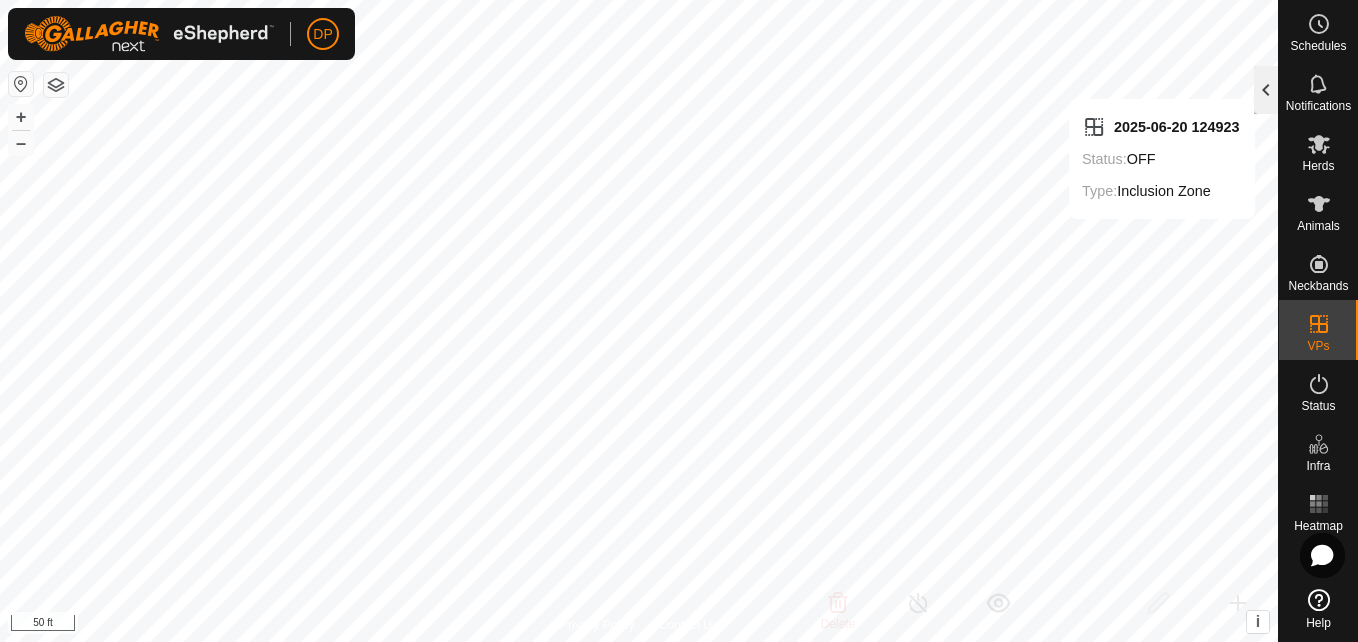 click 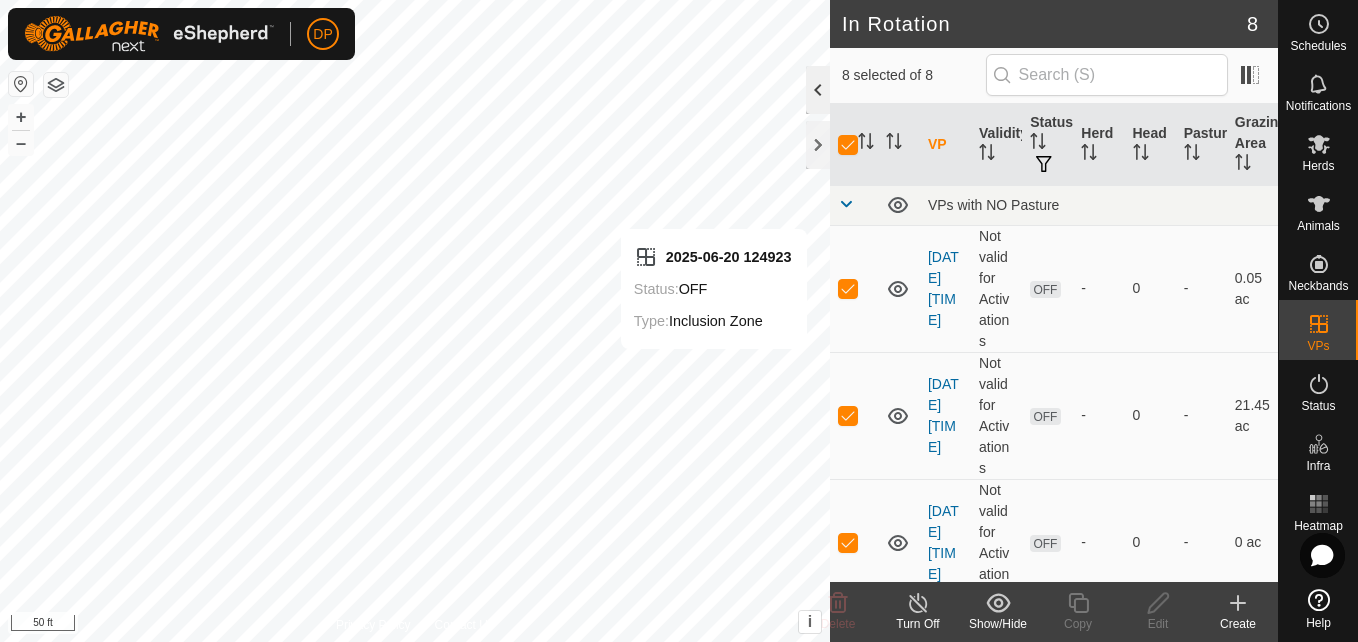 click 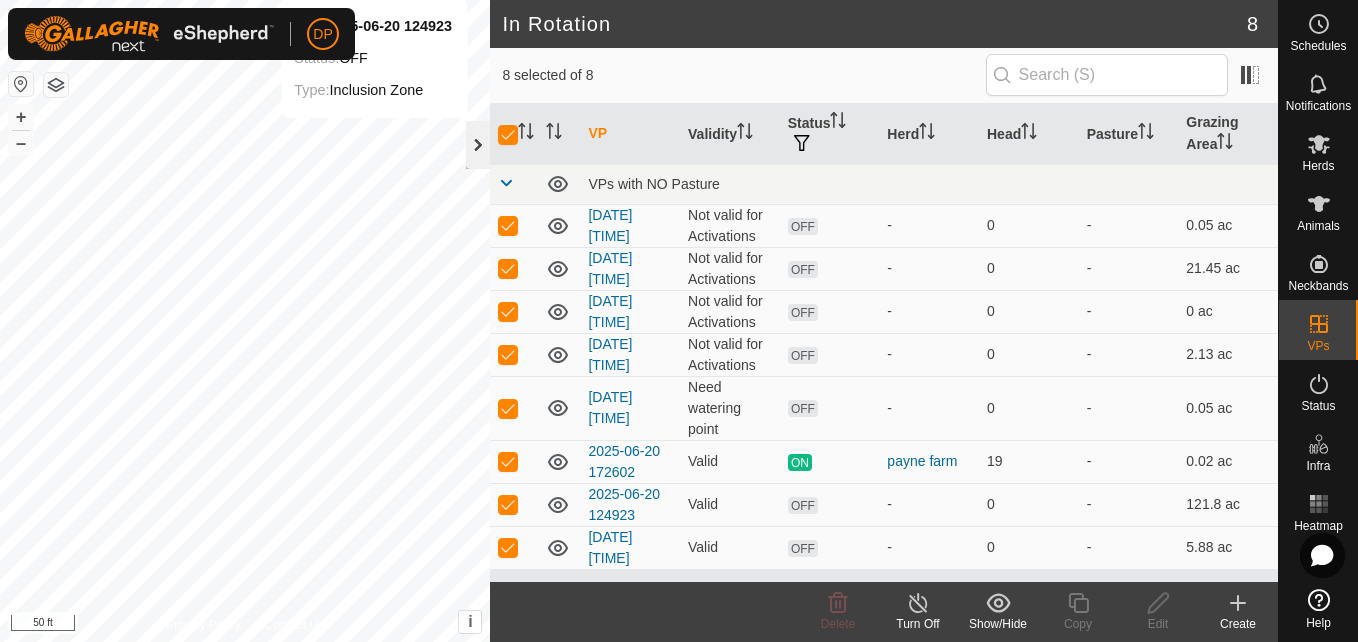 click 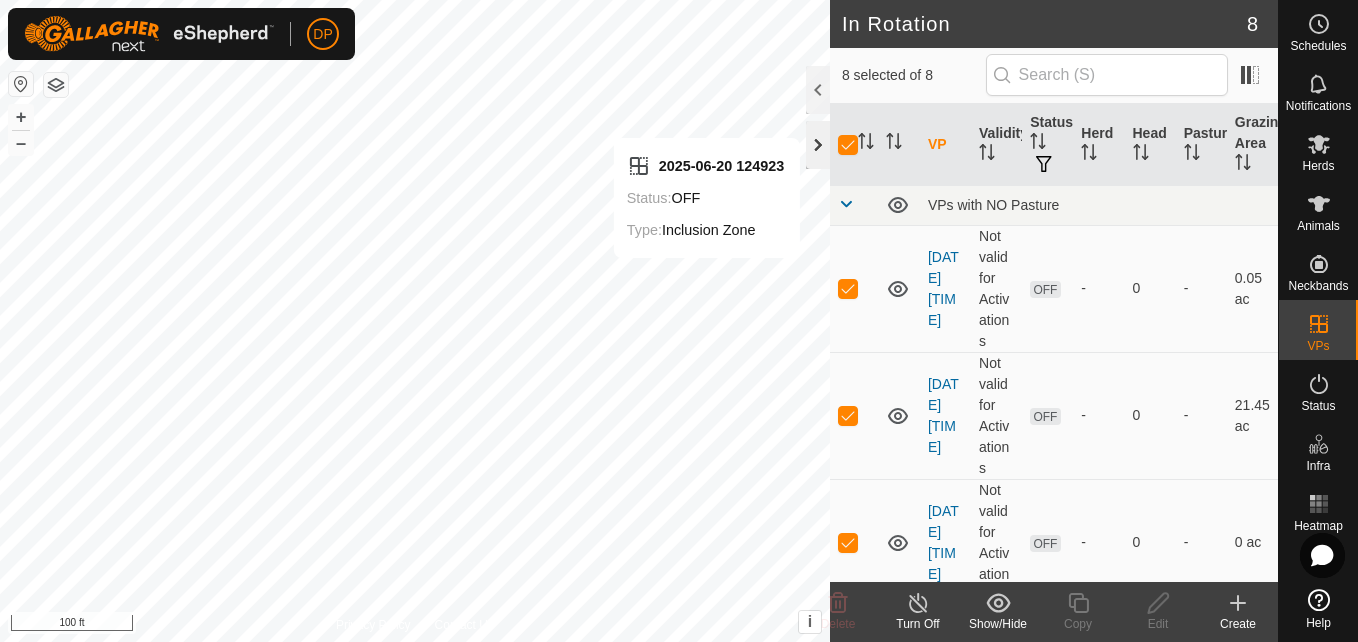 checkbox on "false" 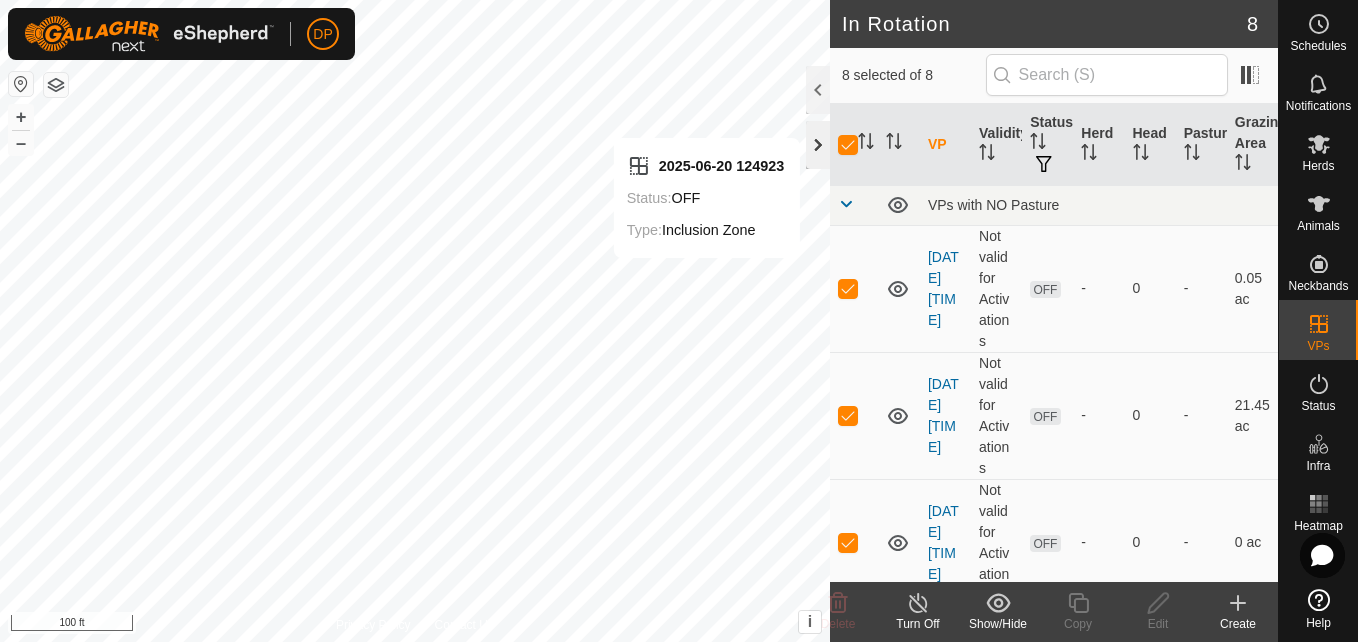 checkbox on "false" 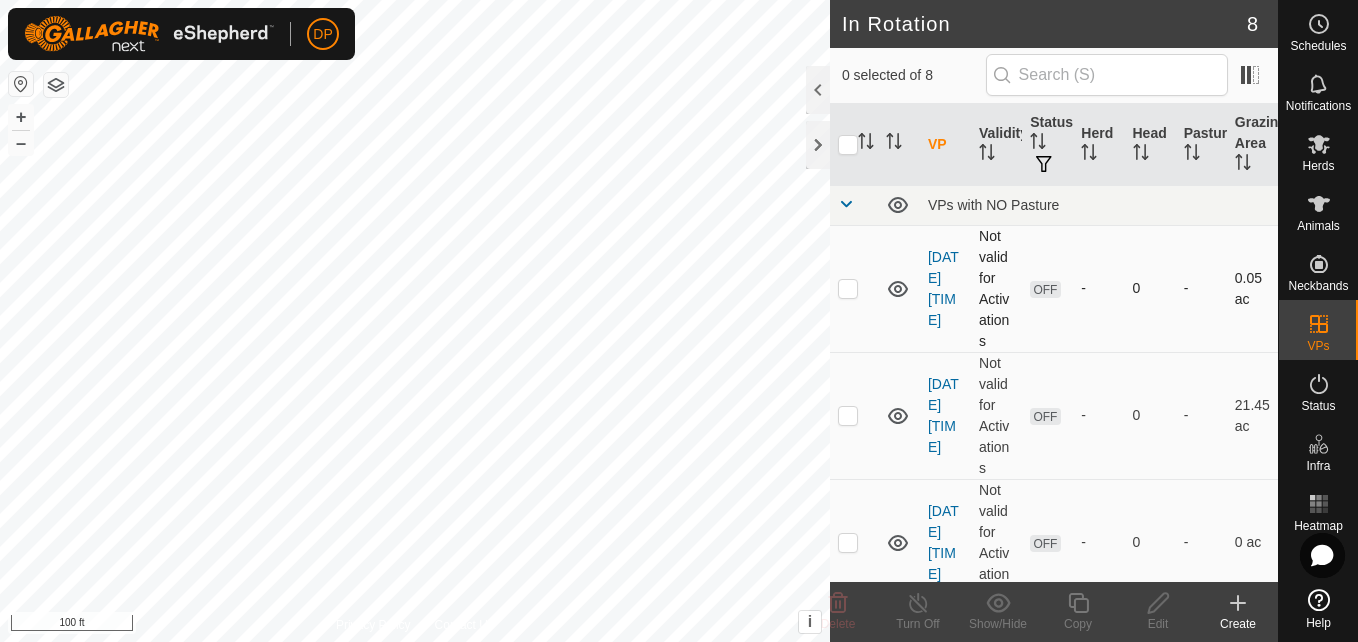 click at bounding box center (848, 288) 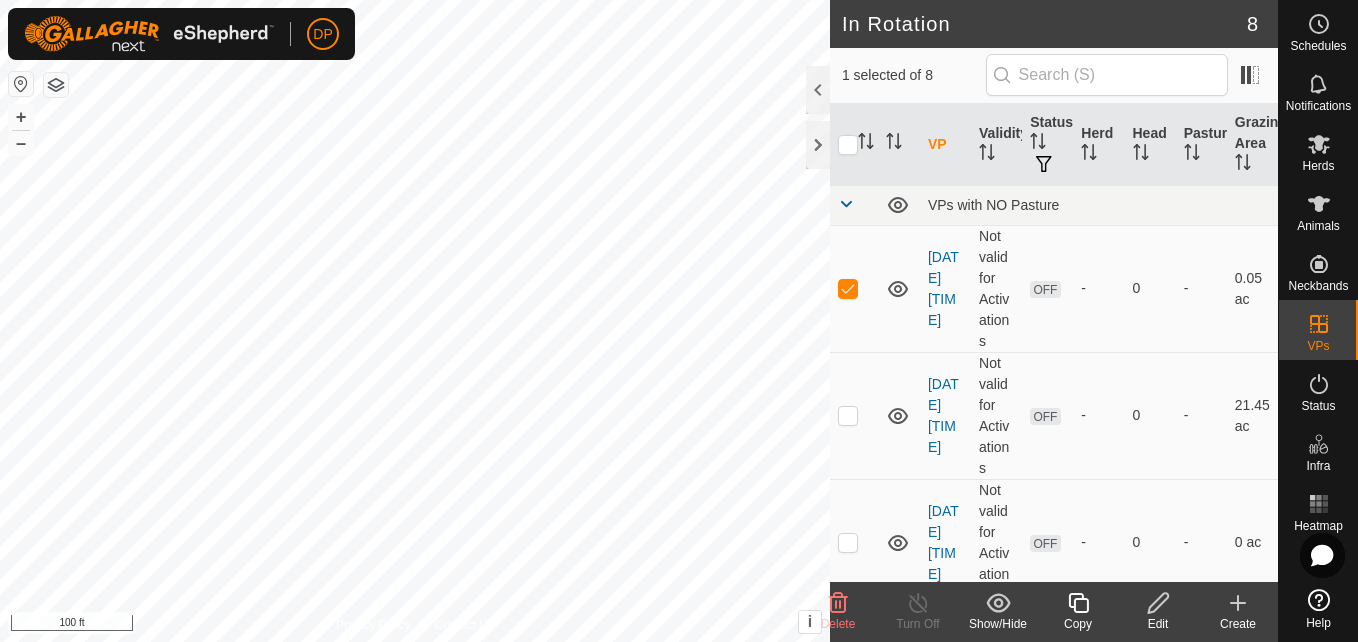 click 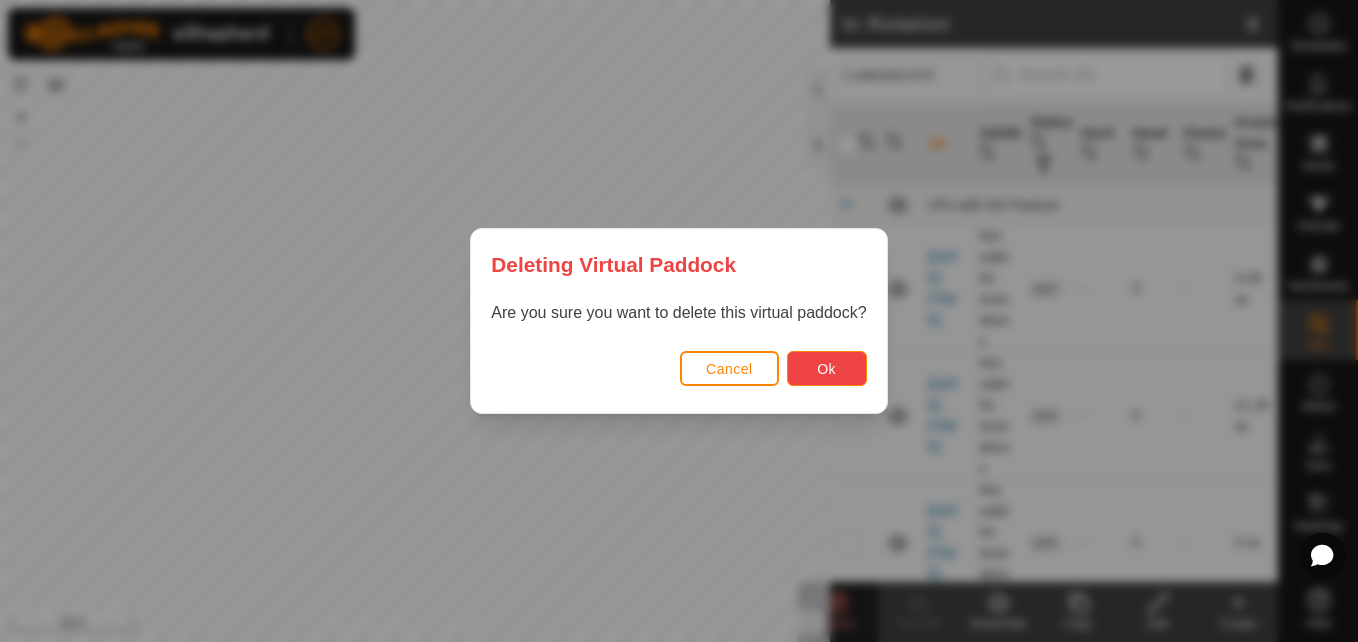 click on "Ok" at bounding box center [826, 369] 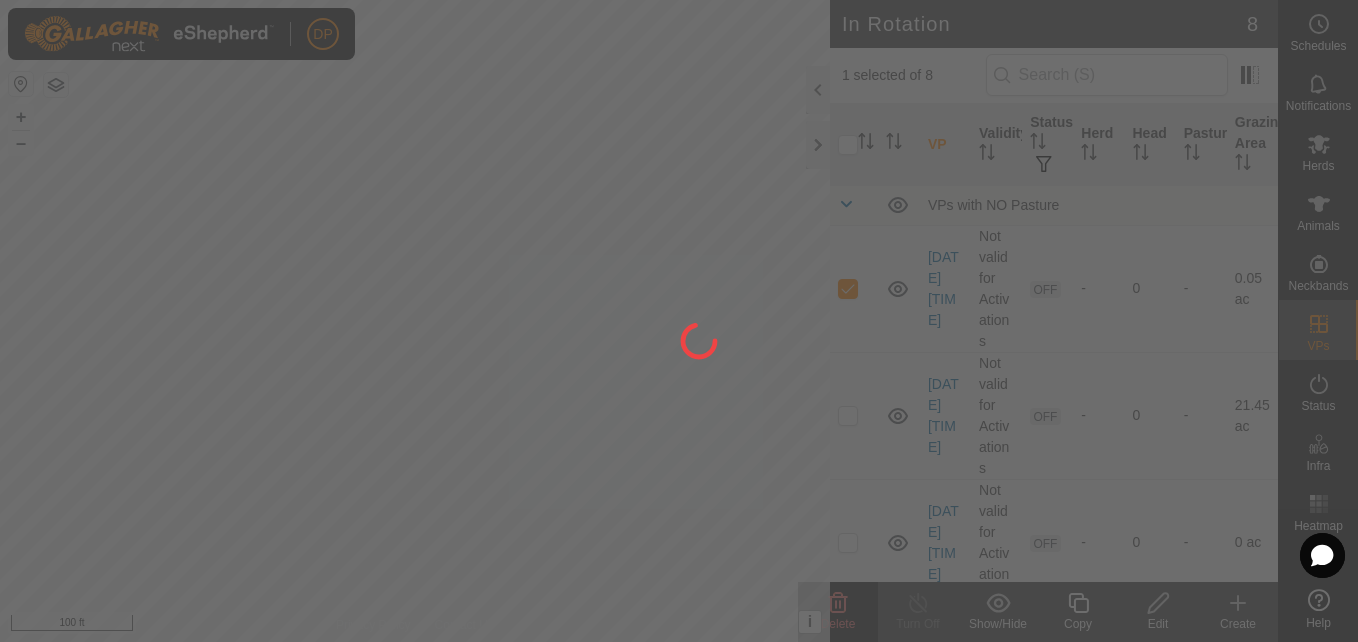 checkbox on "false" 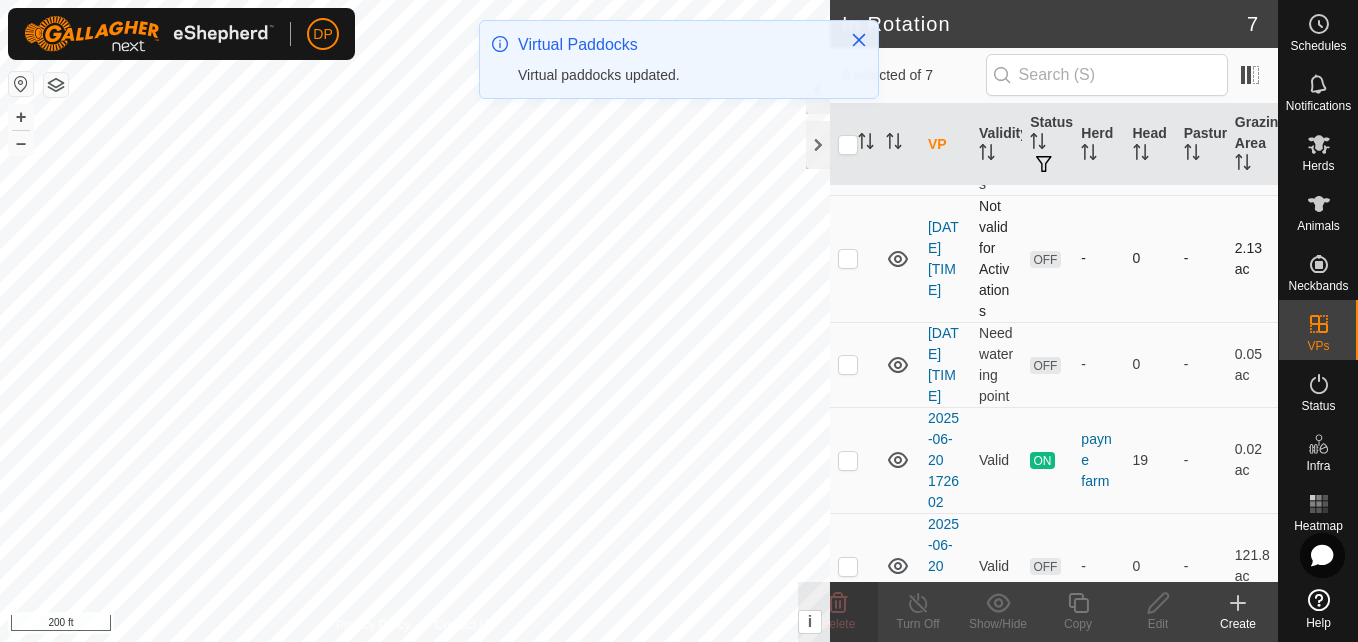 scroll, scrollTop: 300, scrollLeft: 0, axis: vertical 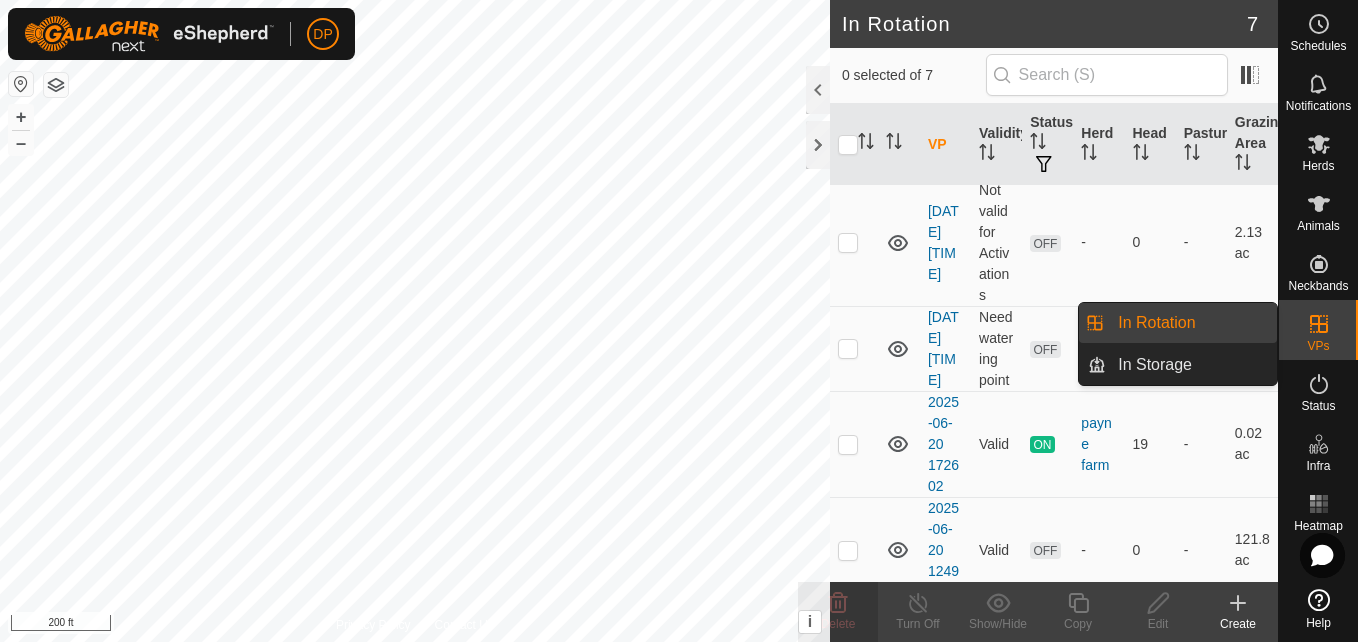 click on "In Rotation" at bounding box center [1191, 323] 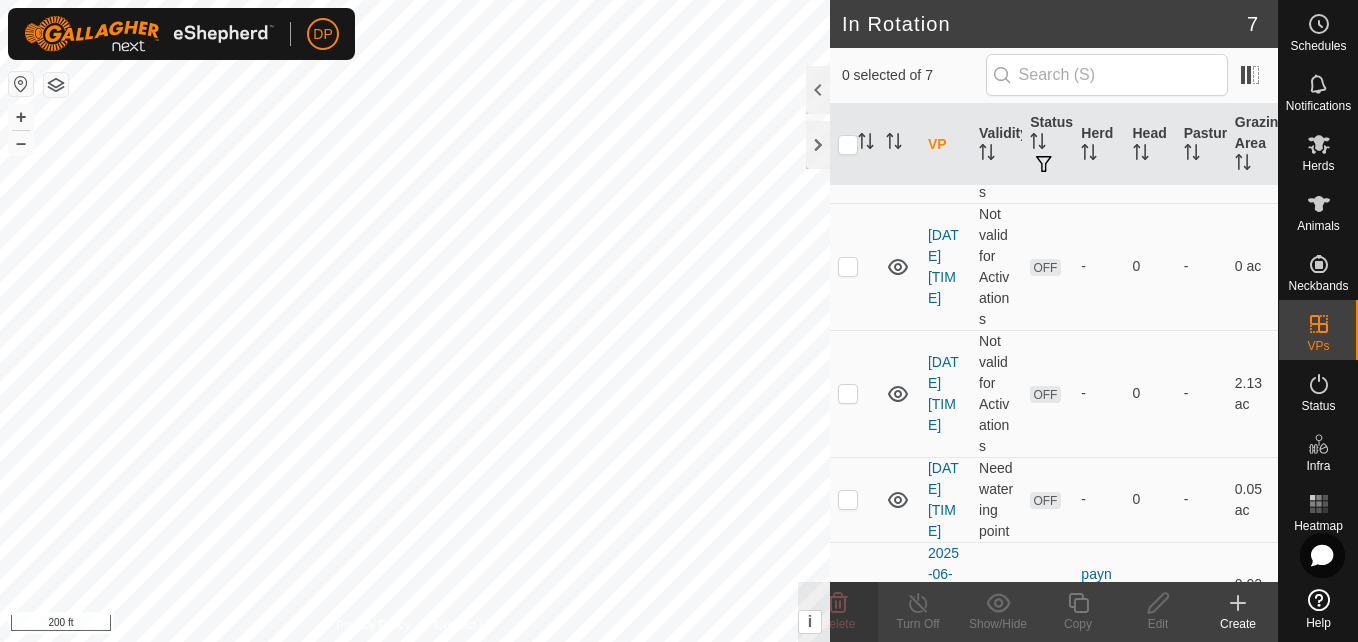 scroll, scrollTop: 49, scrollLeft: 0, axis: vertical 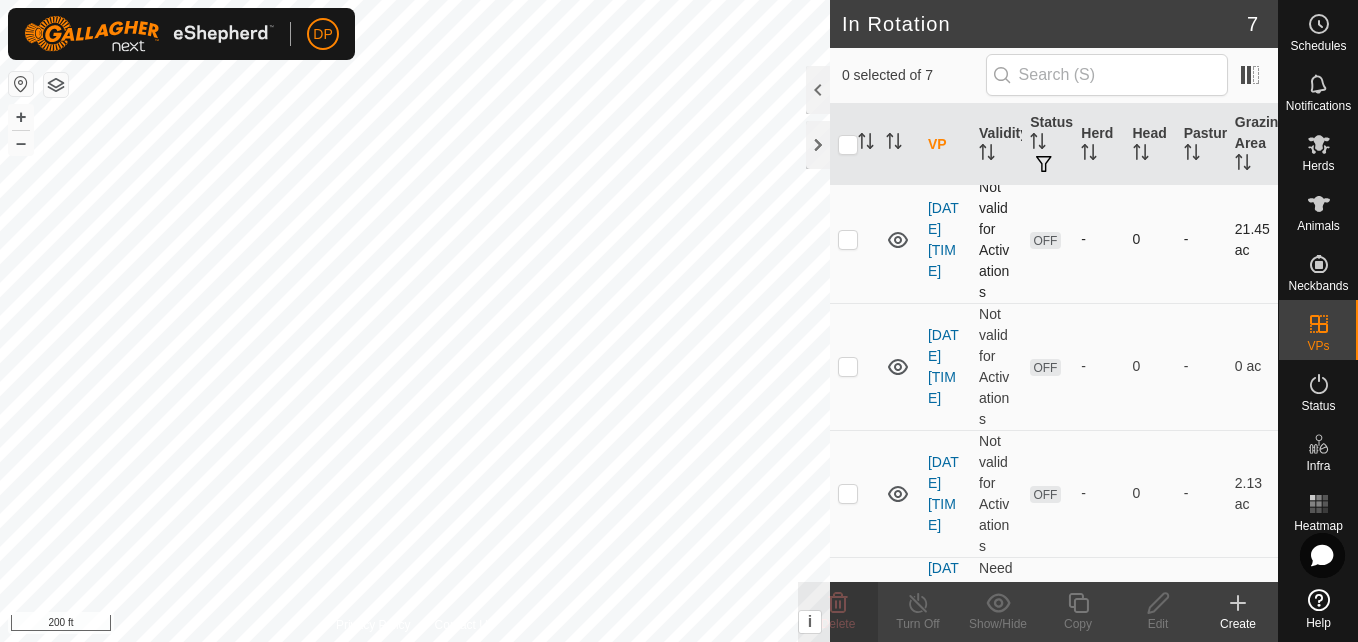 click at bounding box center (848, 239) 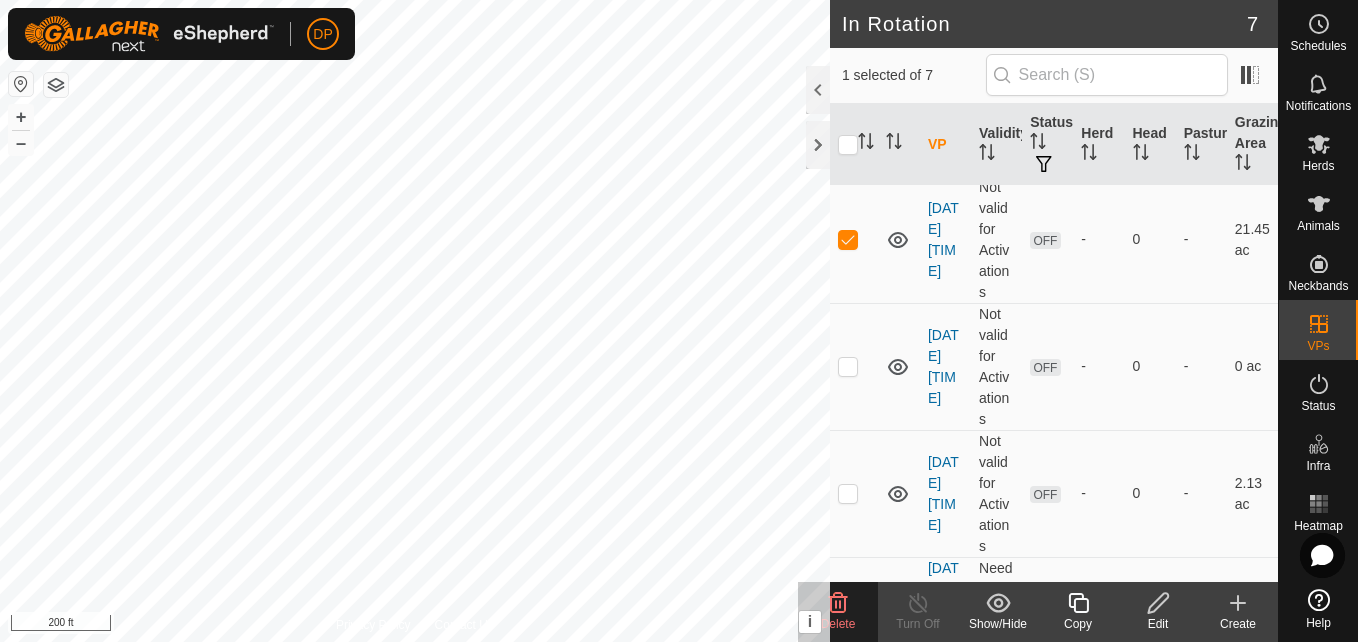 click 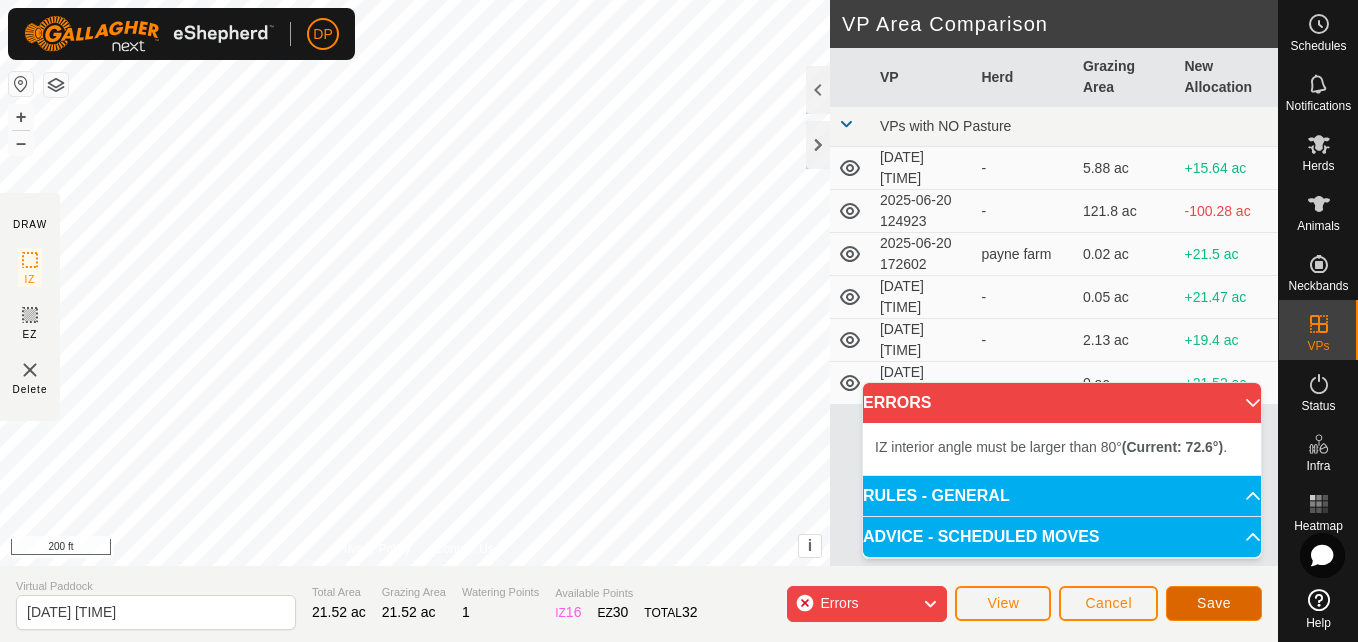 drag, startPoint x: 193, startPoint y: 174, endPoint x: 1219, endPoint y: 605, distance: 1112.8508 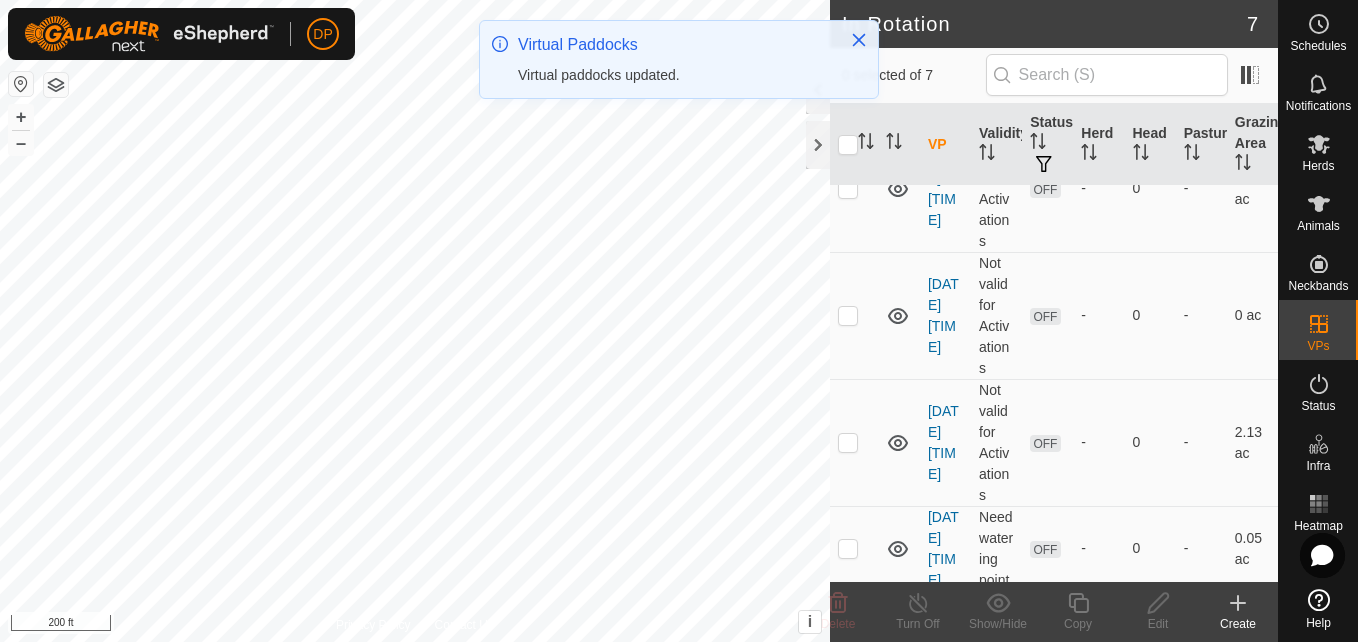 scroll, scrollTop: 0, scrollLeft: 0, axis: both 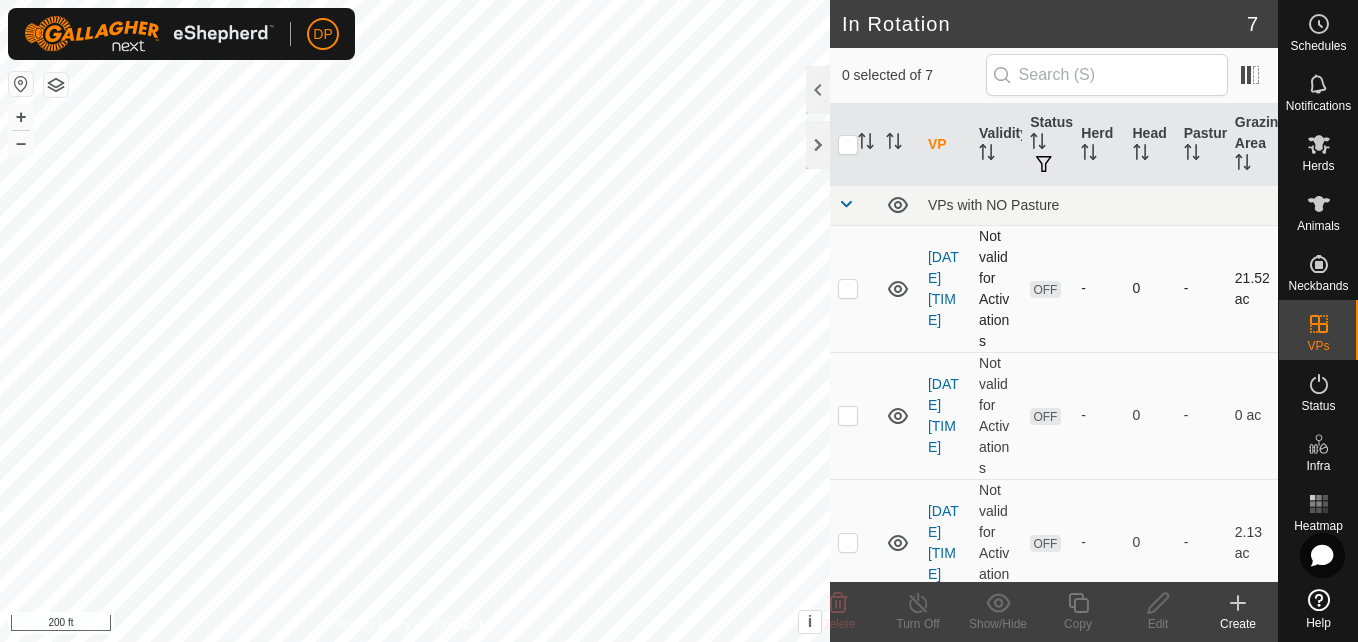 click at bounding box center (848, 288) 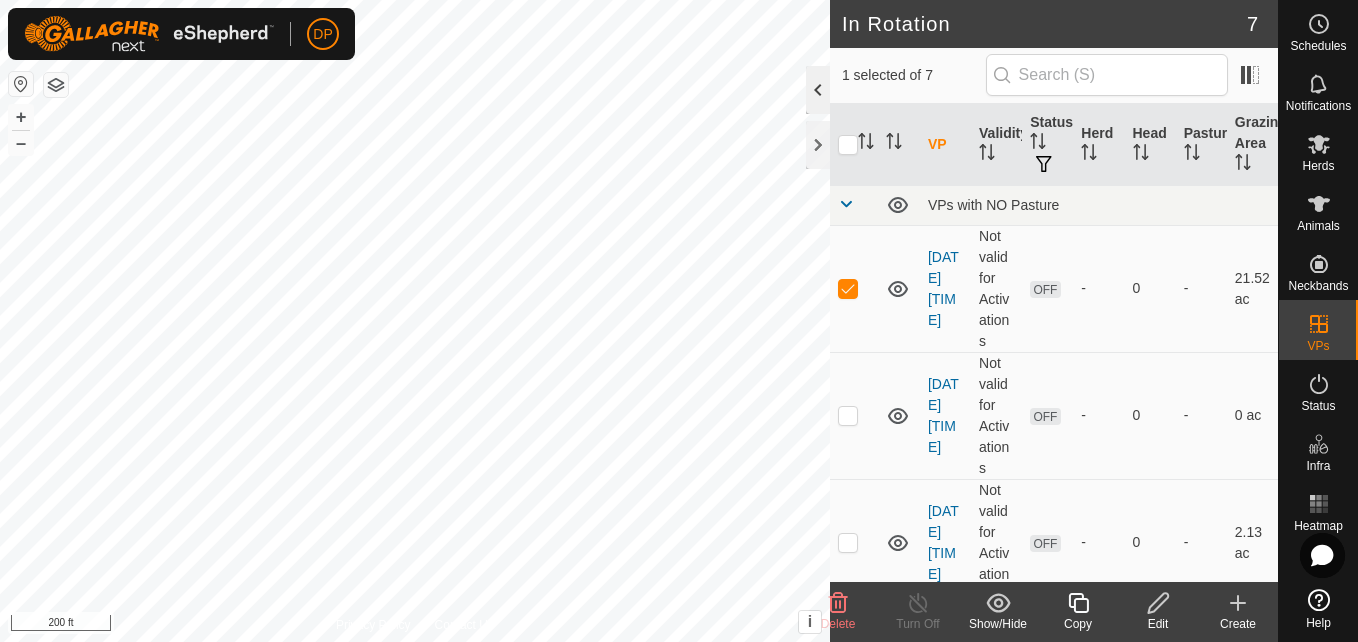 click 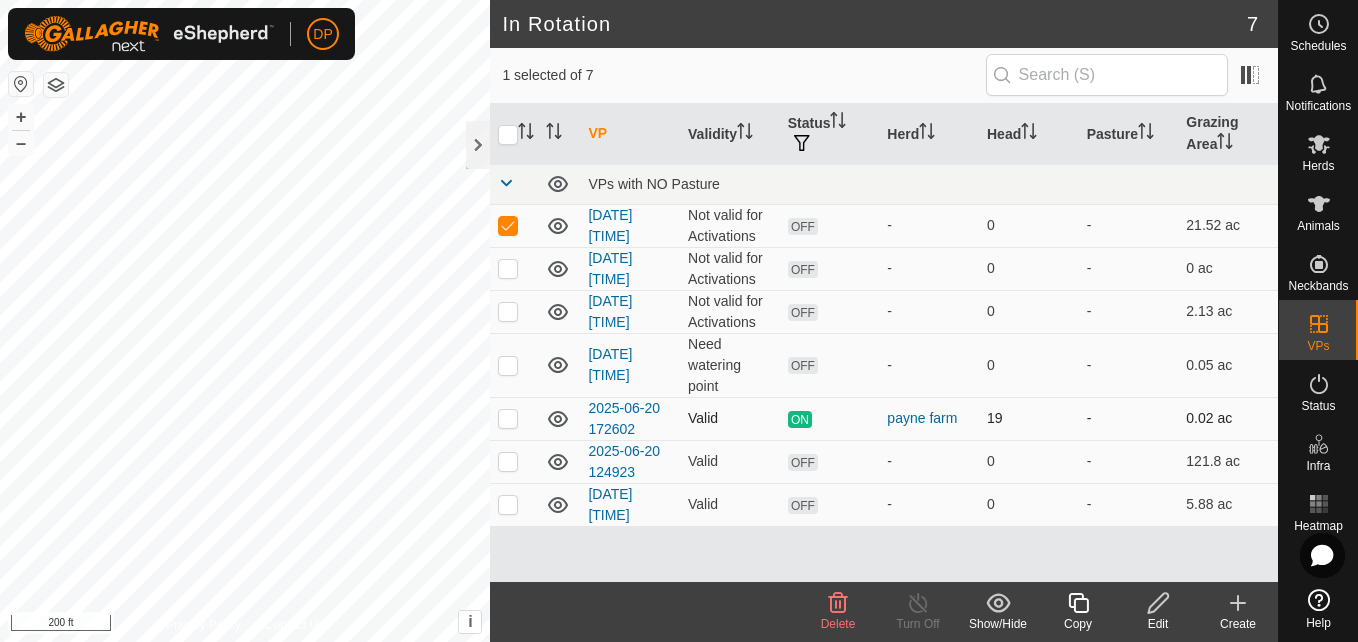 click at bounding box center (508, 418) 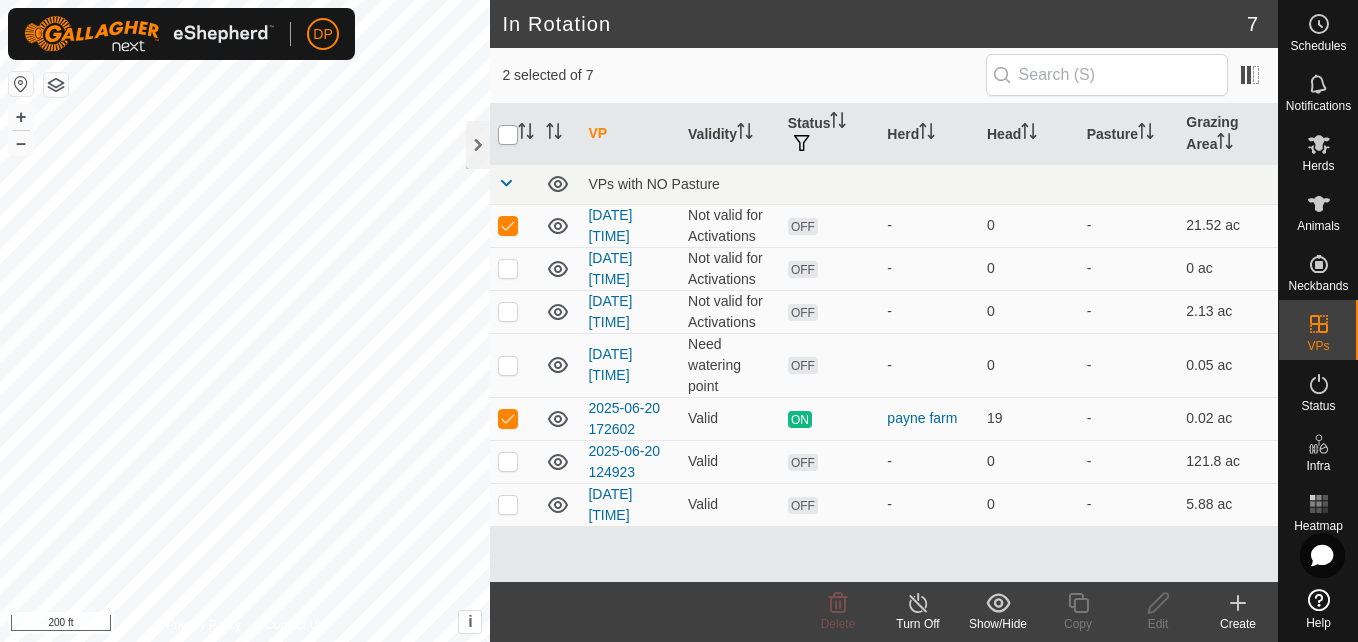 click at bounding box center [508, 135] 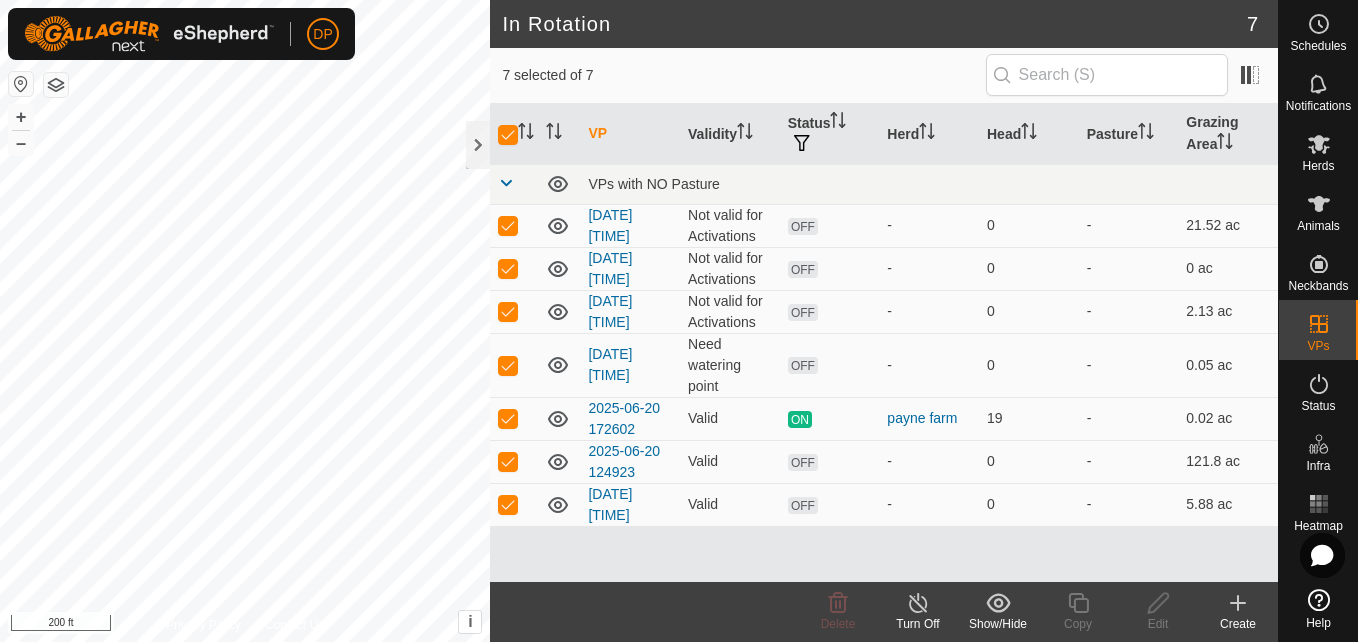 click 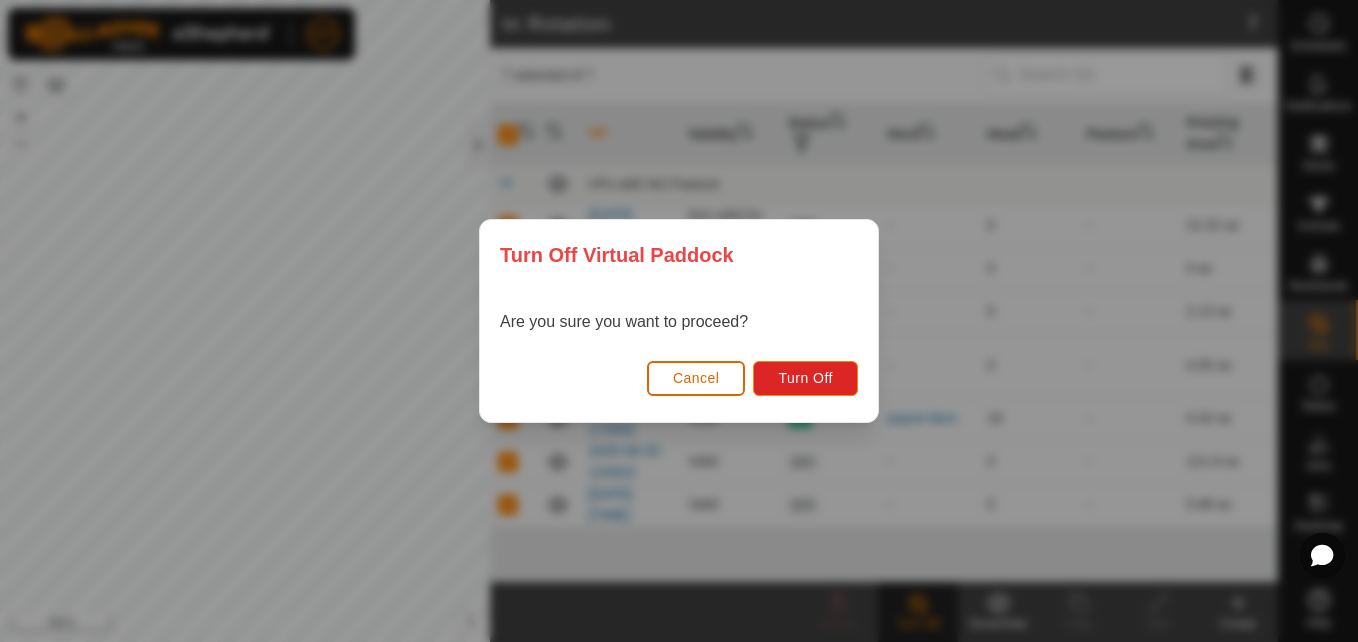 click on "Cancel" at bounding box center [696, 378] 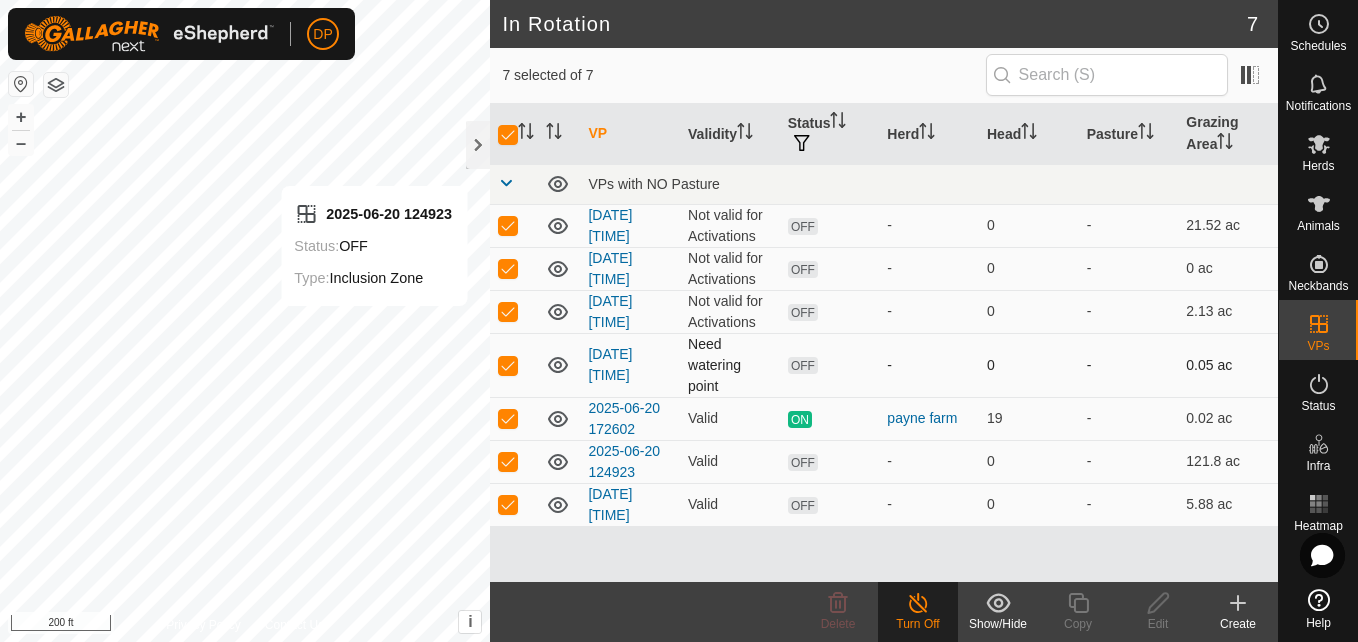 checkbox on "false" 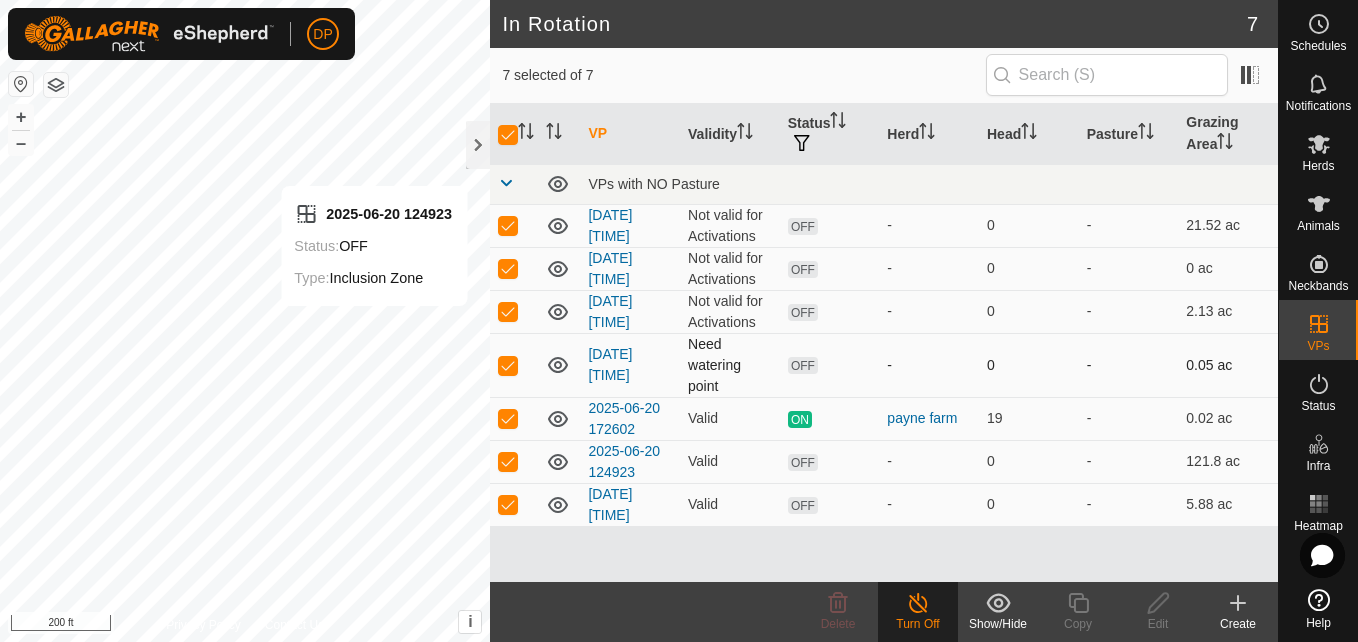 checkbox on "false" 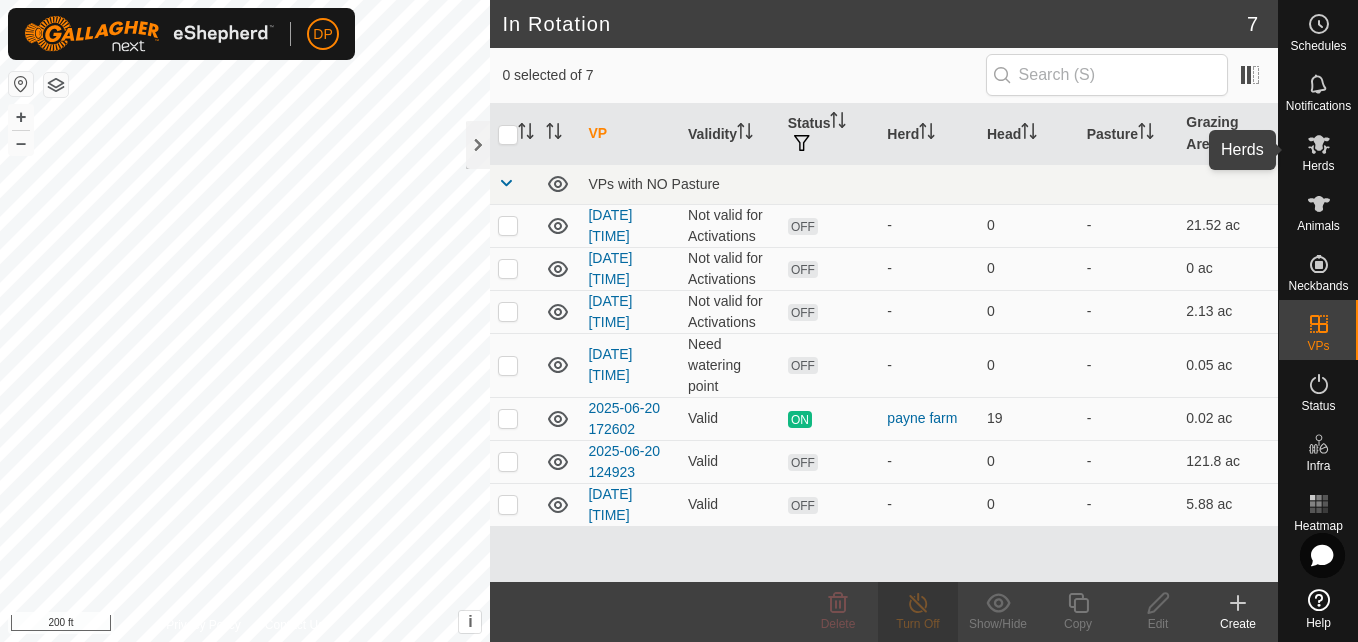 click 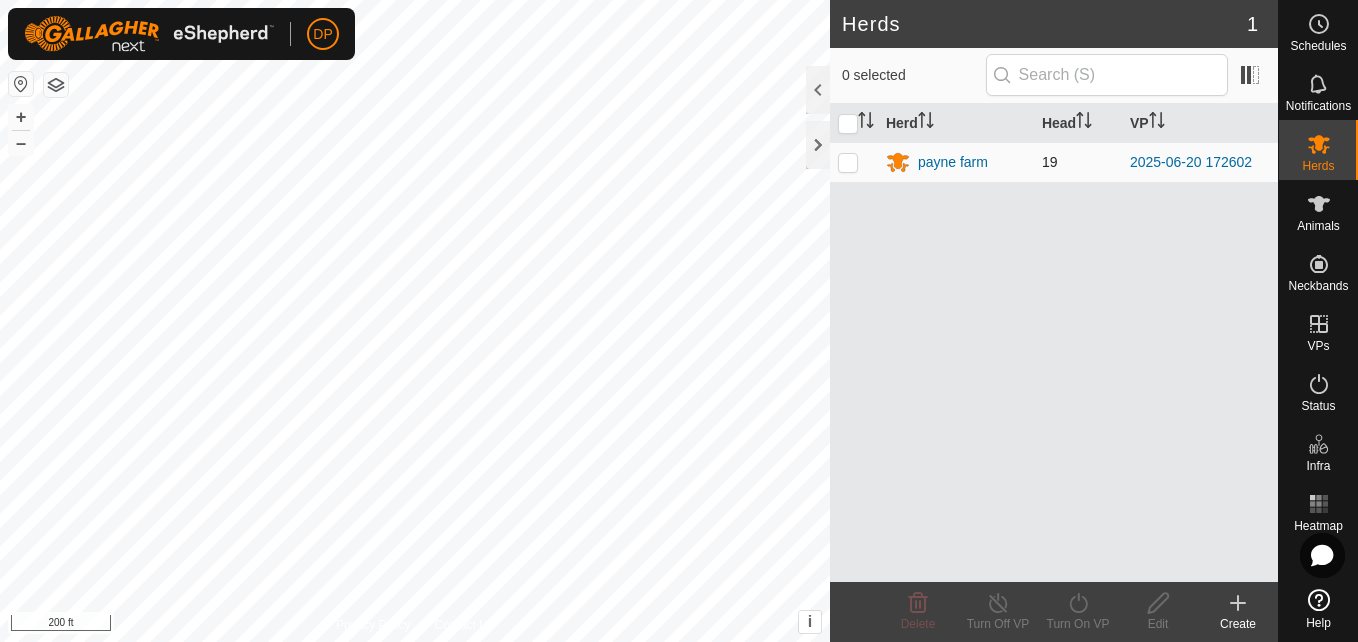 click at bounding box center [848, 162] 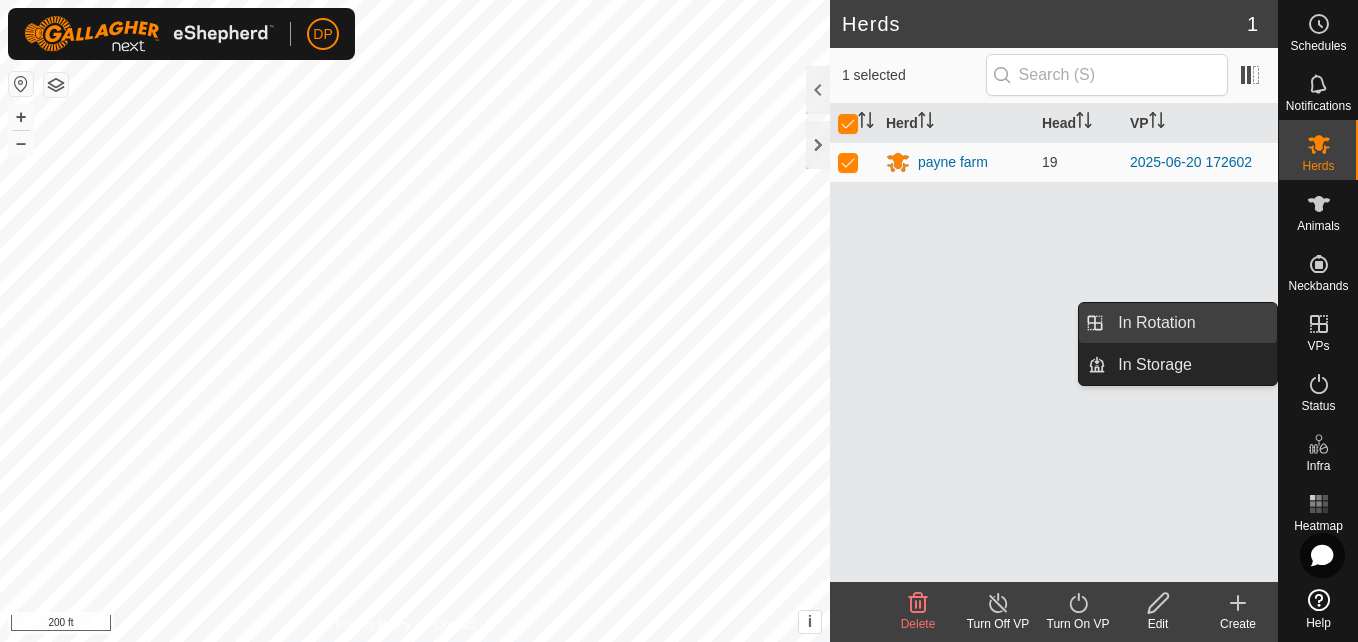 click on "In Rotation" at bounding box center (1191, 323) 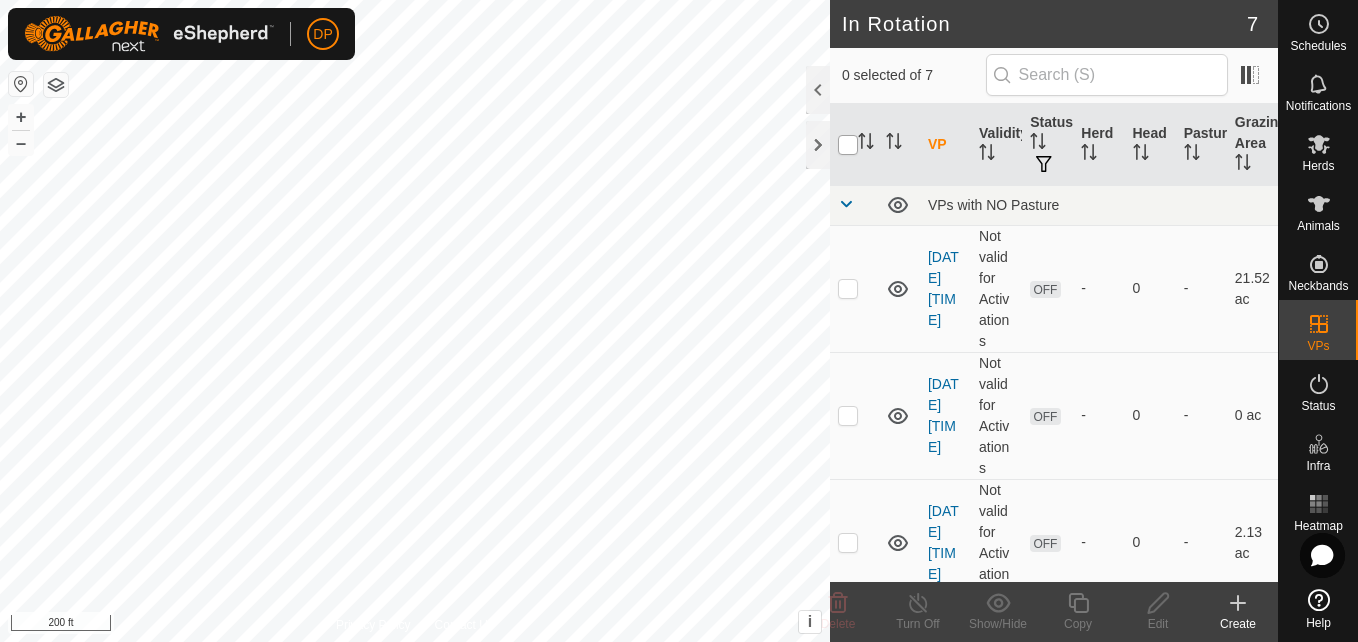 click at bounding box center (848, 145) 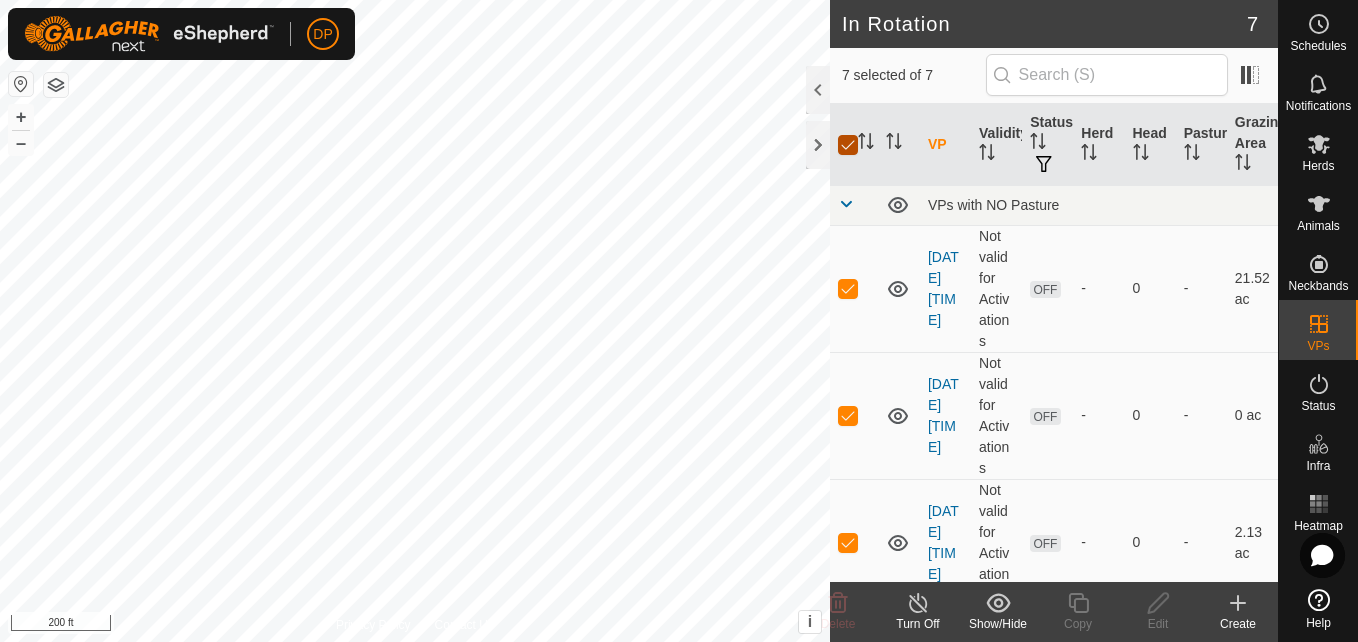 click at bounding box center [848, 145] 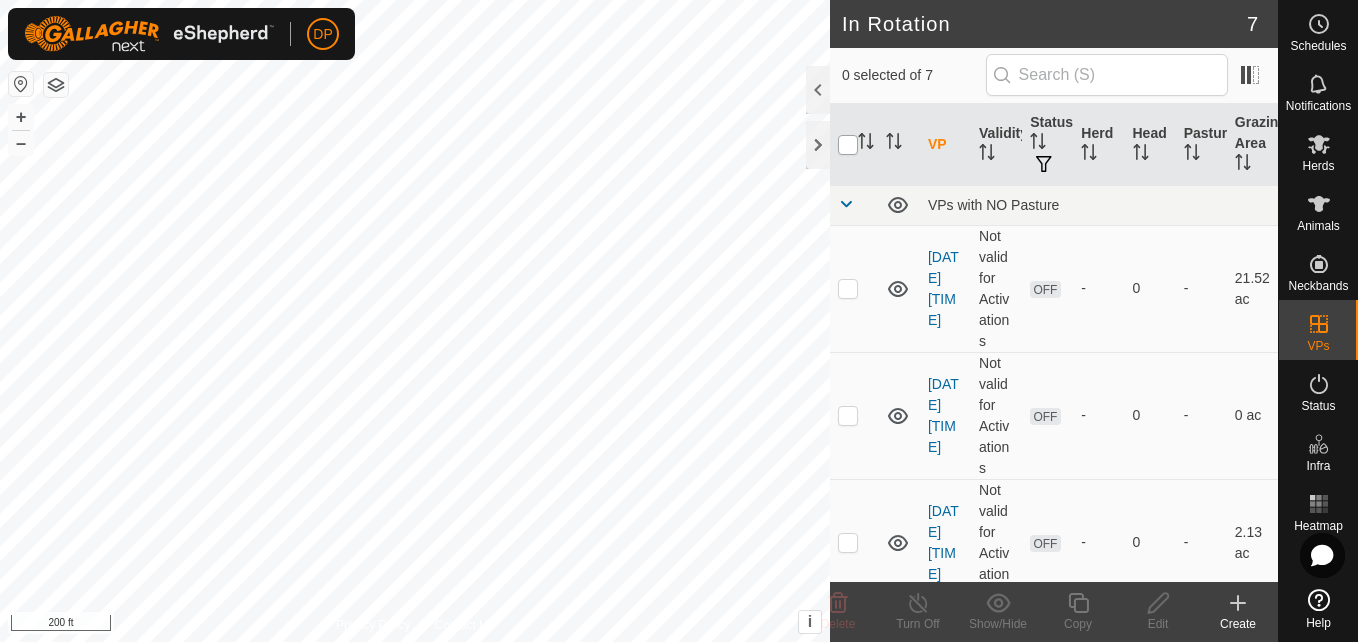 click at bounding box center (848, 145) 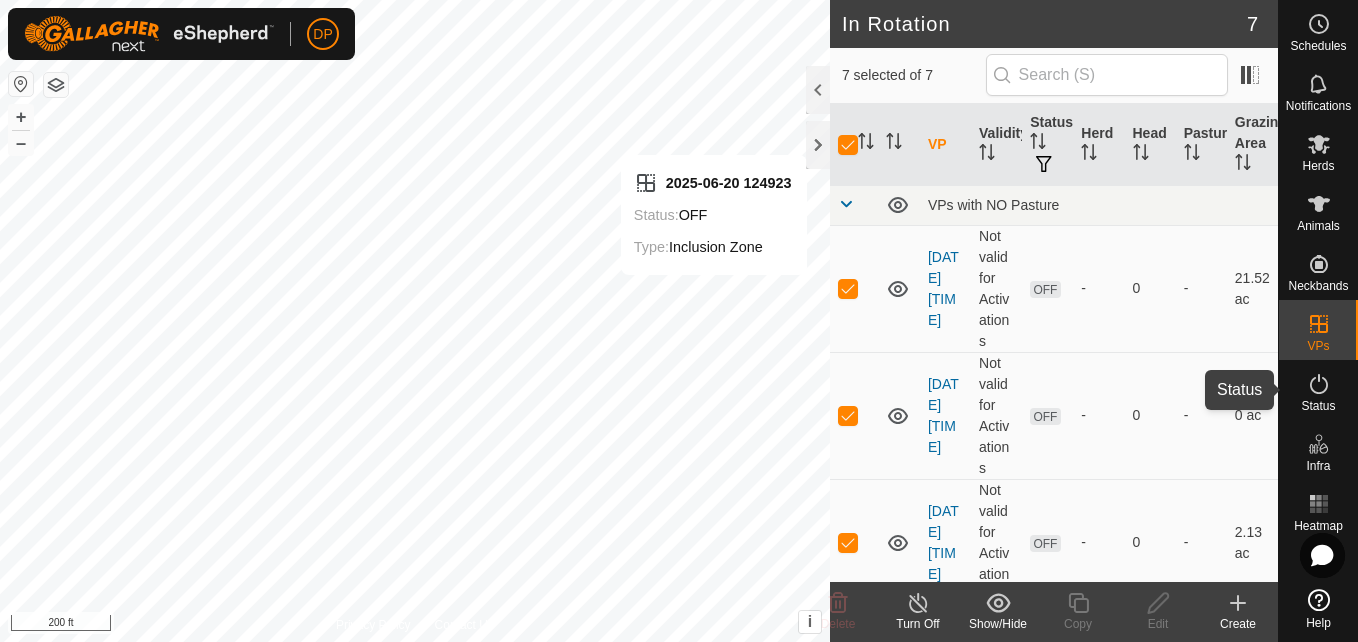 click 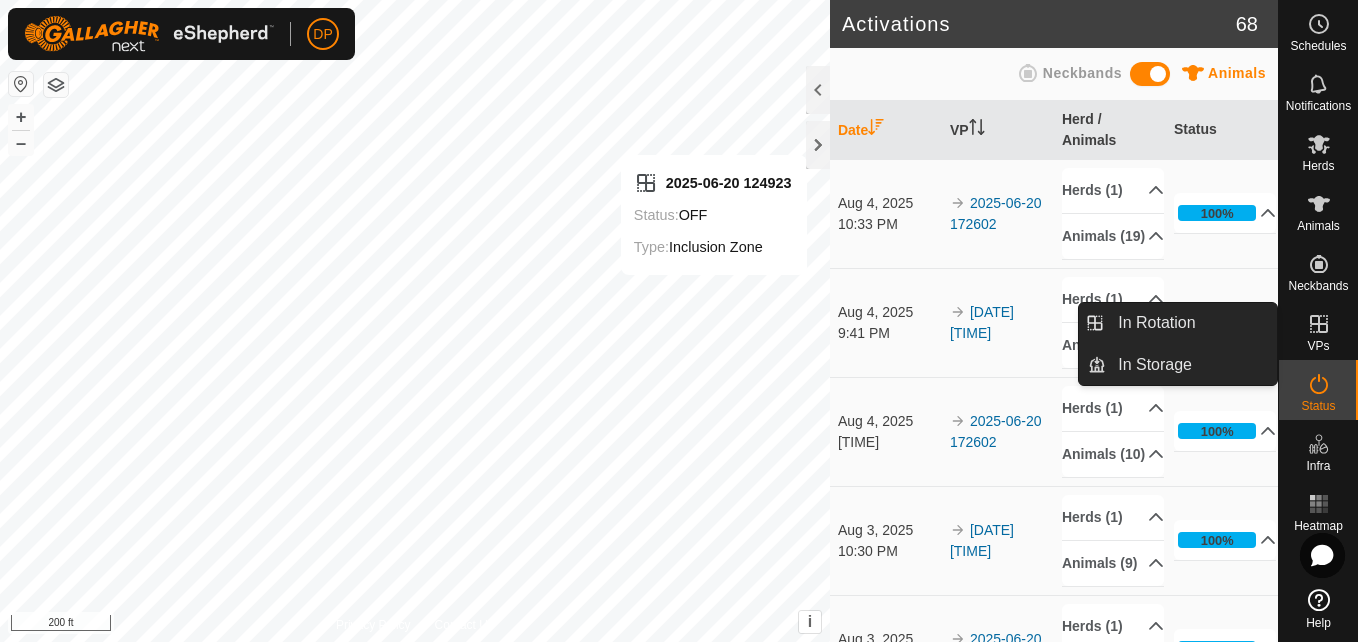 click 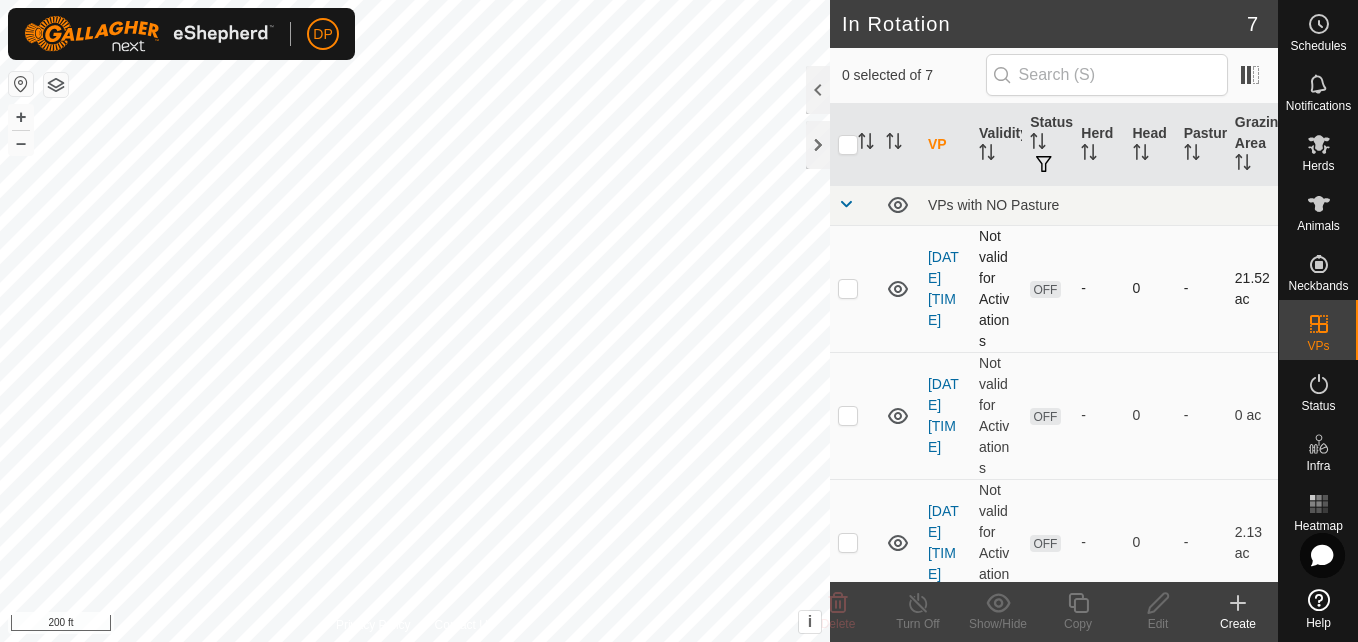 click at bounding box center [848, 288] 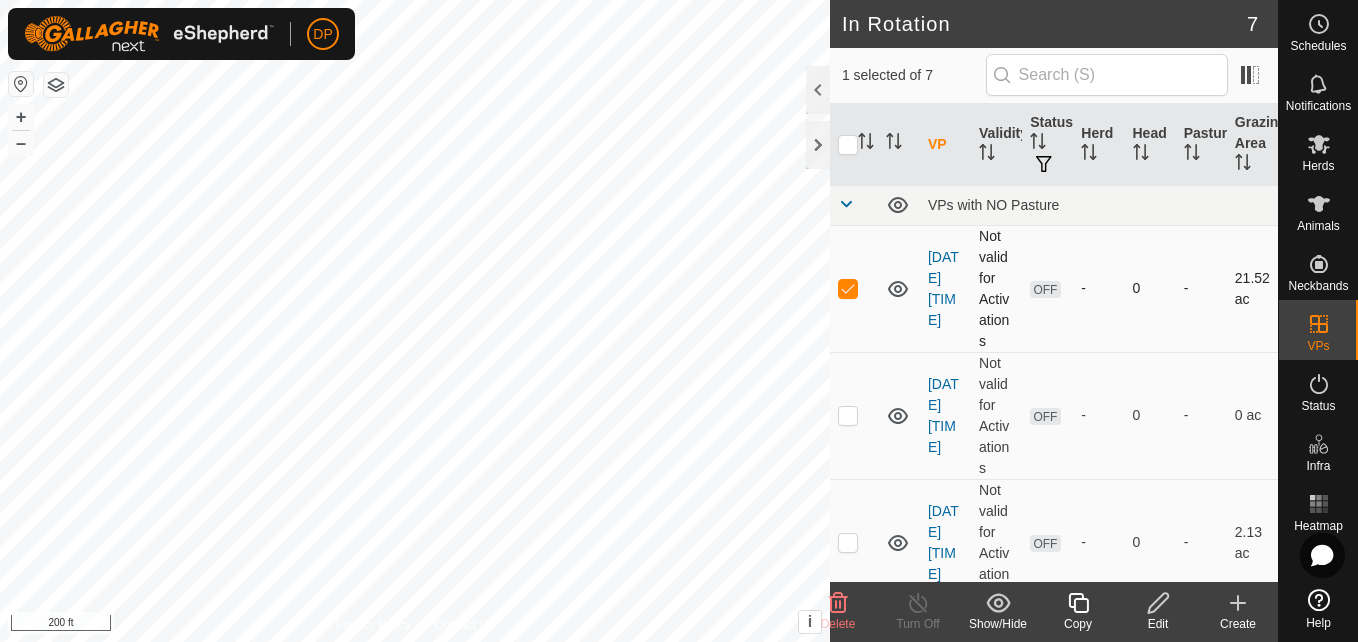 click at bounding box center (848, 288) 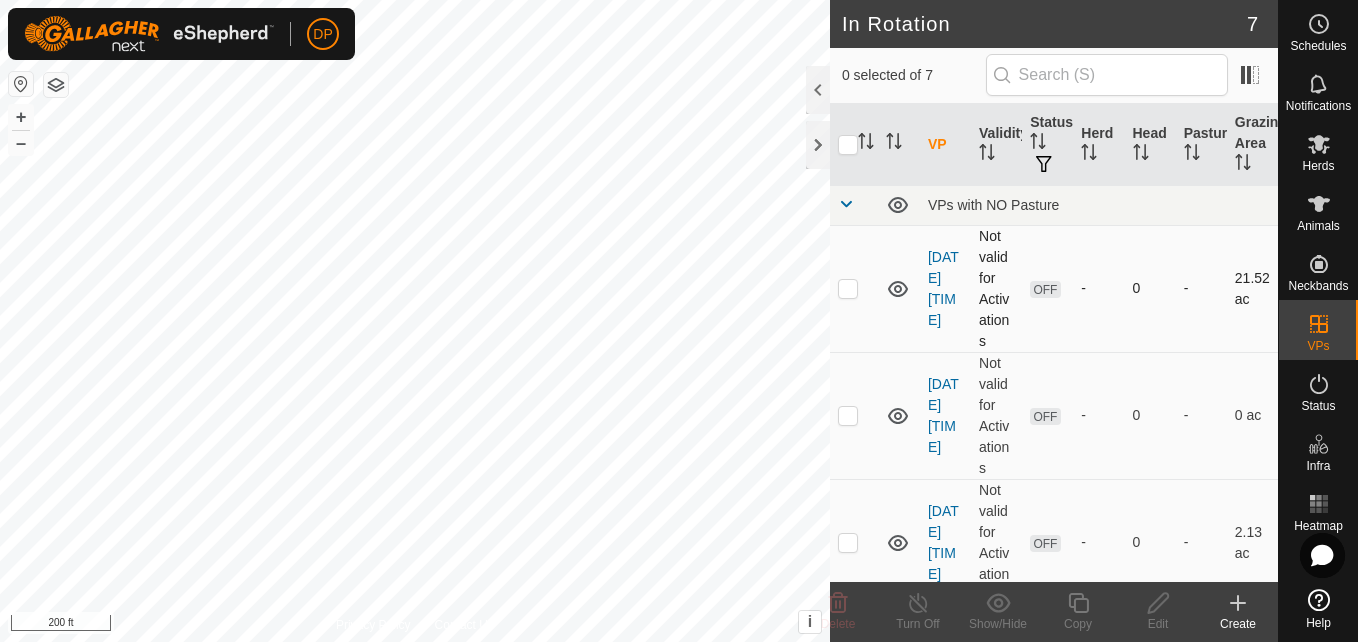 click at bounding box center (848, 288) 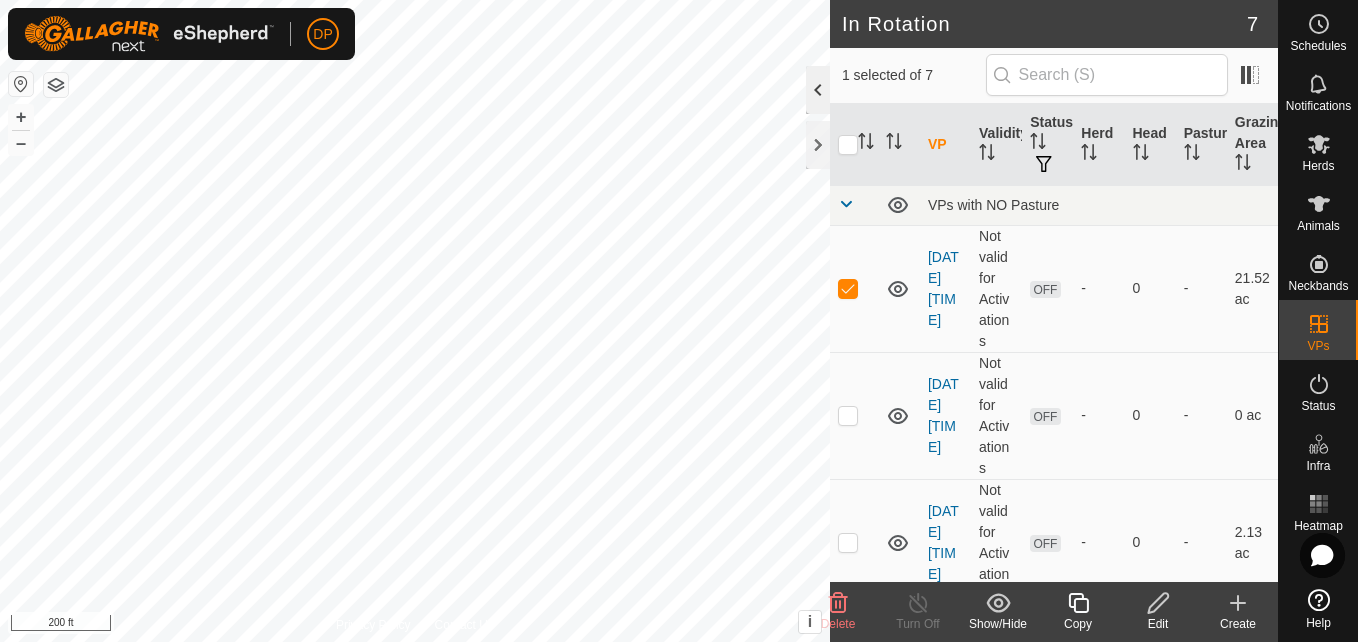 click 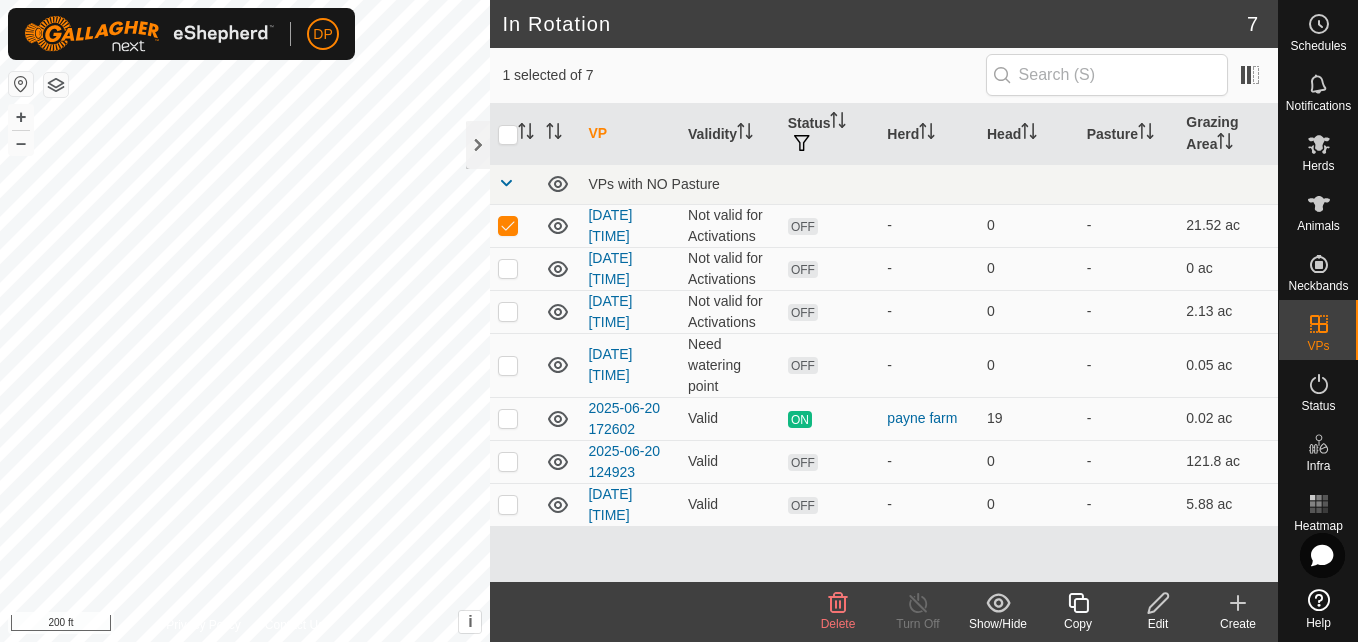 click 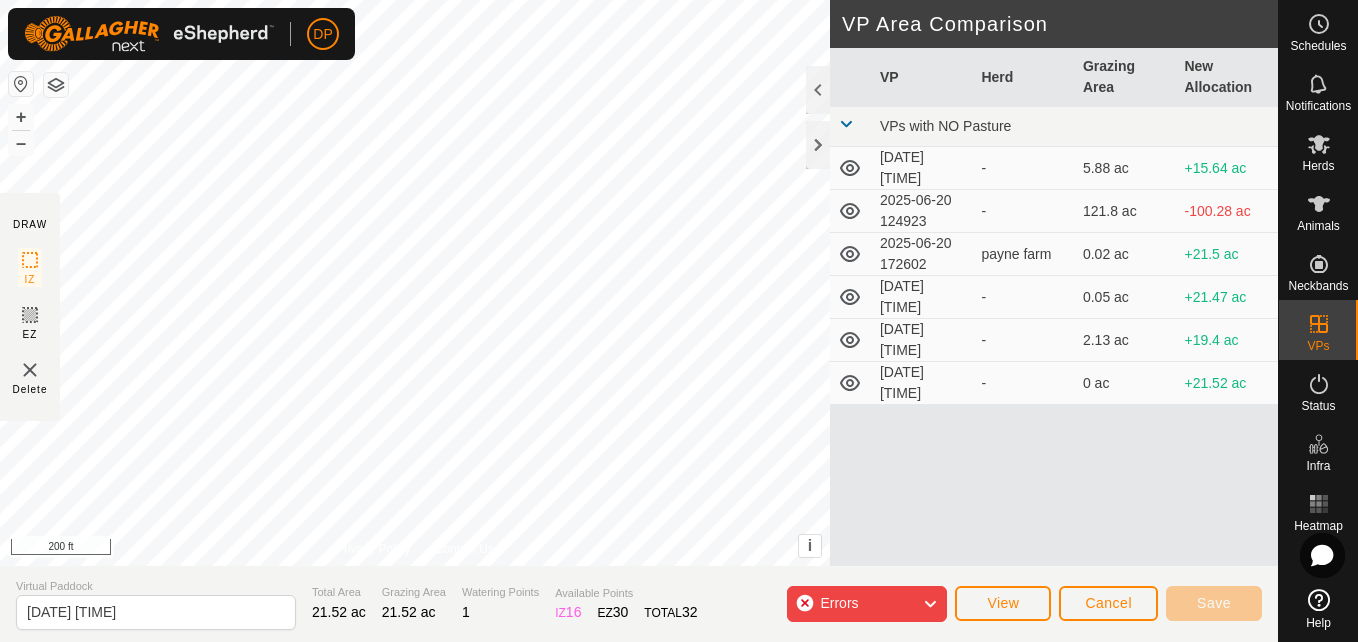 click at bounding box center (846, 124) 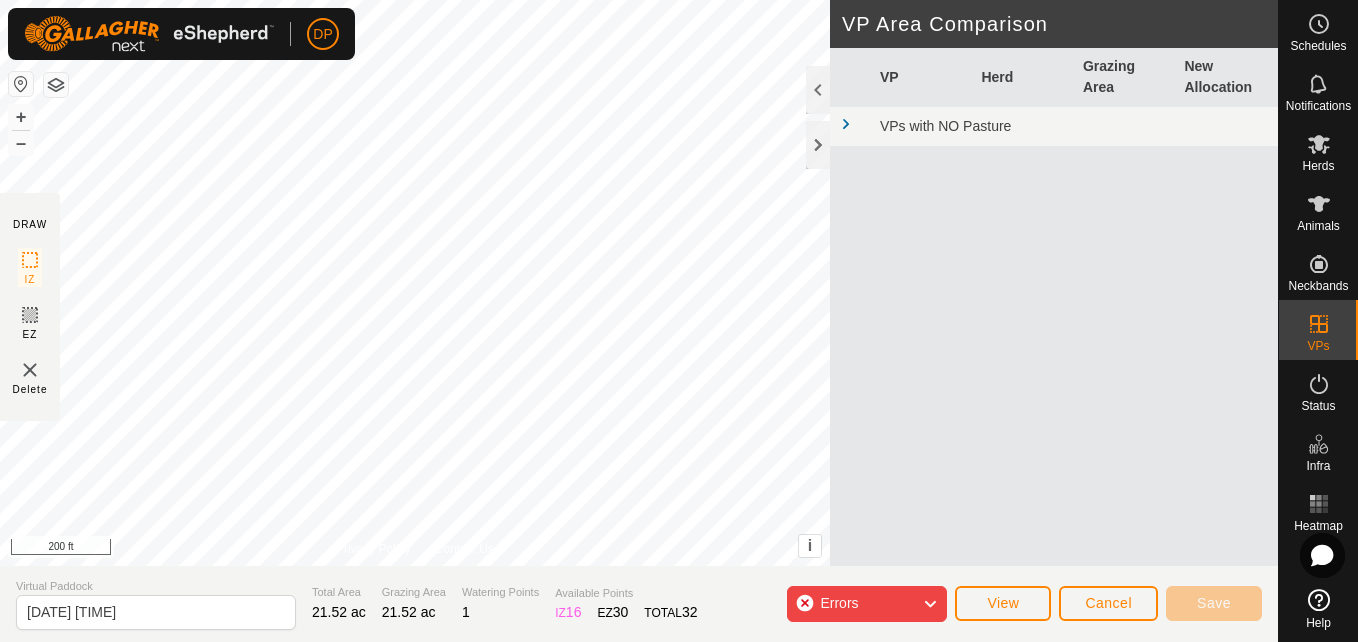 click at bounding box center (846, 124) 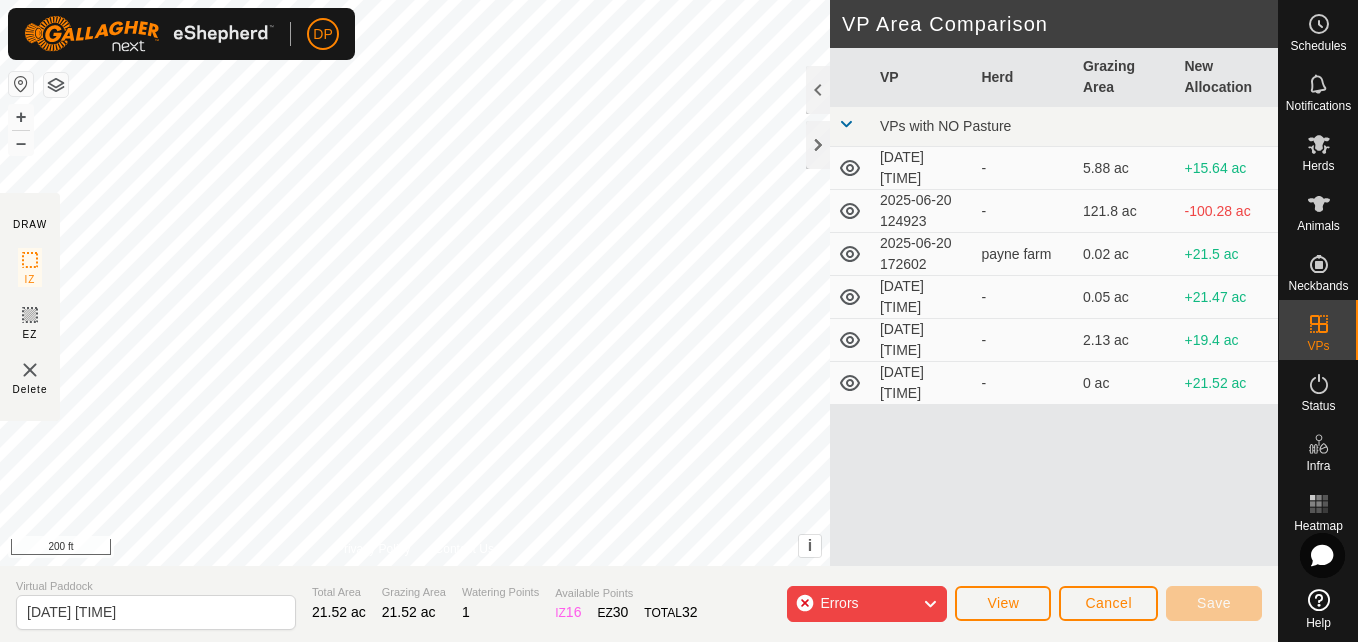 click on "21.52 ac" 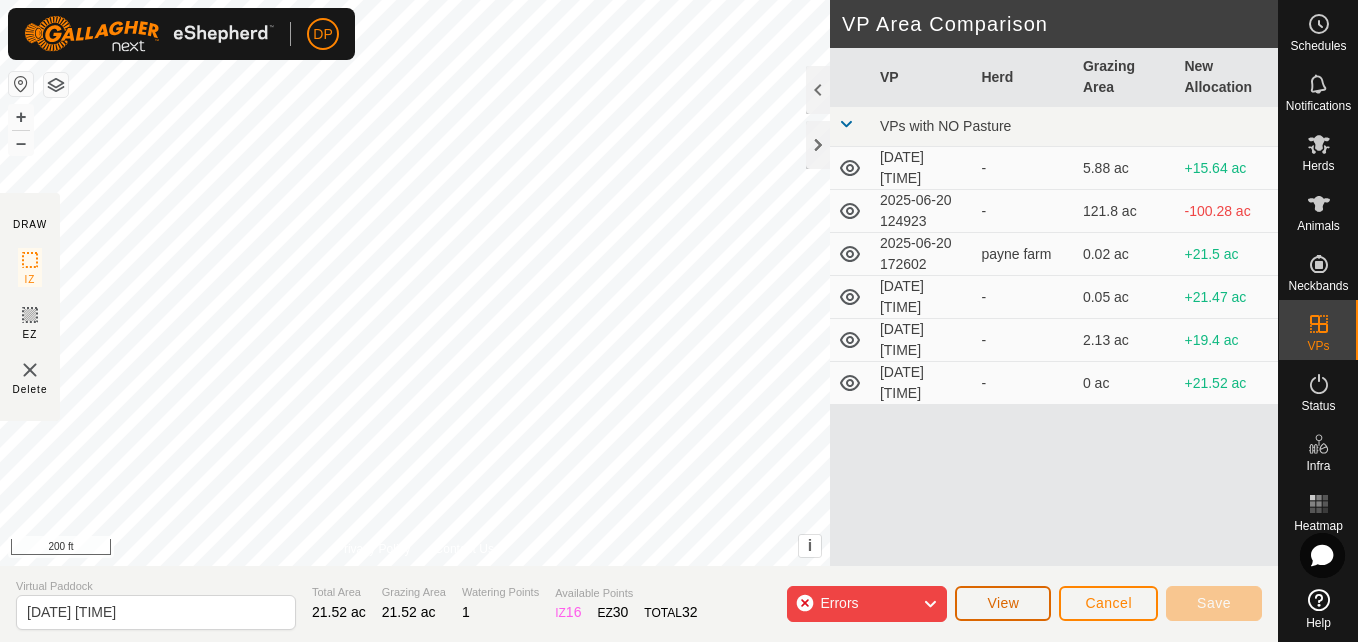 click on "View" 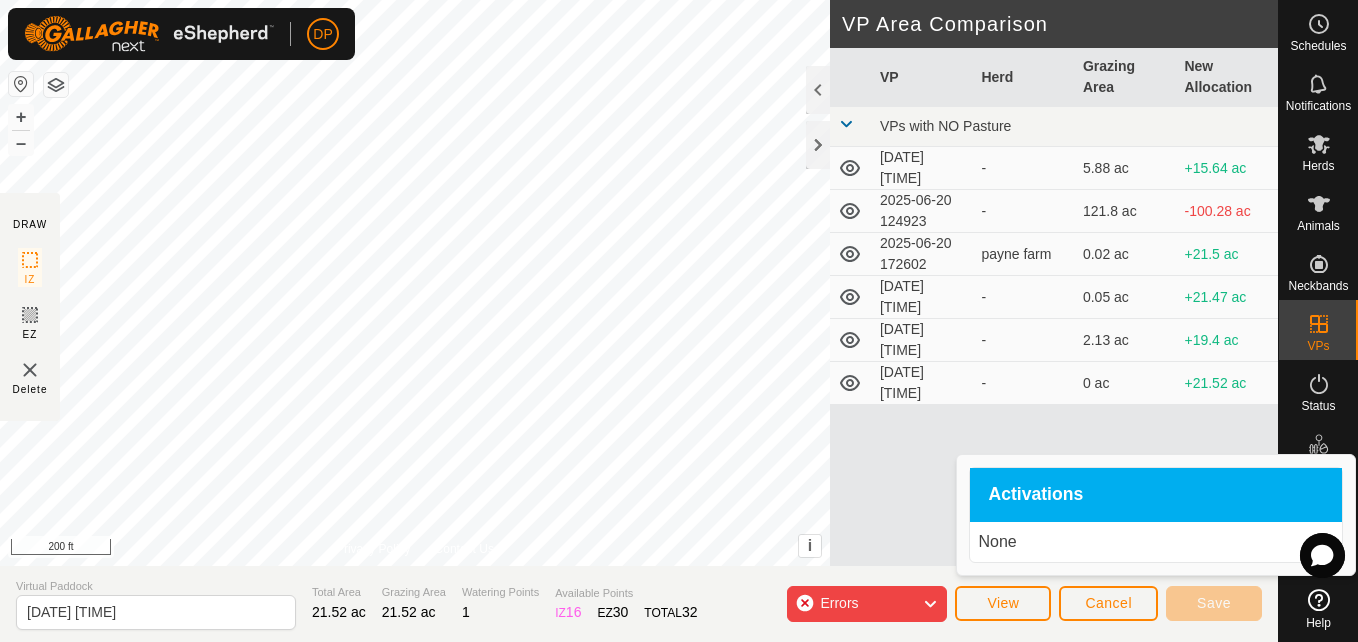 click on "VP   Herd   Grazing Area   New Allocation  VPs with NO Pasture  [DATE] [TIME]  -  5.88 ac  +15.64 ac  [DATE] [TIME]  -  121.8 ac  -100.28 ac  [DATE] [TIME]   payne farm   0.02 ac  +21.5 ac  [DATE] [TIME]  -  0.05 ac  +21.47 ac  [DATE] [TIME]  -  2.13 ac  +19.4 ac  [DATE] [TIME]  -  0 ac  +21.52 ac" at bounding box center (1054, 331) 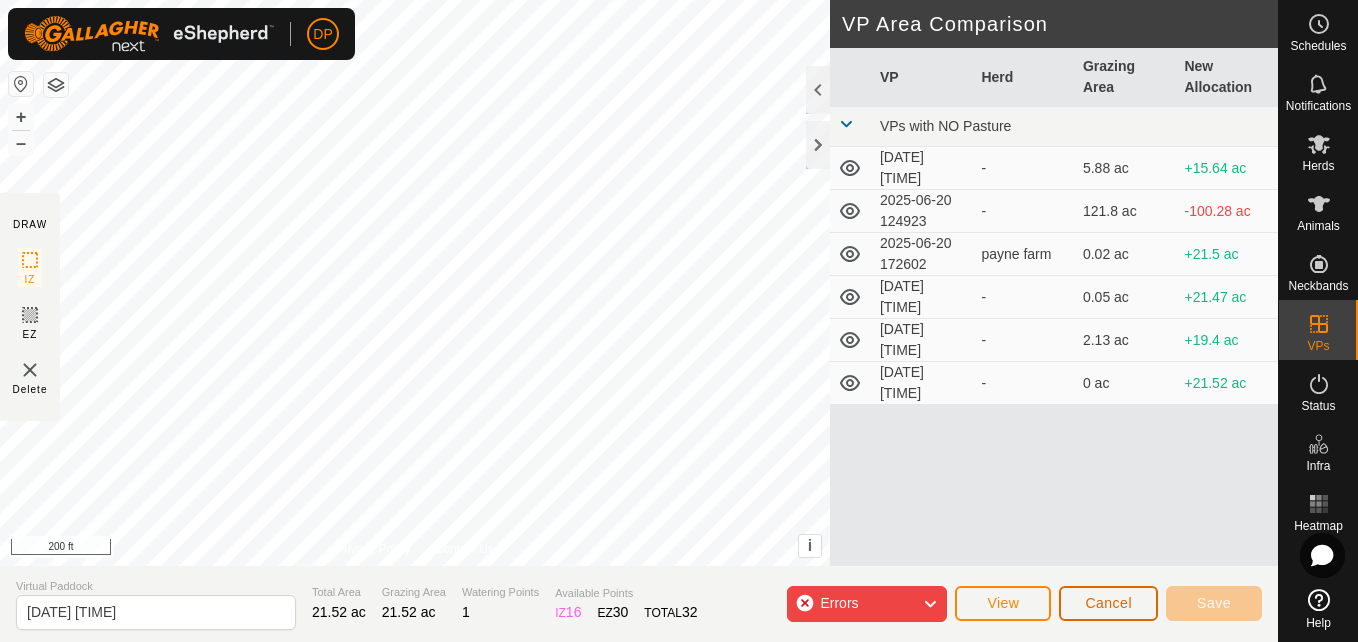 click on "Cancel" 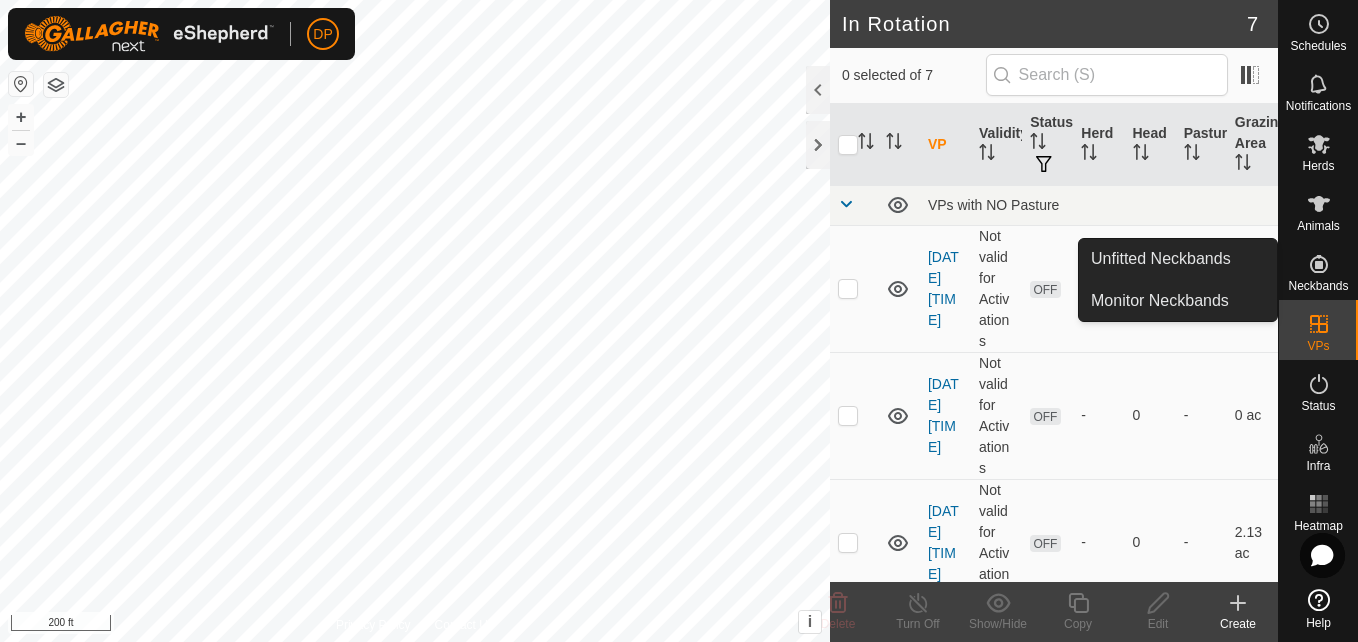 click 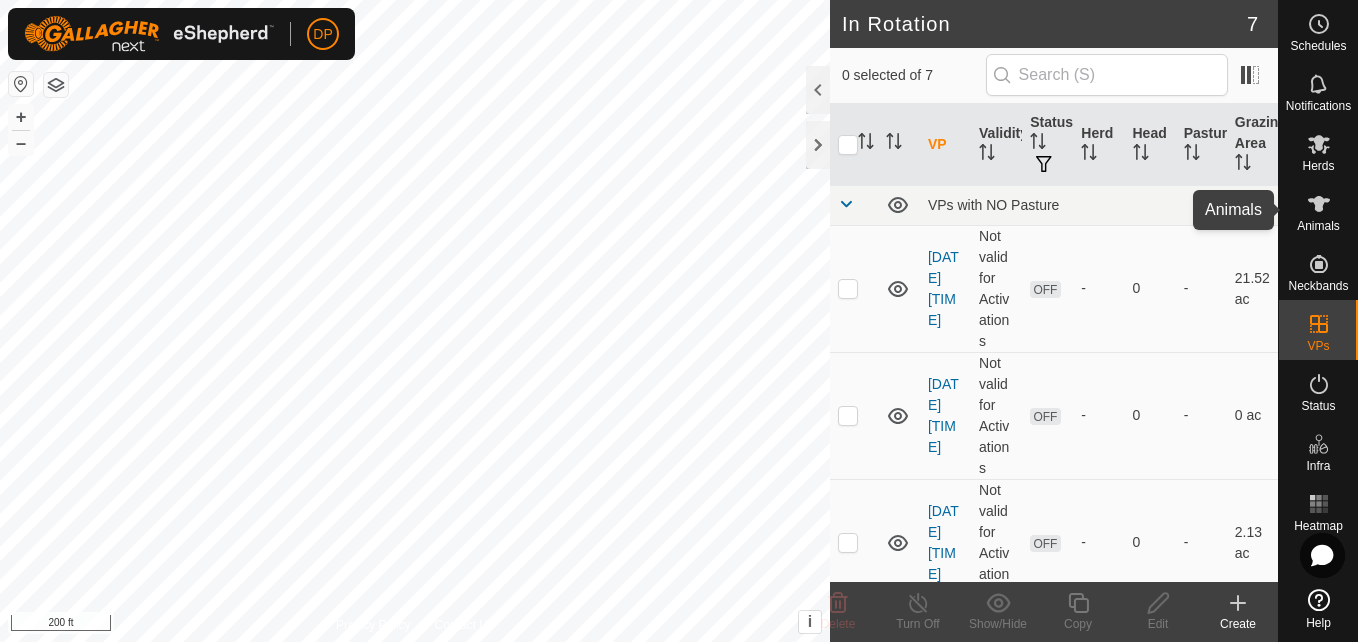 click 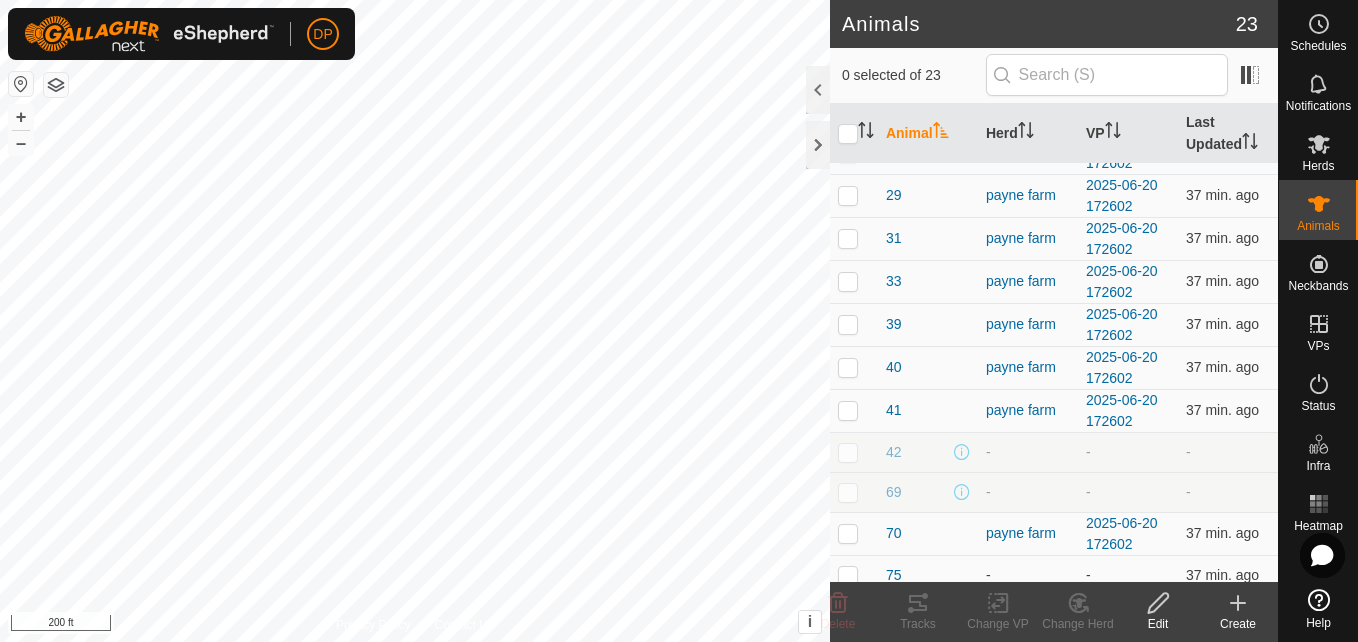 scroll, scrollTop: 559, scrollLeft: 0, axis: vertical 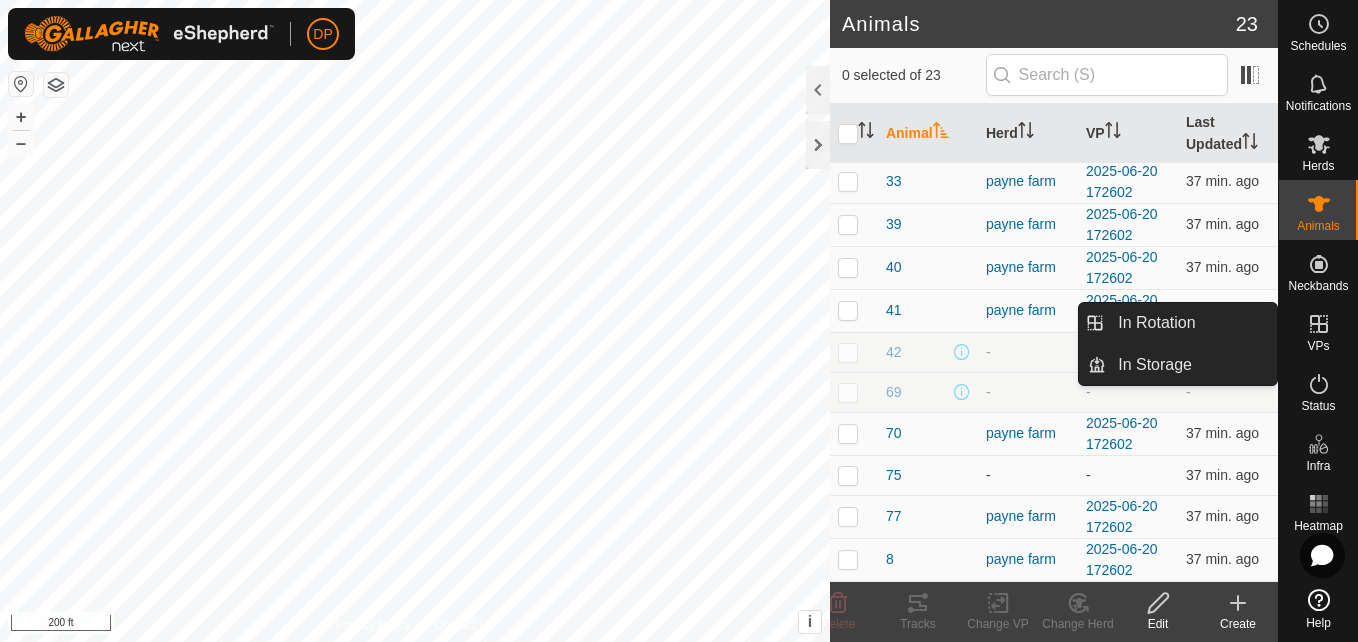 click 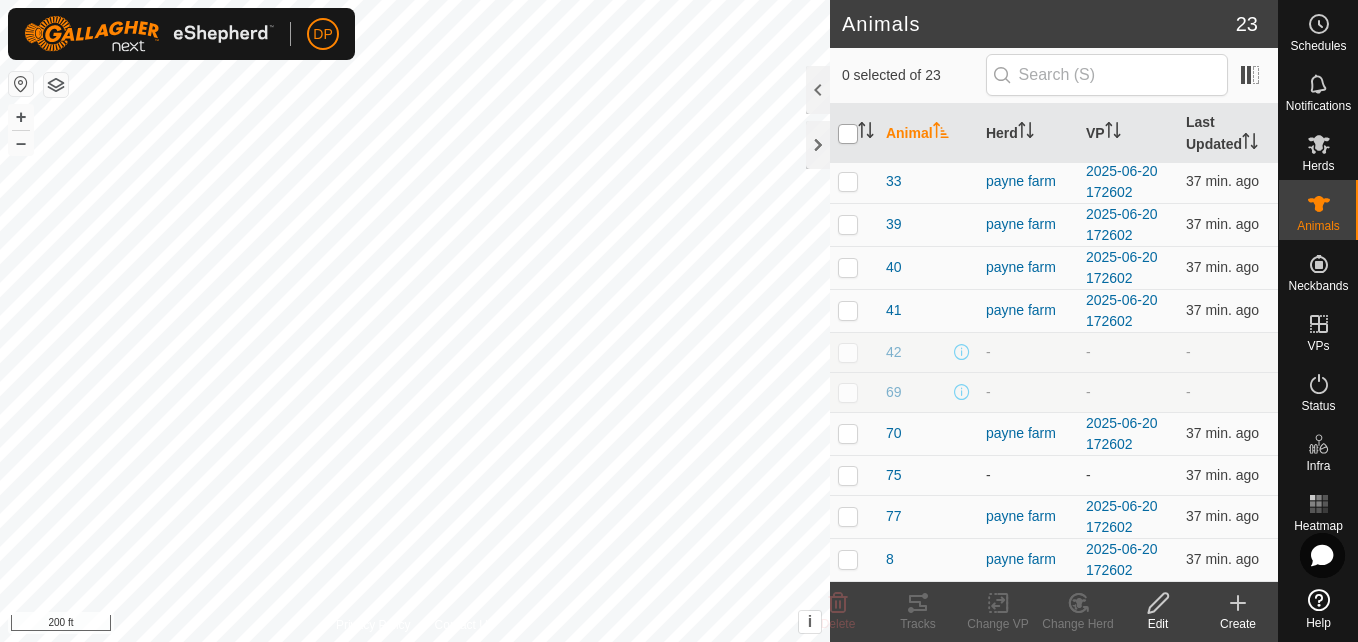 click at bounding box center (848, 134) 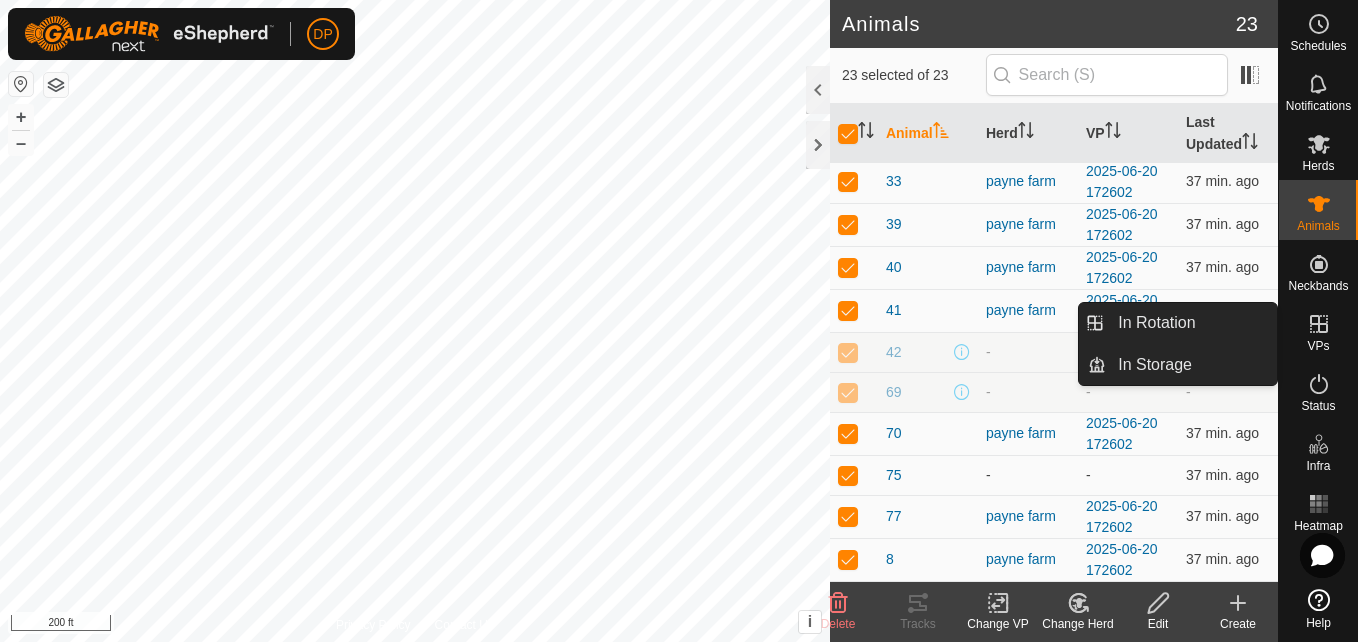 click 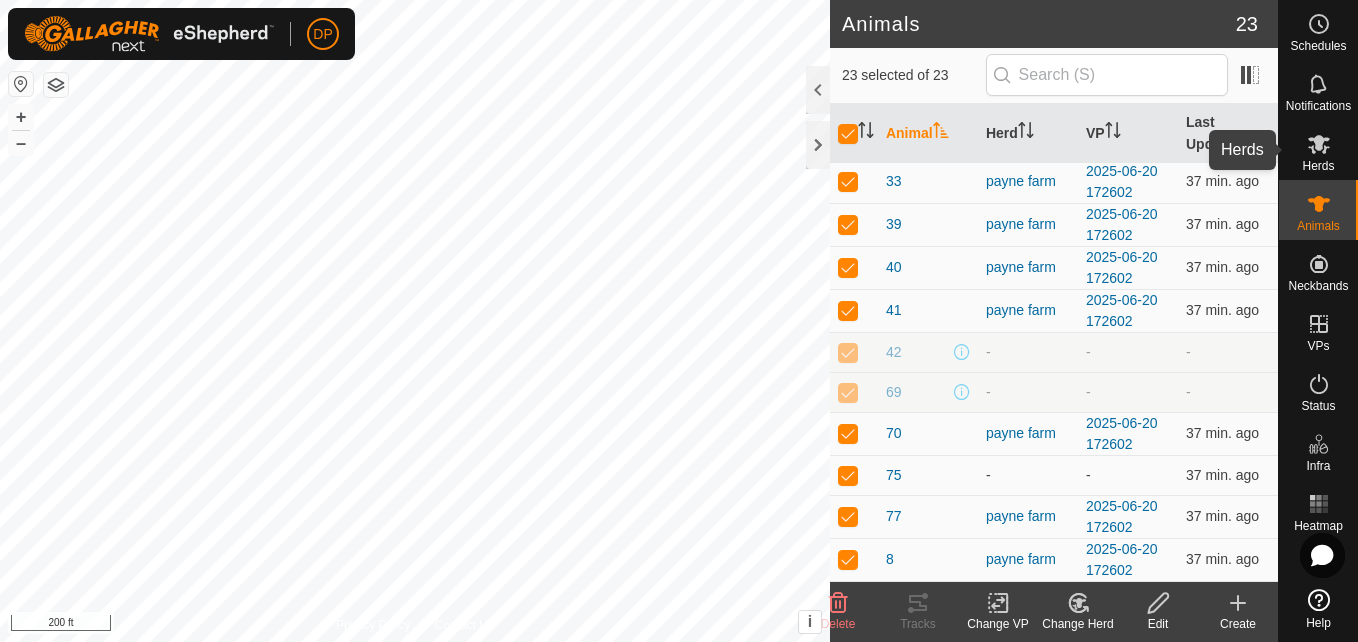 click 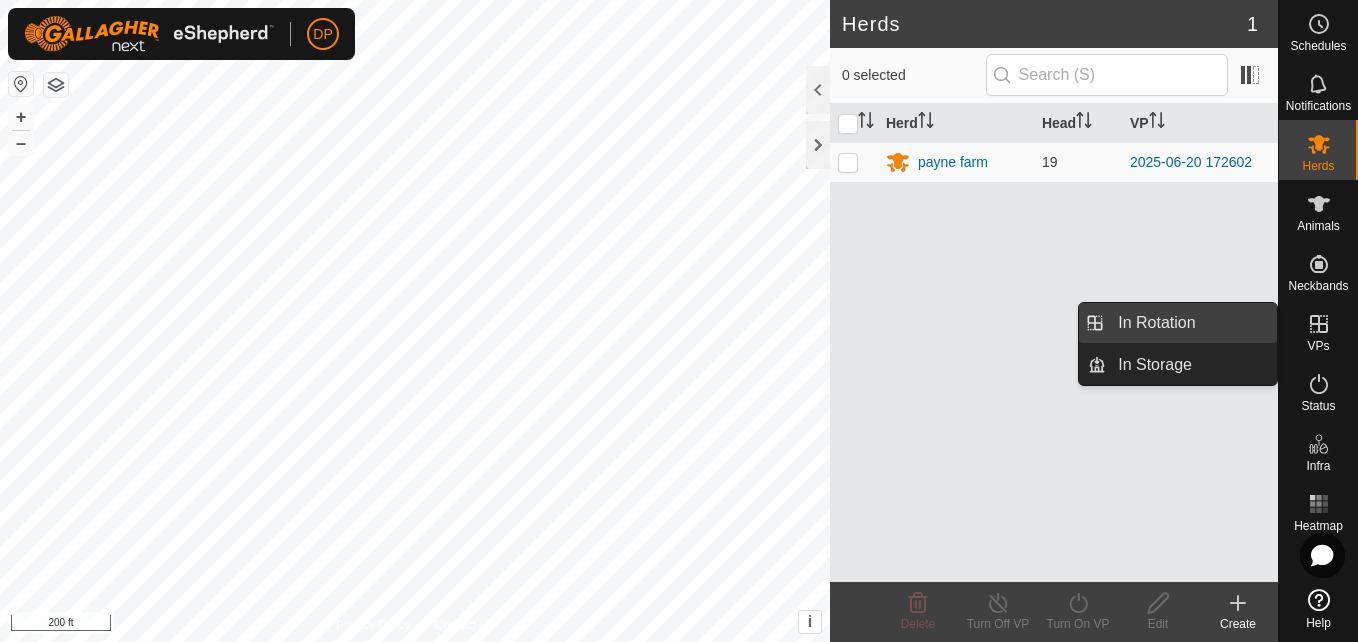 click on "In Rotation" at bounding box center (1191, 323) 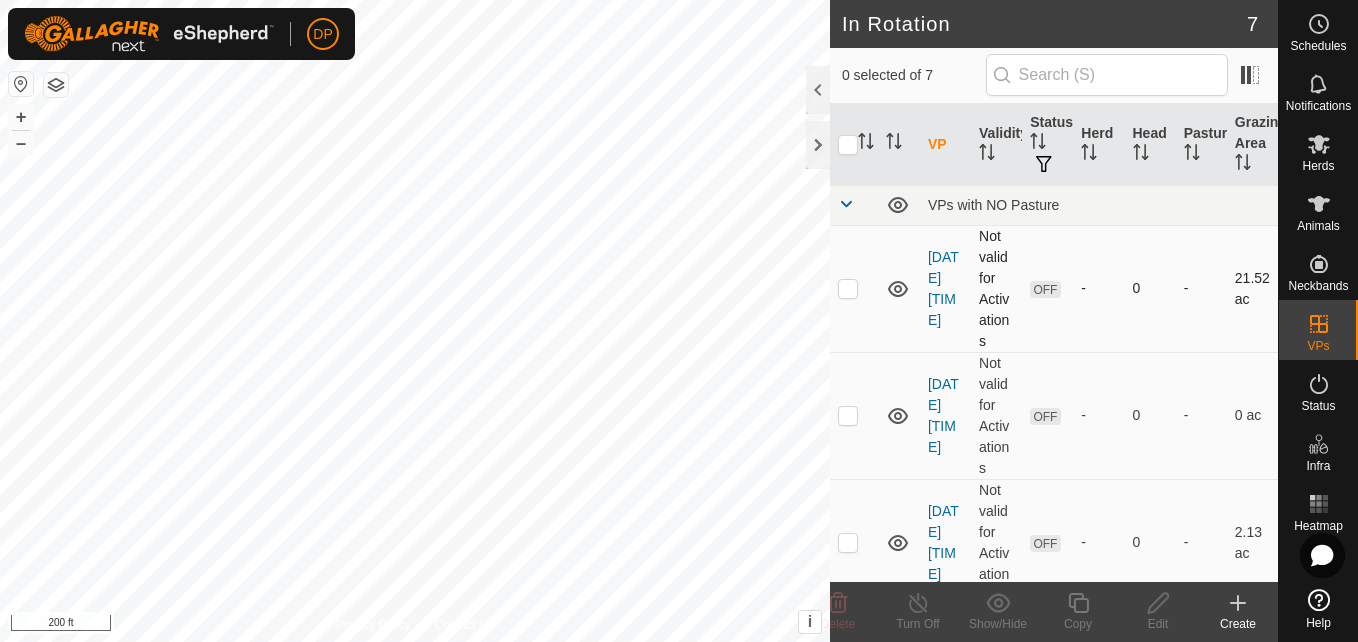click at bounding box center (848, 288) 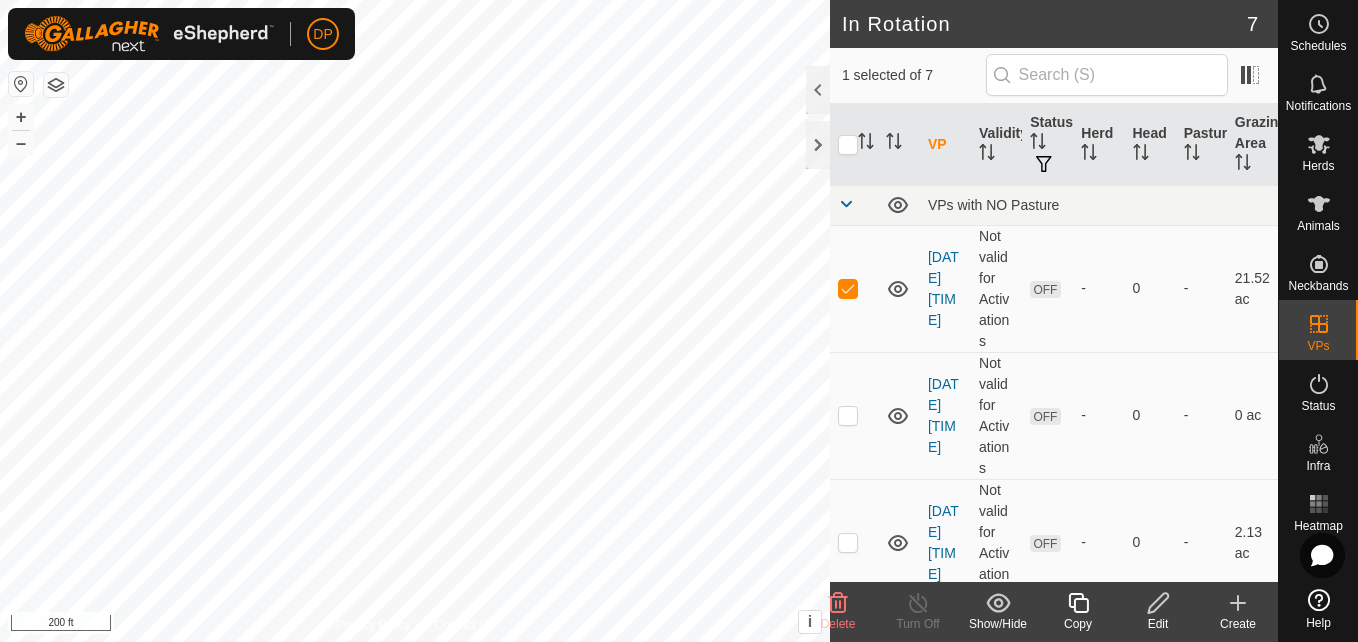 click 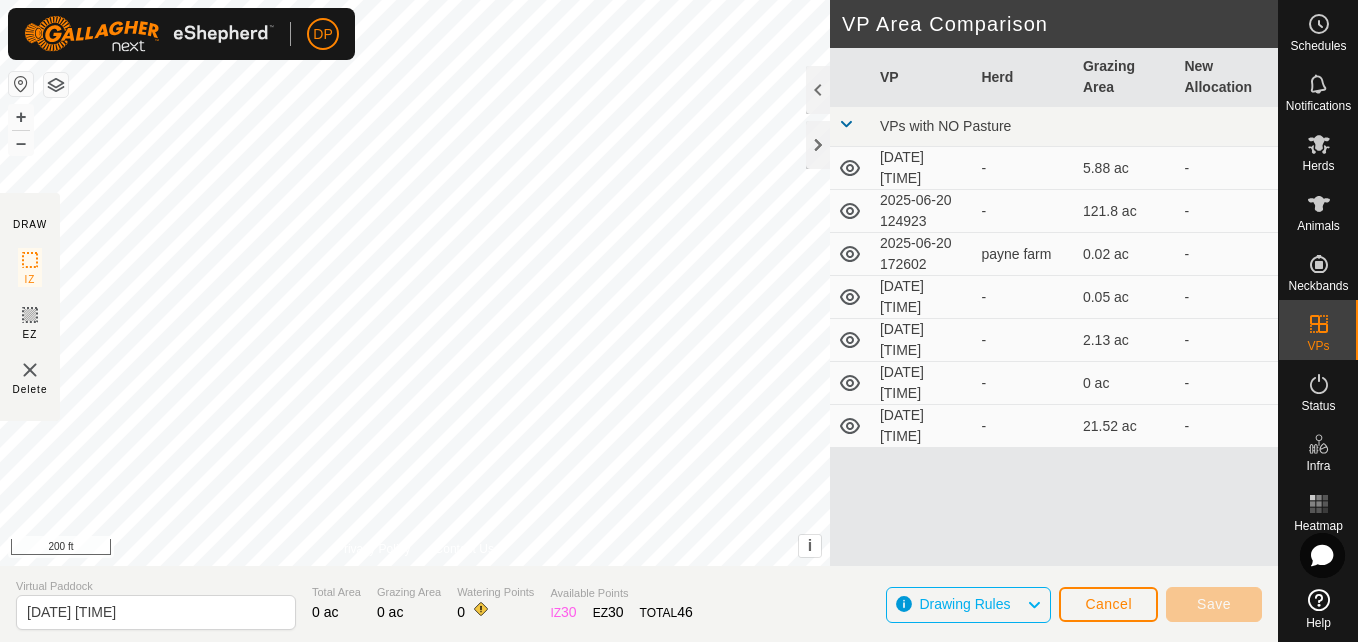 click 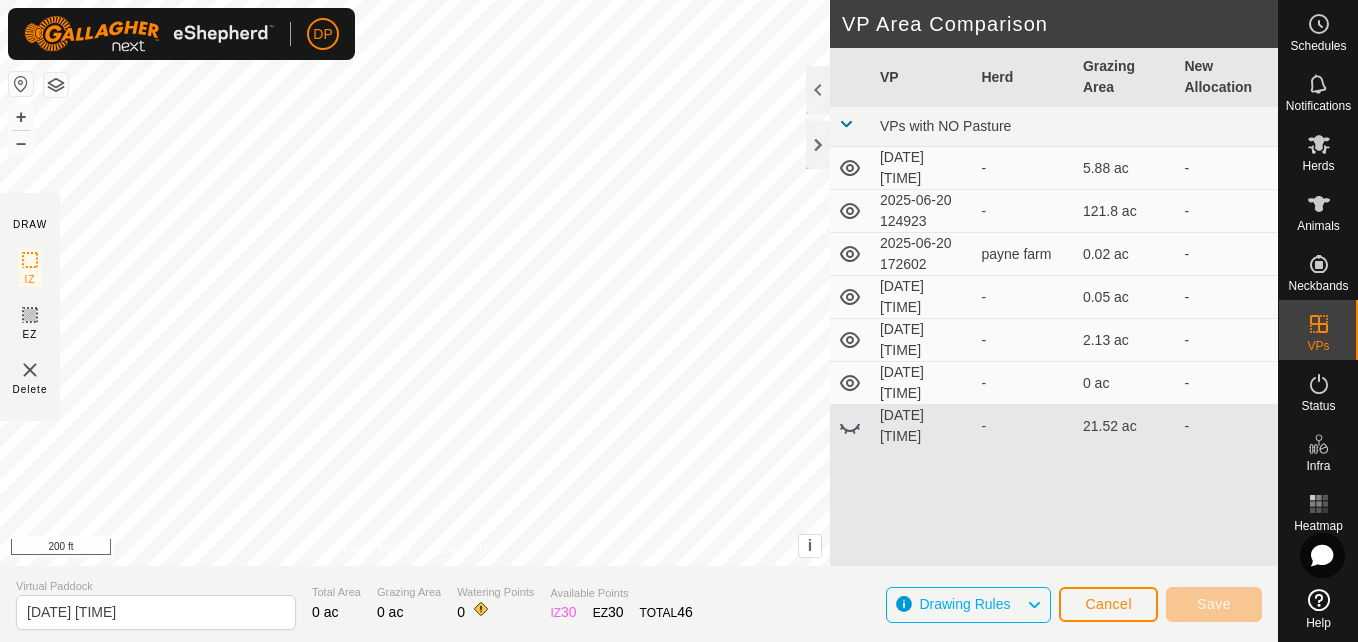 click 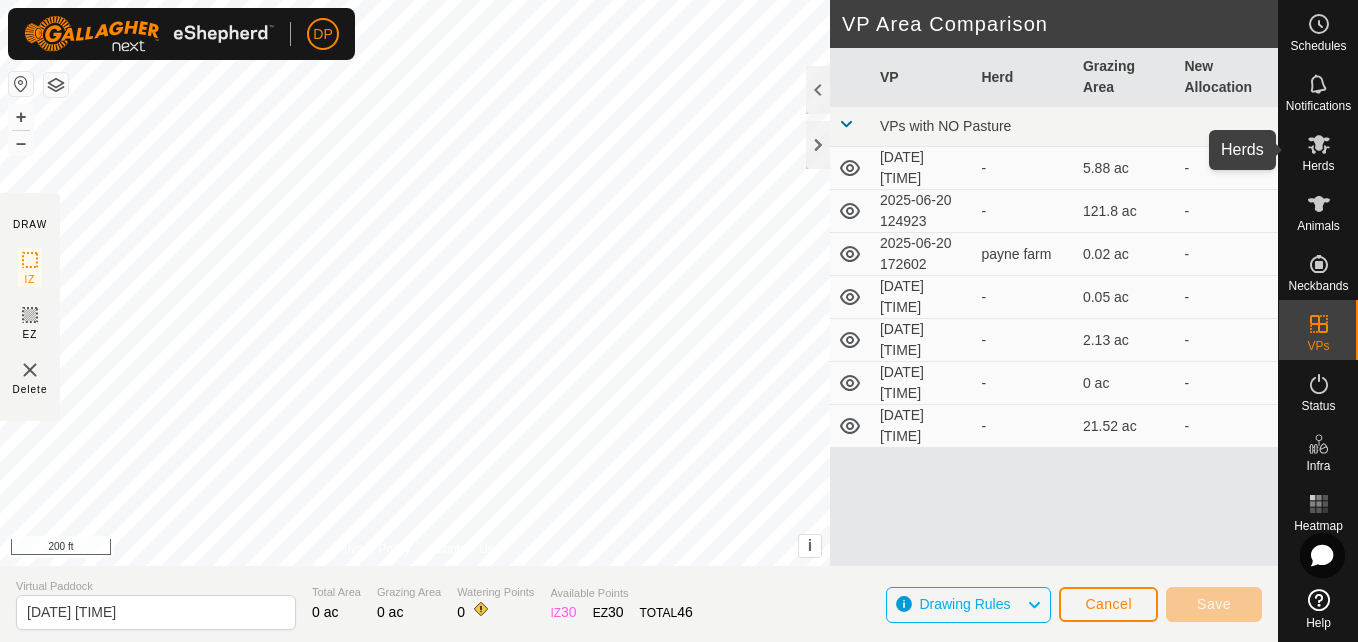 click 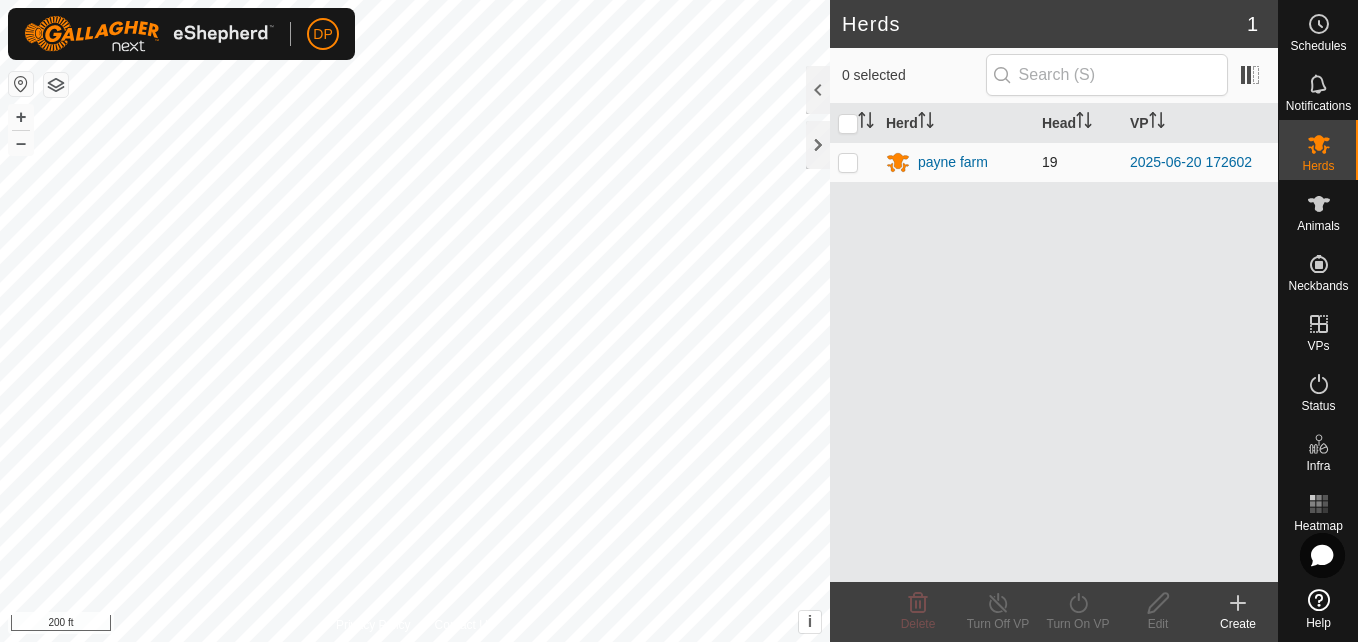click at bounding box center [848, 162] 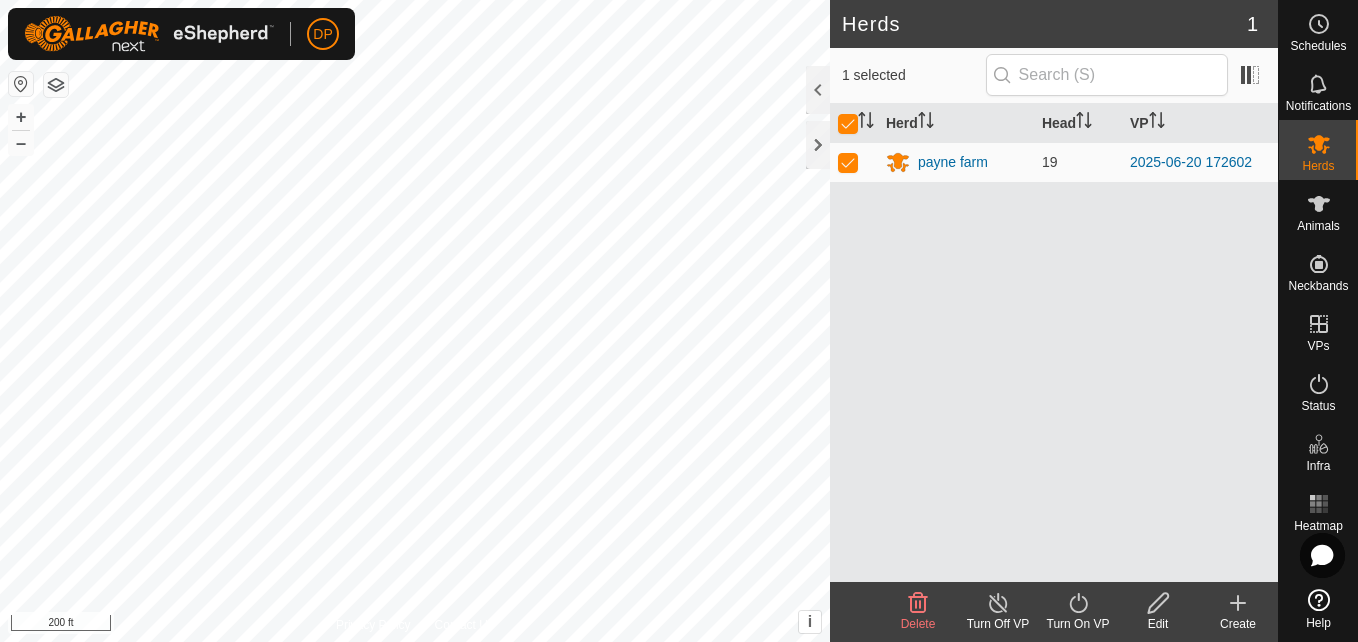 click 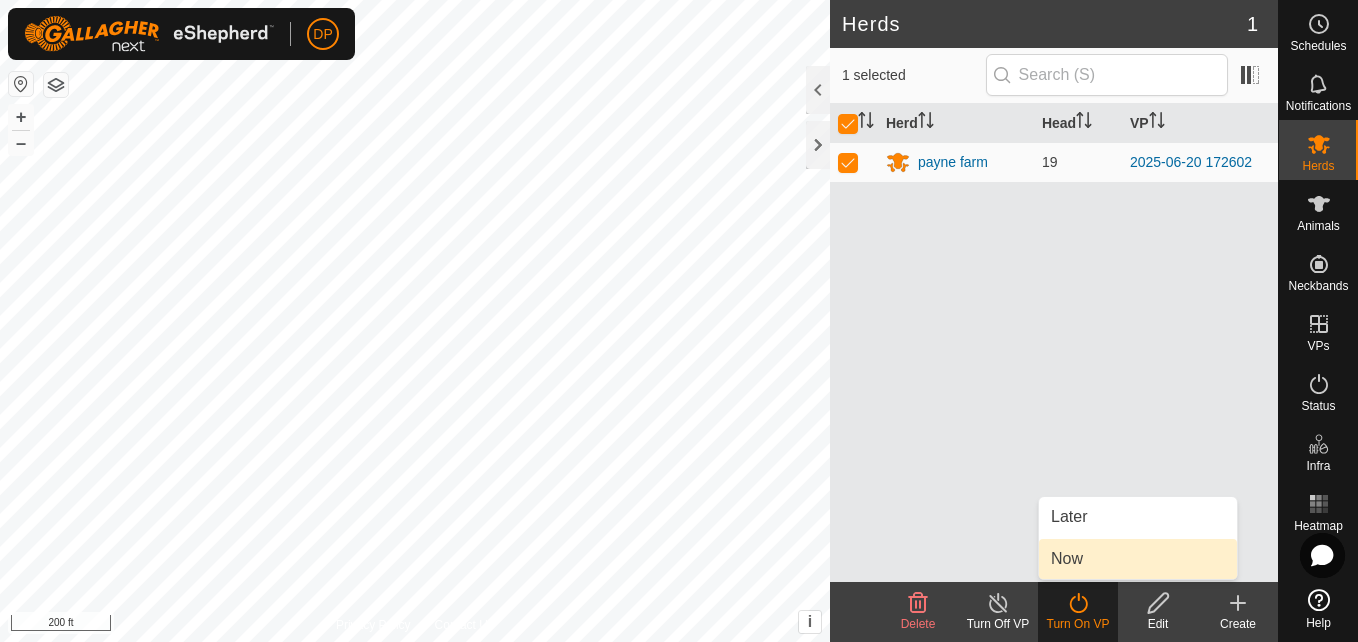 click on "Now" at bounding box center [1138, 559] 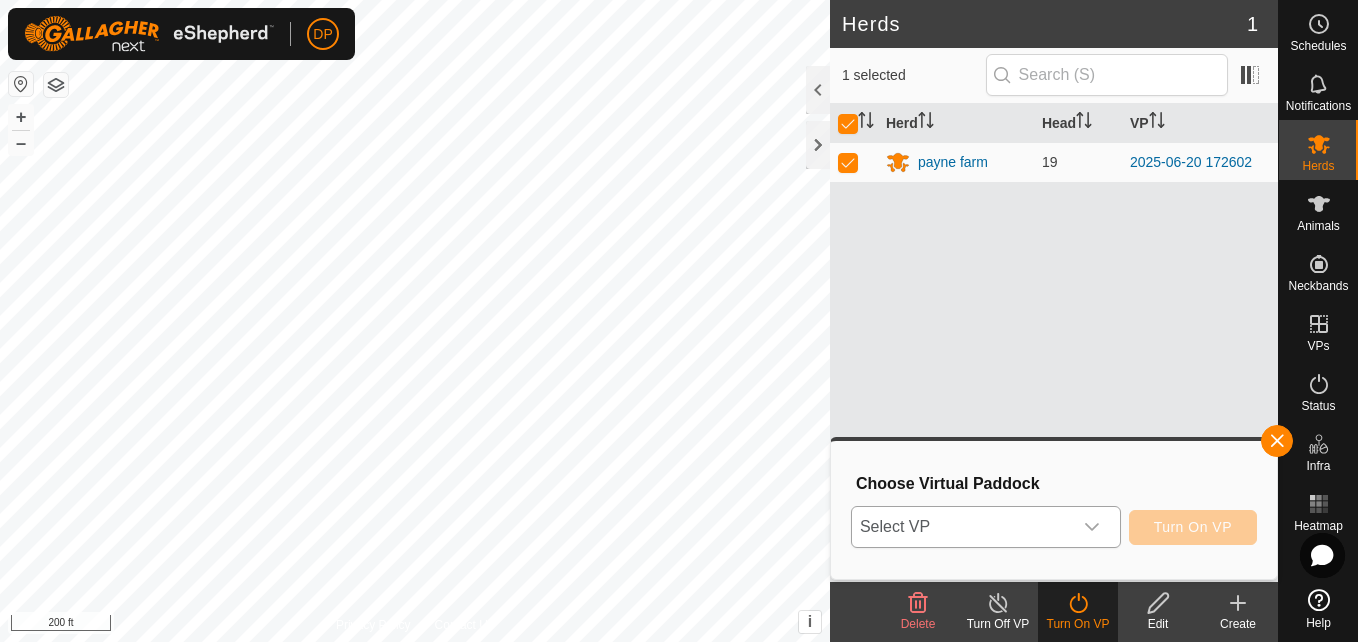 click 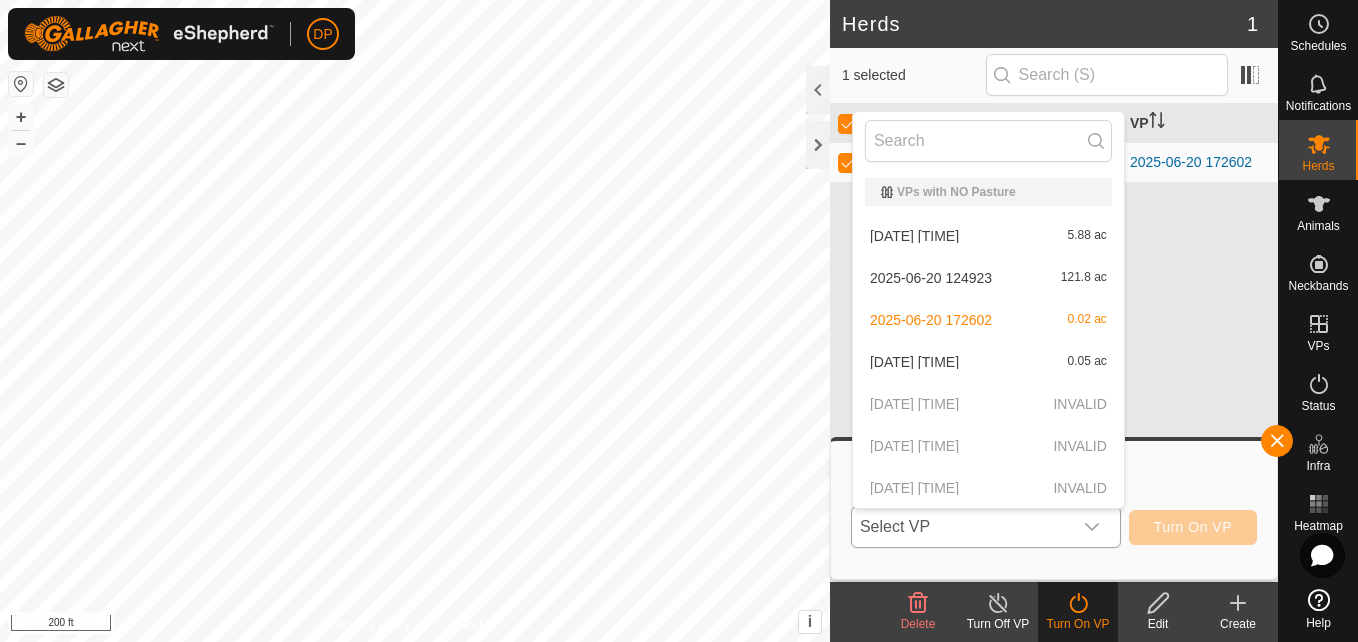click on "[DATE] [TIME] INVALID" at bounding box center (988, 404) 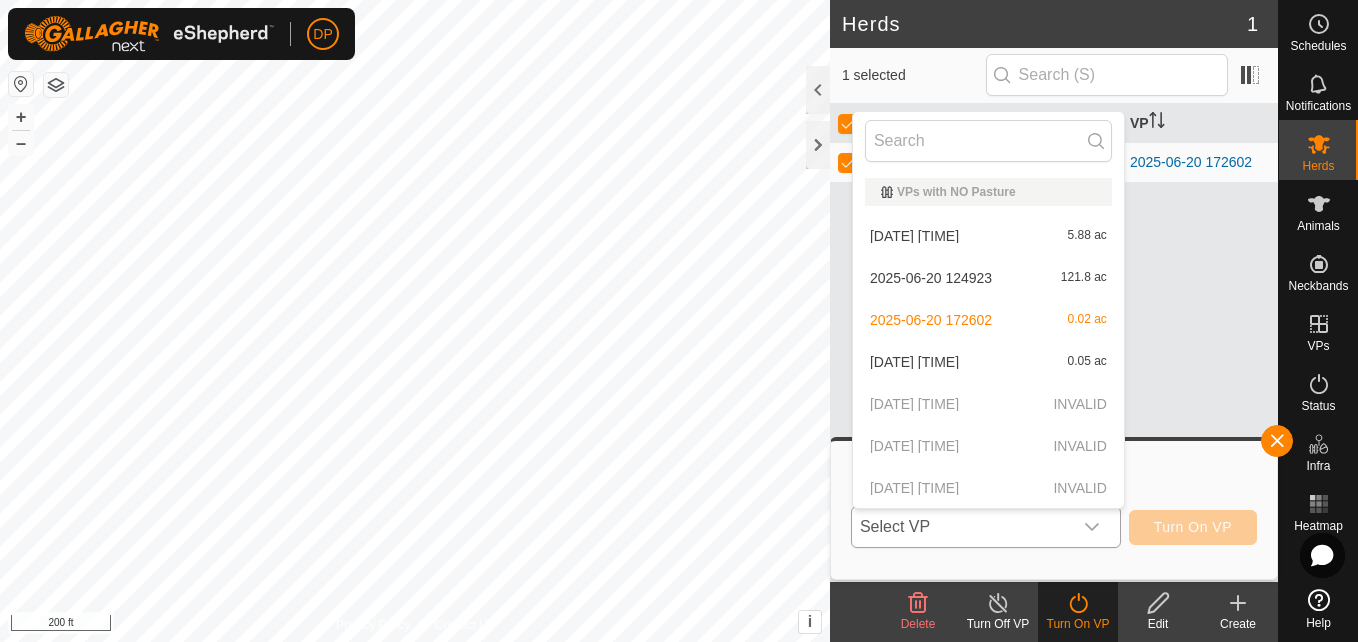 click on "[DATE] [TIME] INVALID" at bounding box center [988, 446] 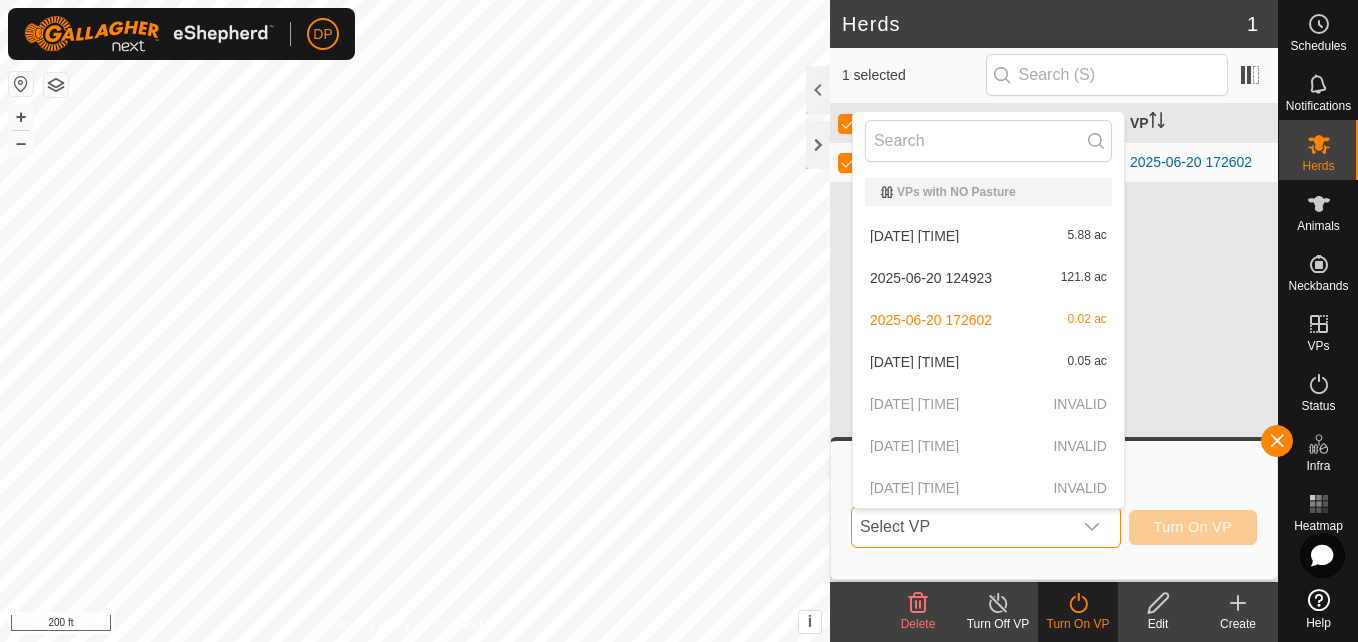 click on "[DATE] [TIME] INVALID" at bounding box center (988, 488) 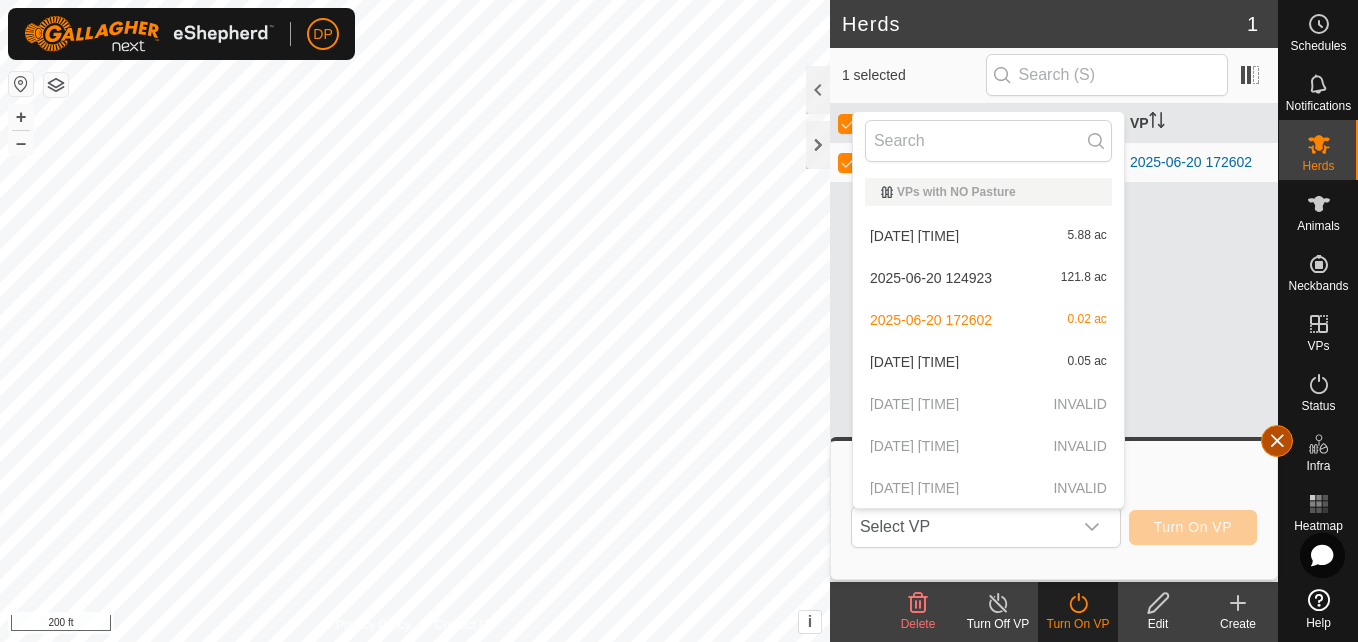 click at bounding box center (1277, 441) 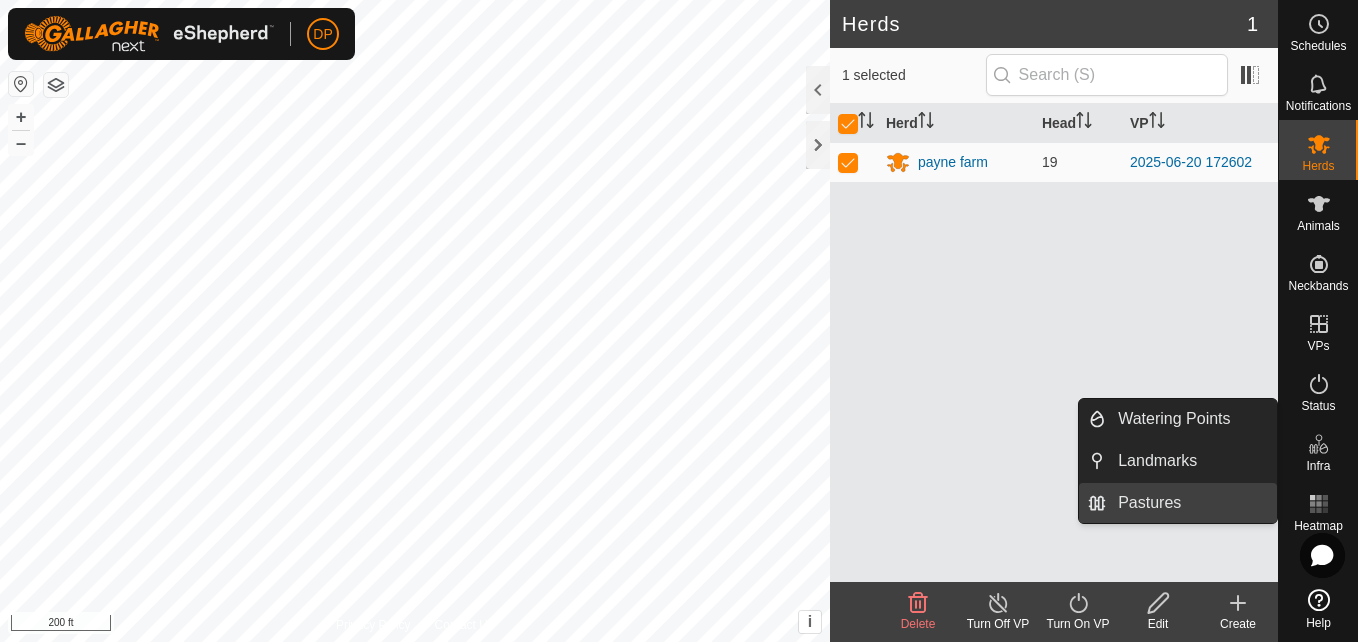 click on "Pastures" at bounding box center (1191, 503) 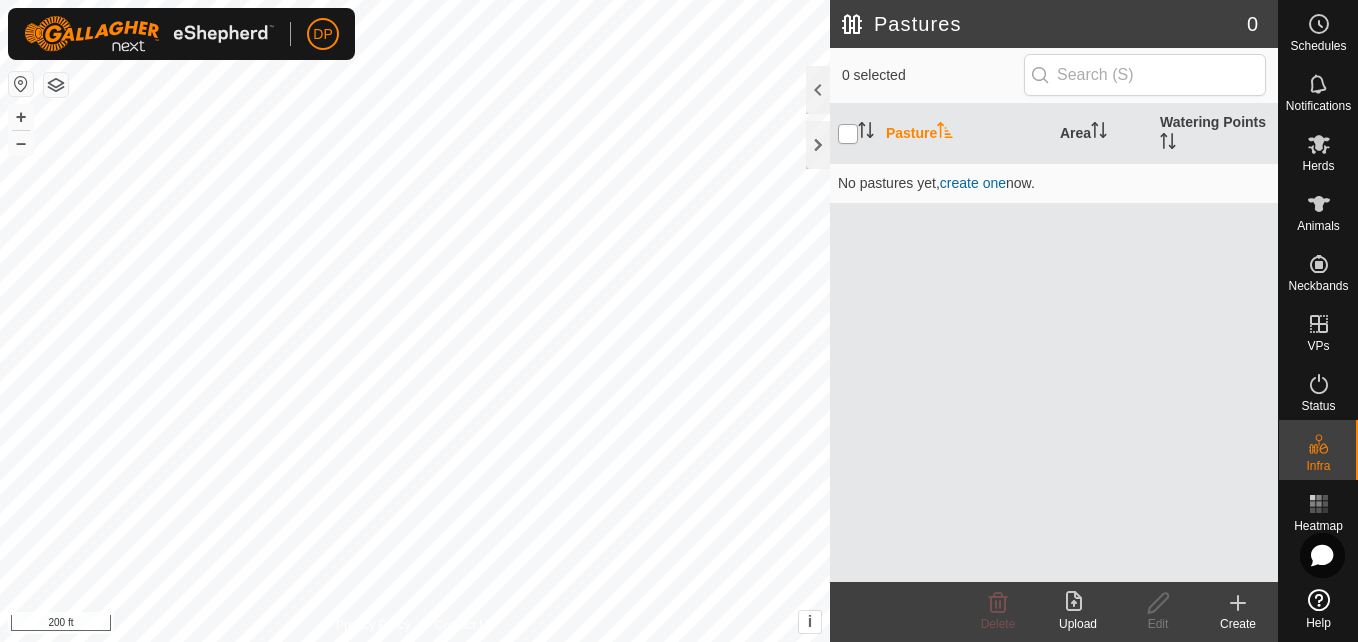 click at bounding box center (848, 134) 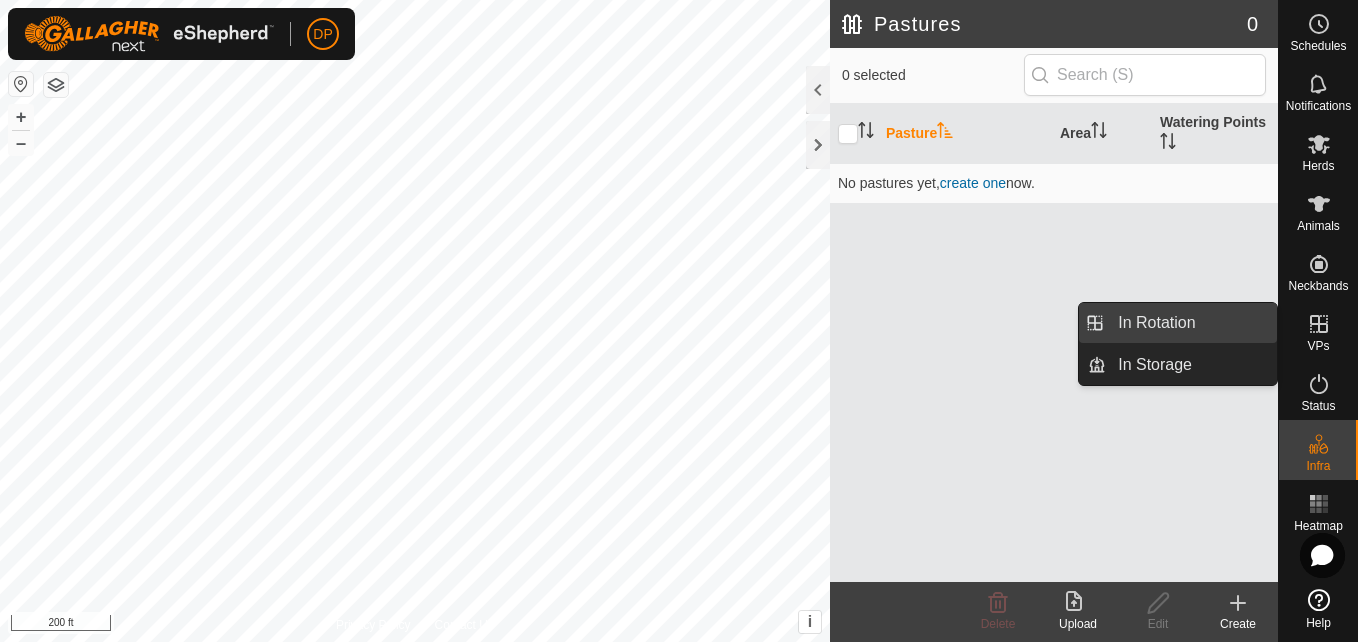 click on "In Rotation" at bounding box center (1191, 323) 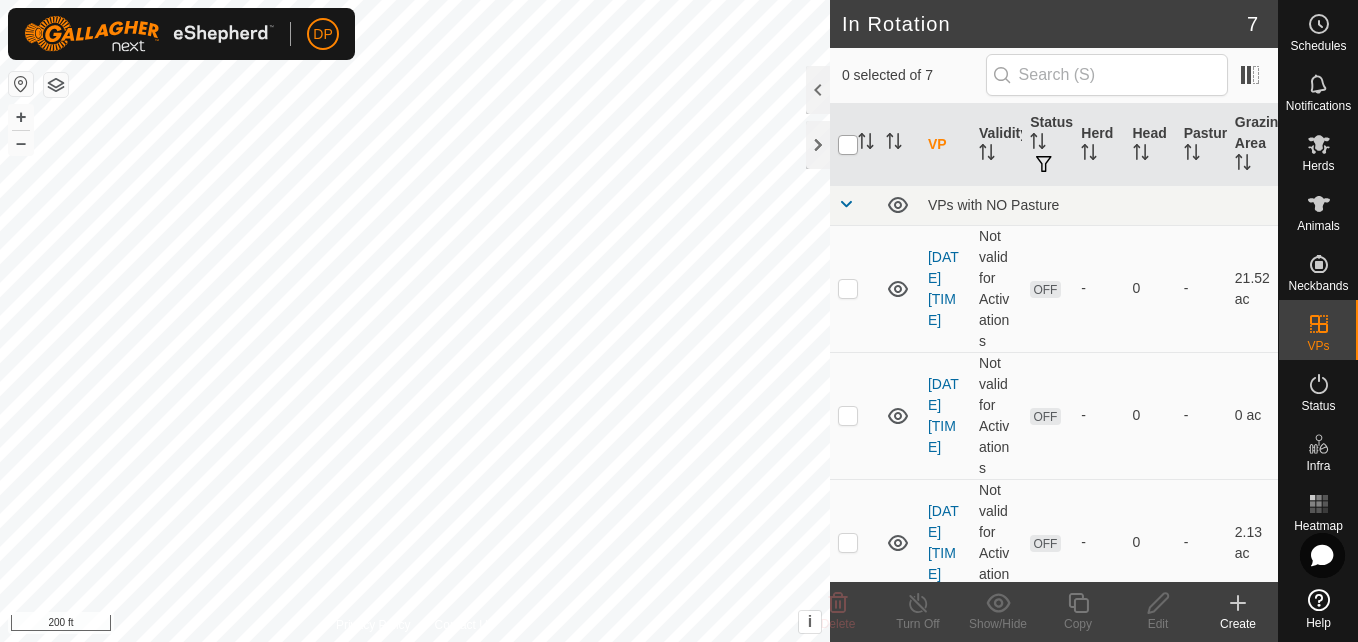 click at bounding box center [848, 145] 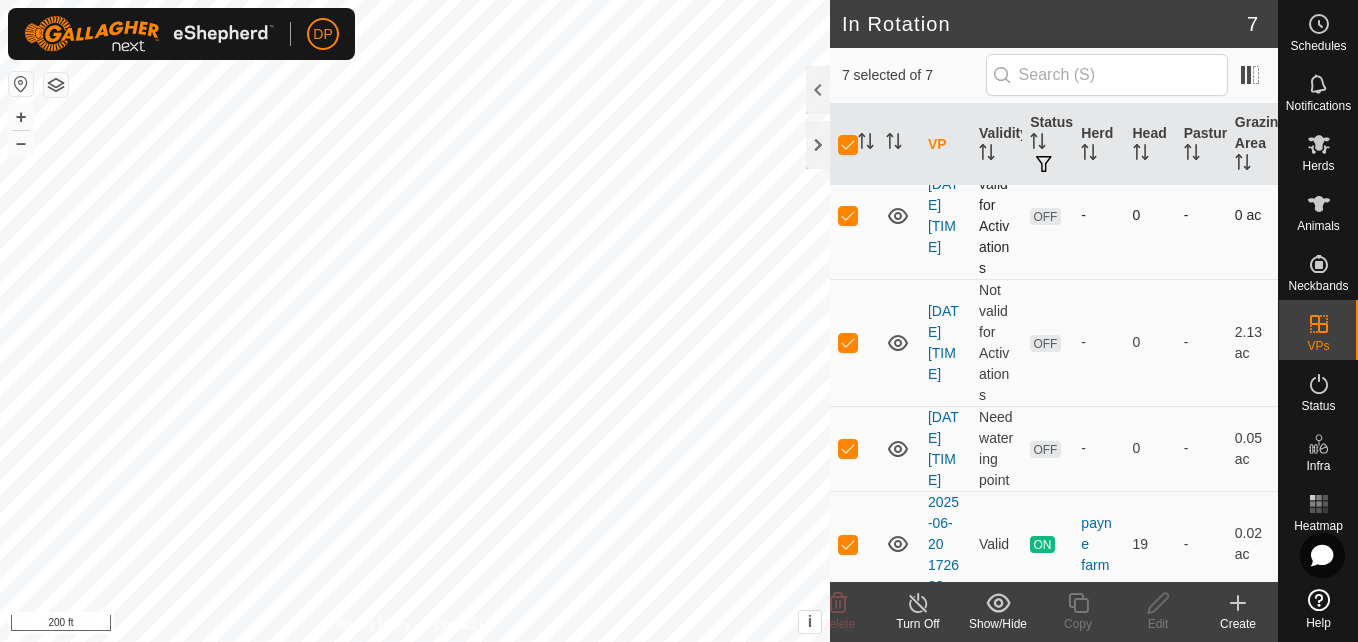 scroll, scrollTop: 300, scrollLeft: 0, axis: vertical 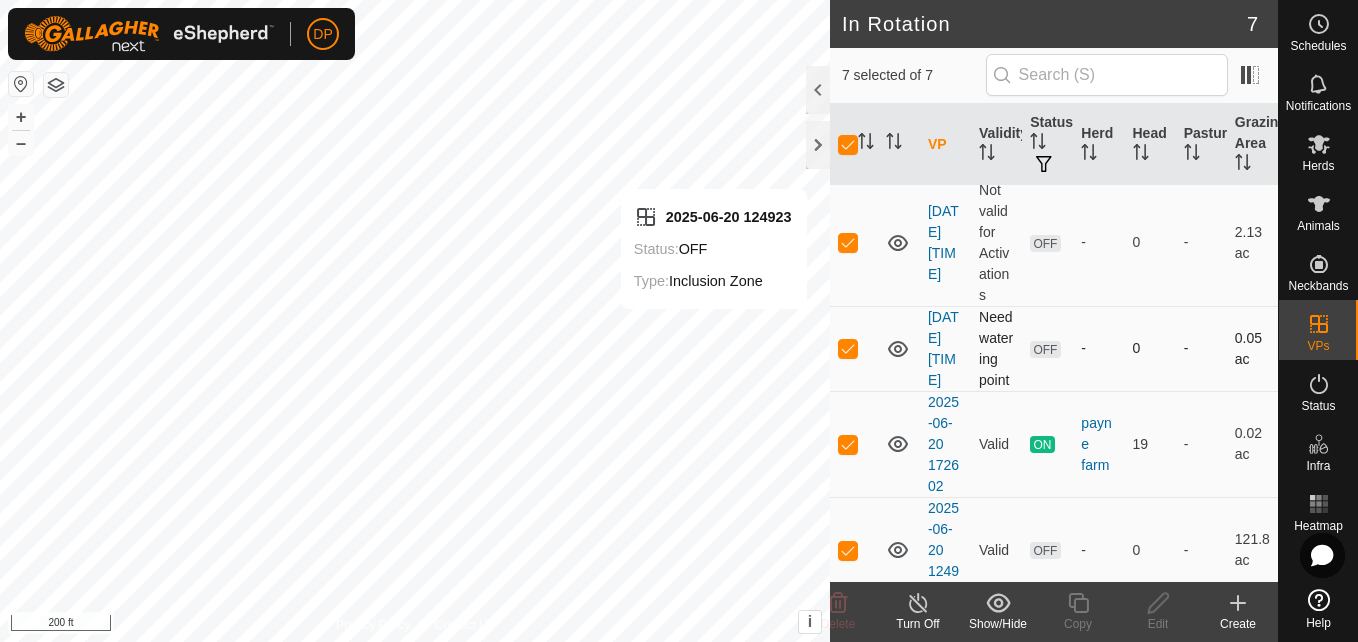 checkbox on "false" 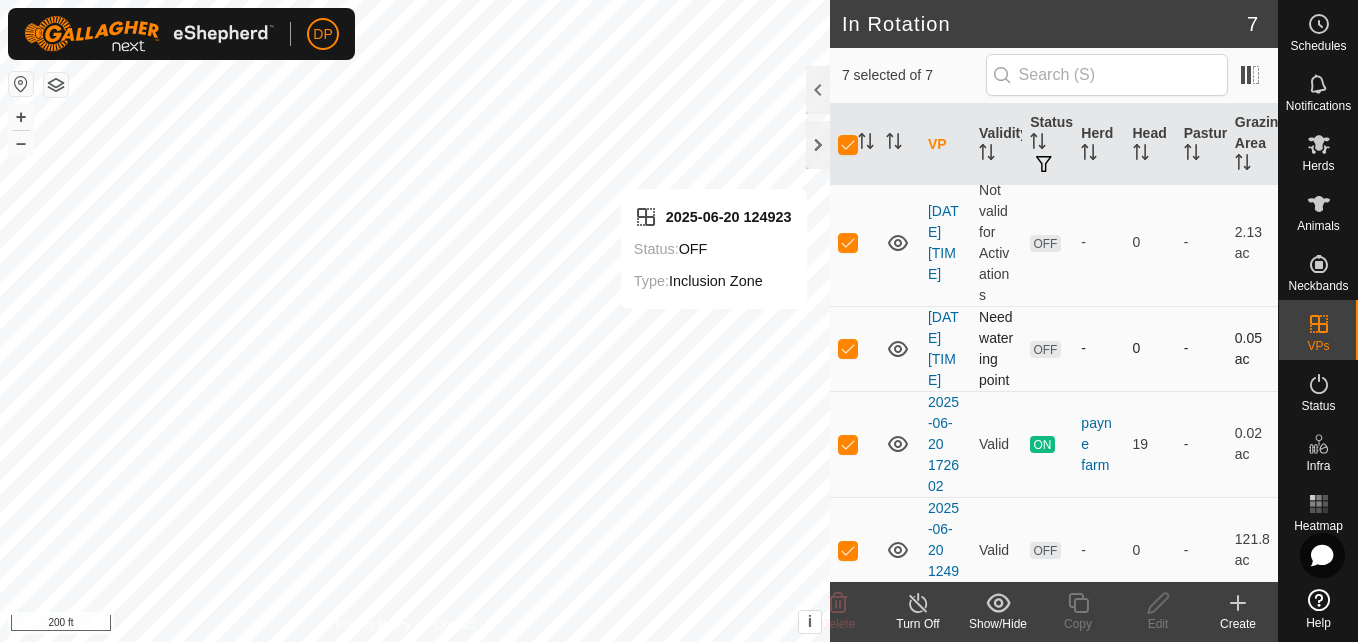 checkbox on "false" 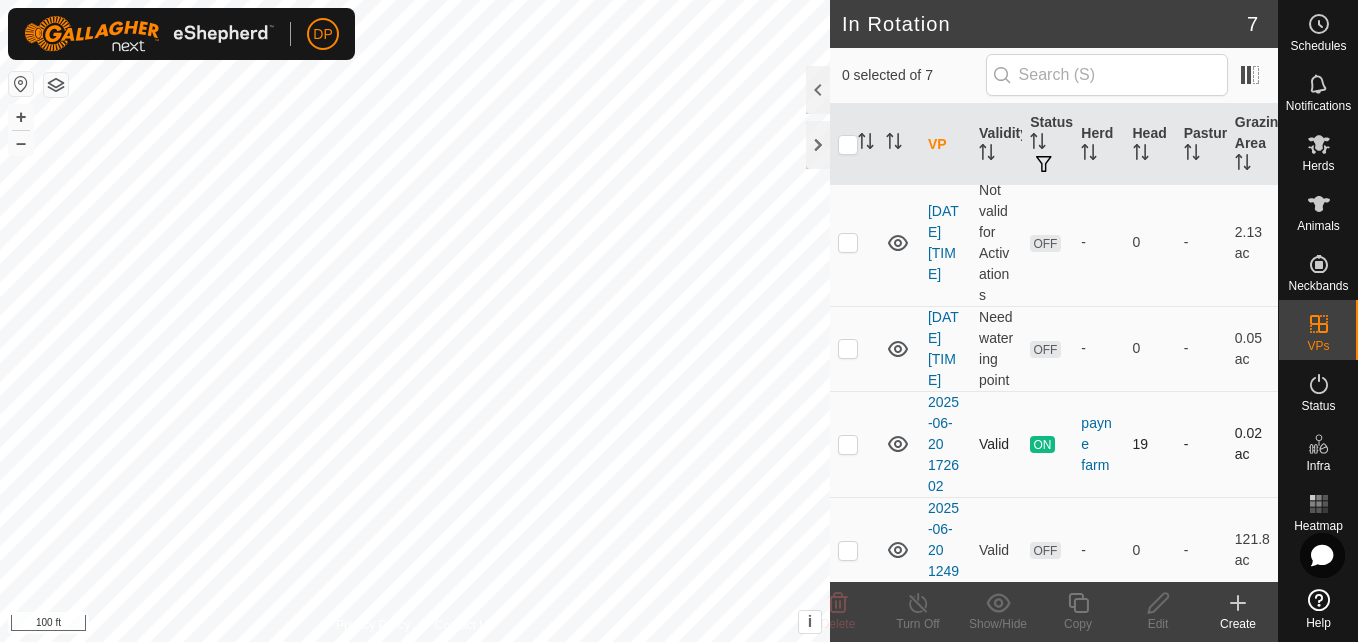 click at bounding box center (848, 444) 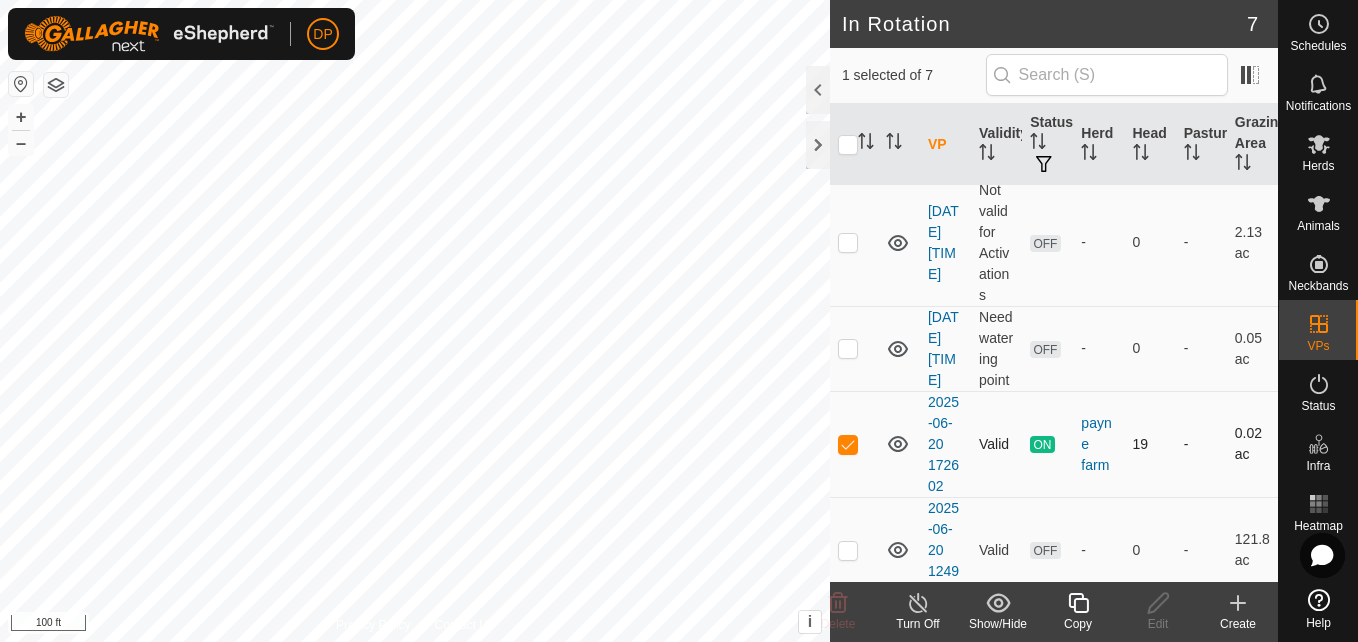 checkbox on "false" 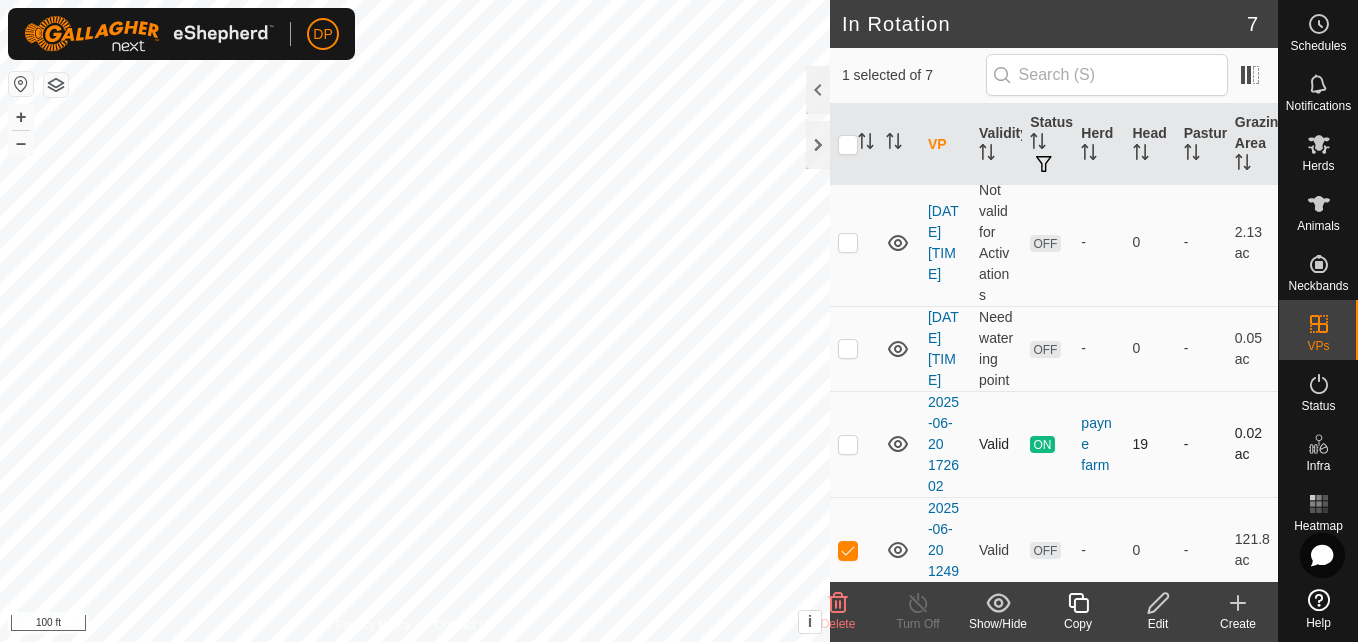 checkbox on "false" 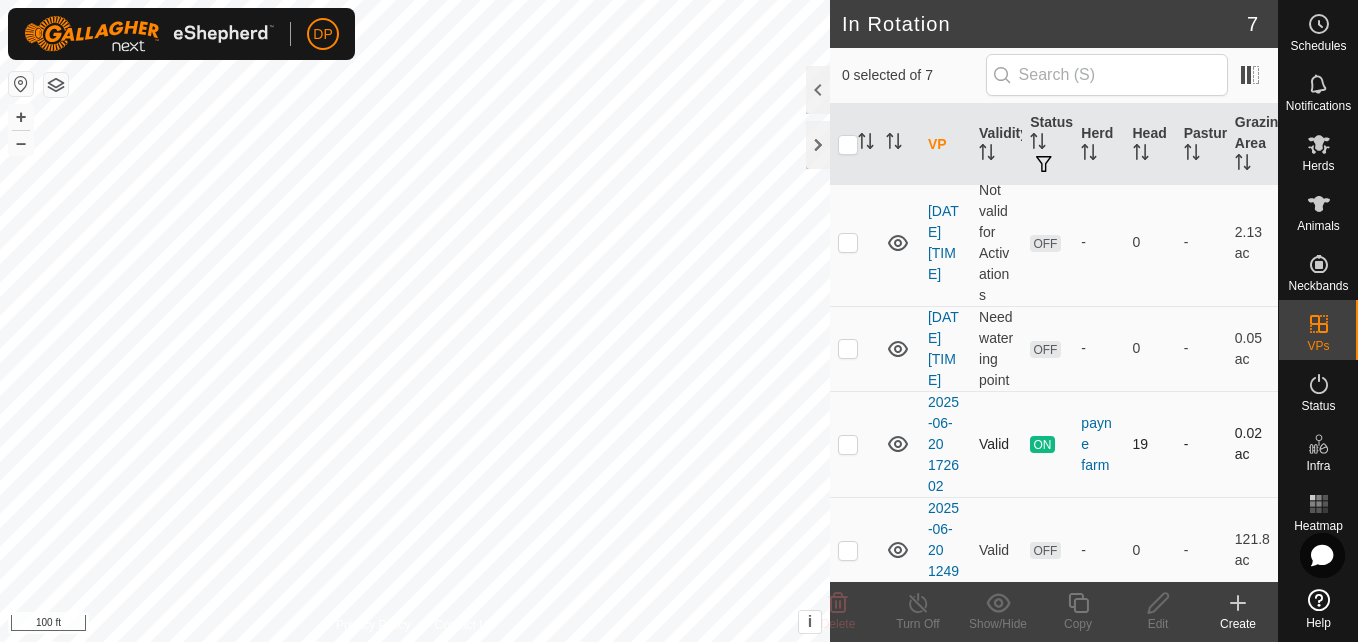 click at bounding box center [848, 444] 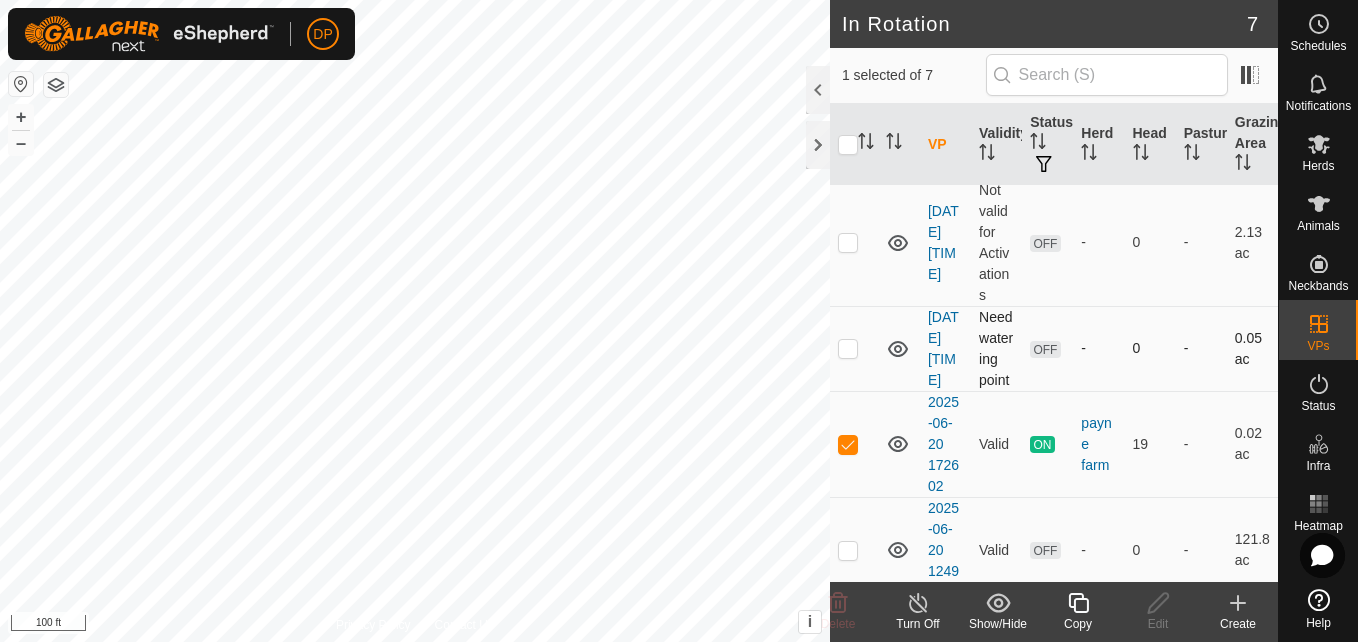 checkbox on "false" 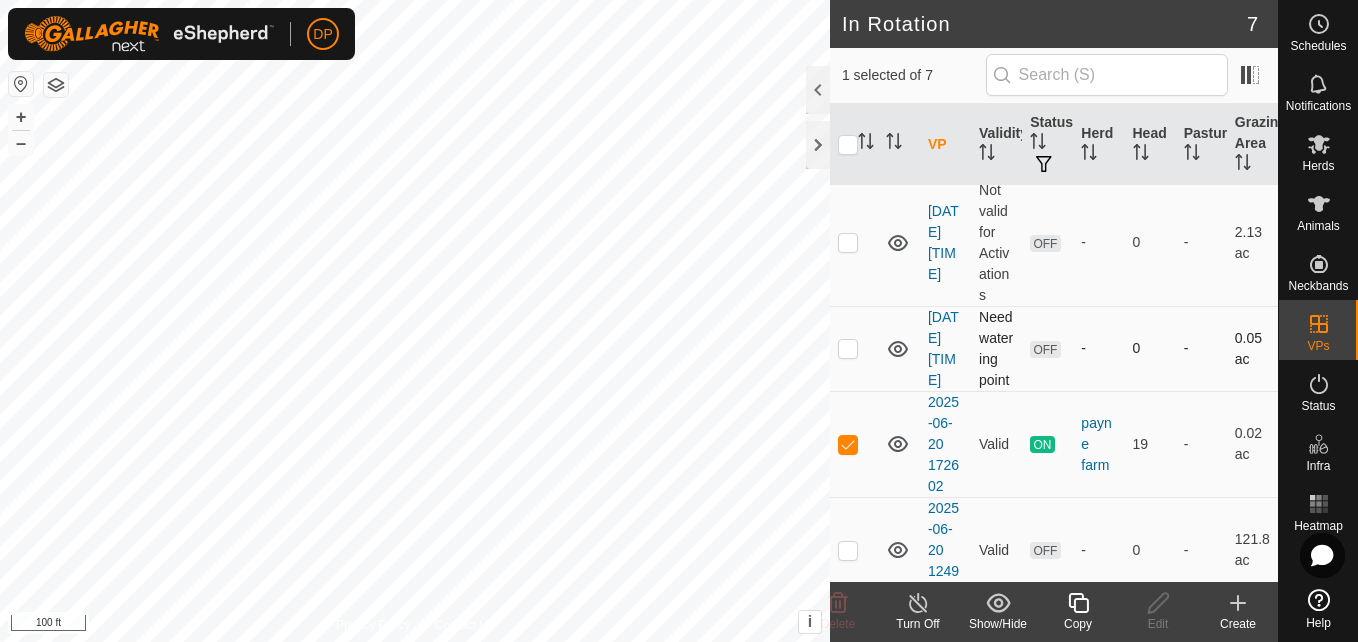 checkbox on "true" 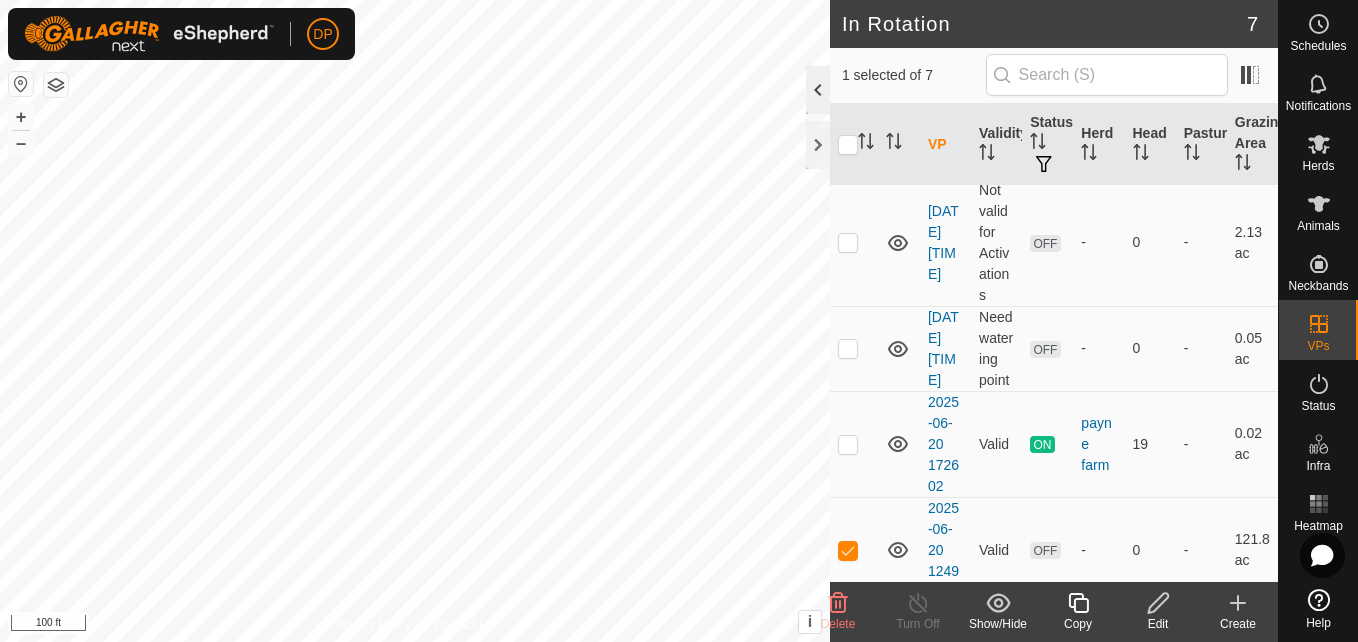 click 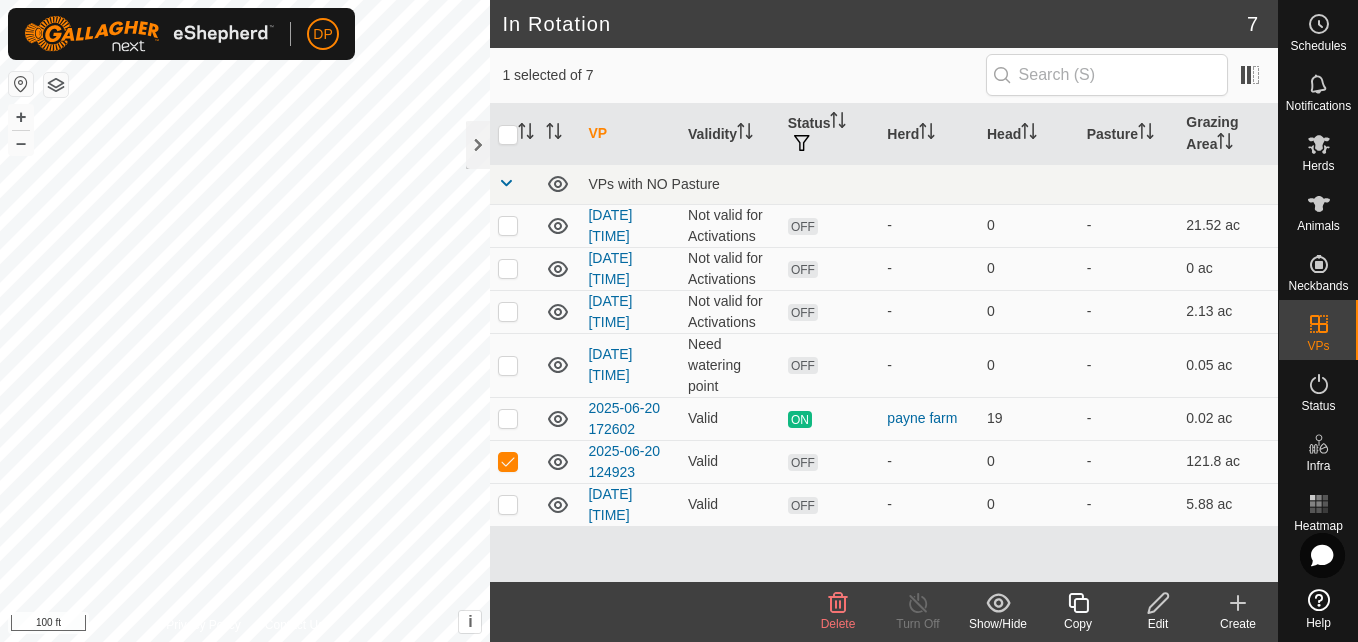 scroll, scrollTop: 0, scrollLeft: 0, axis: both 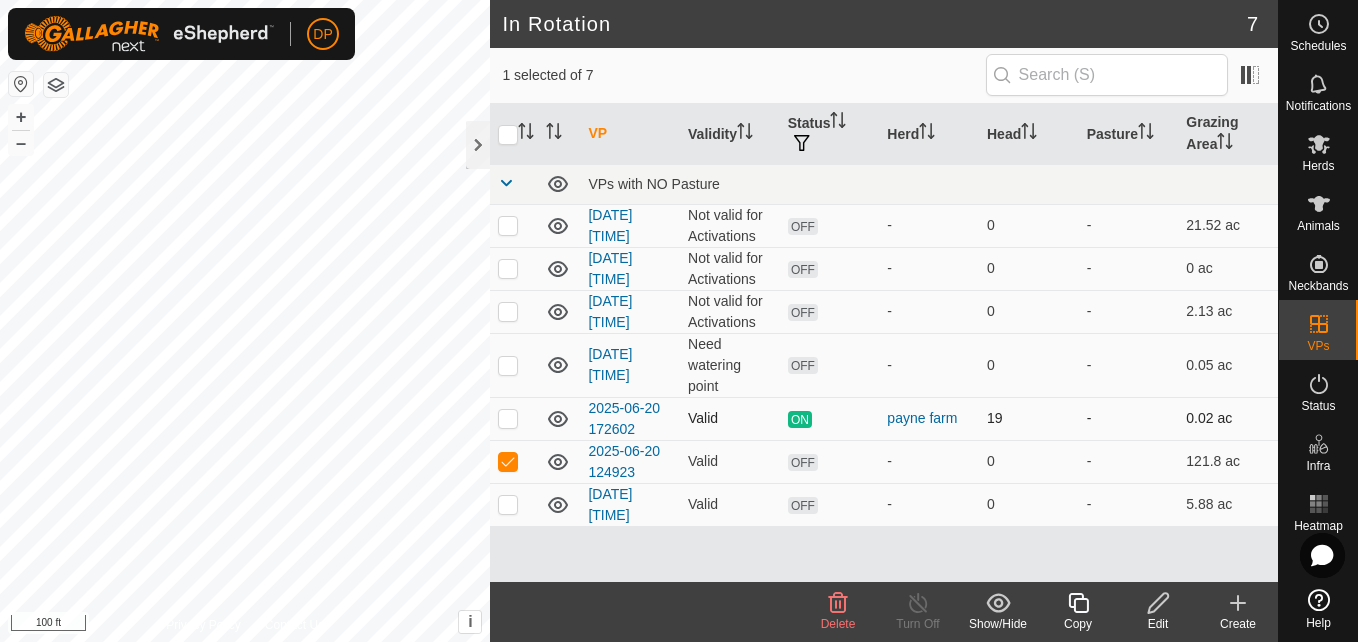 click at bounding box center (508, 418) 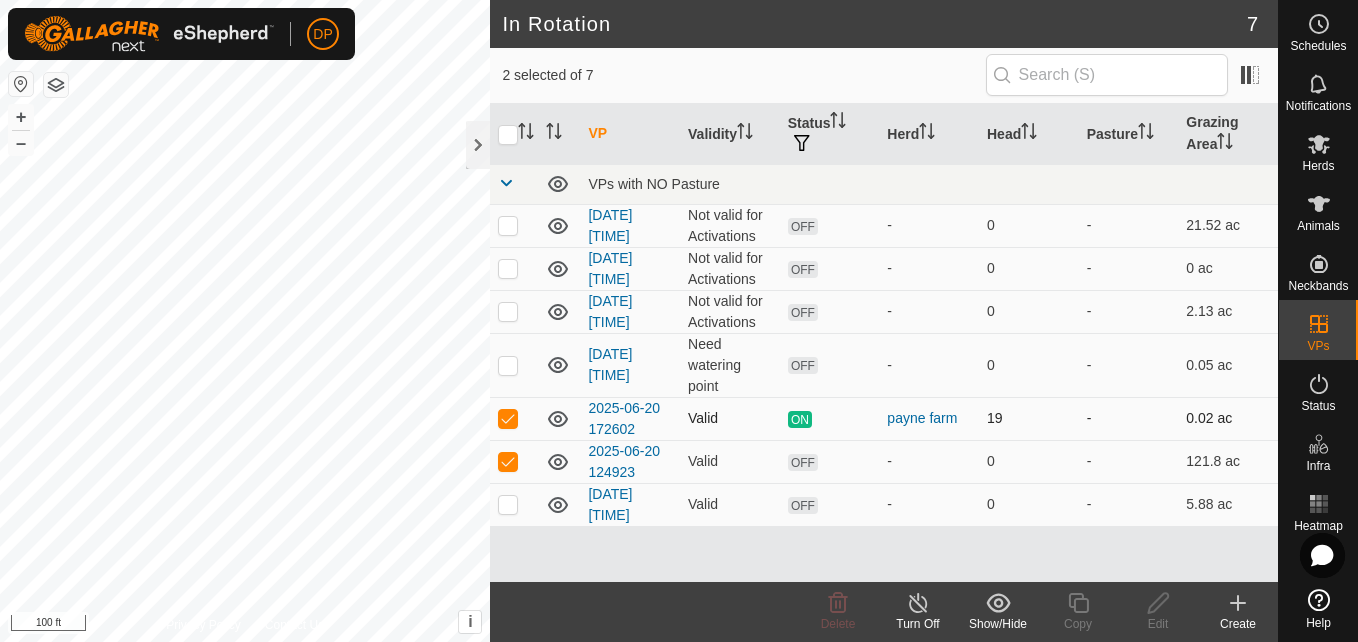 click at bounding box center [508, 418] 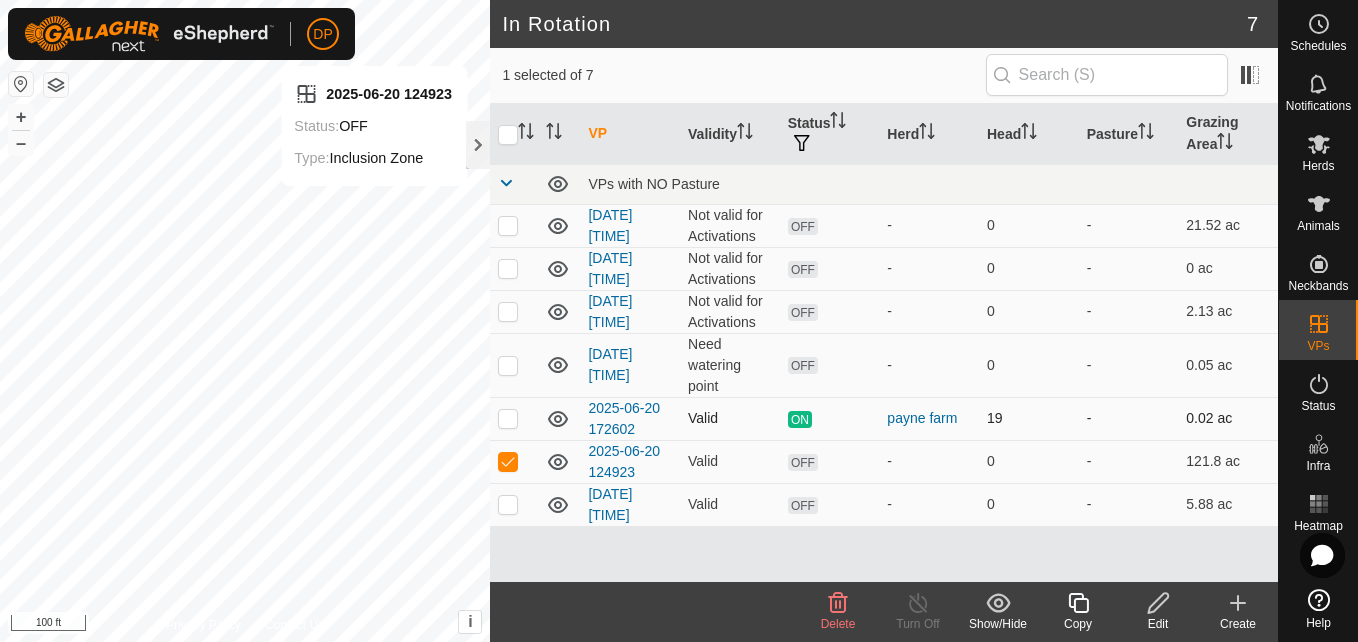 checkbox on "false" 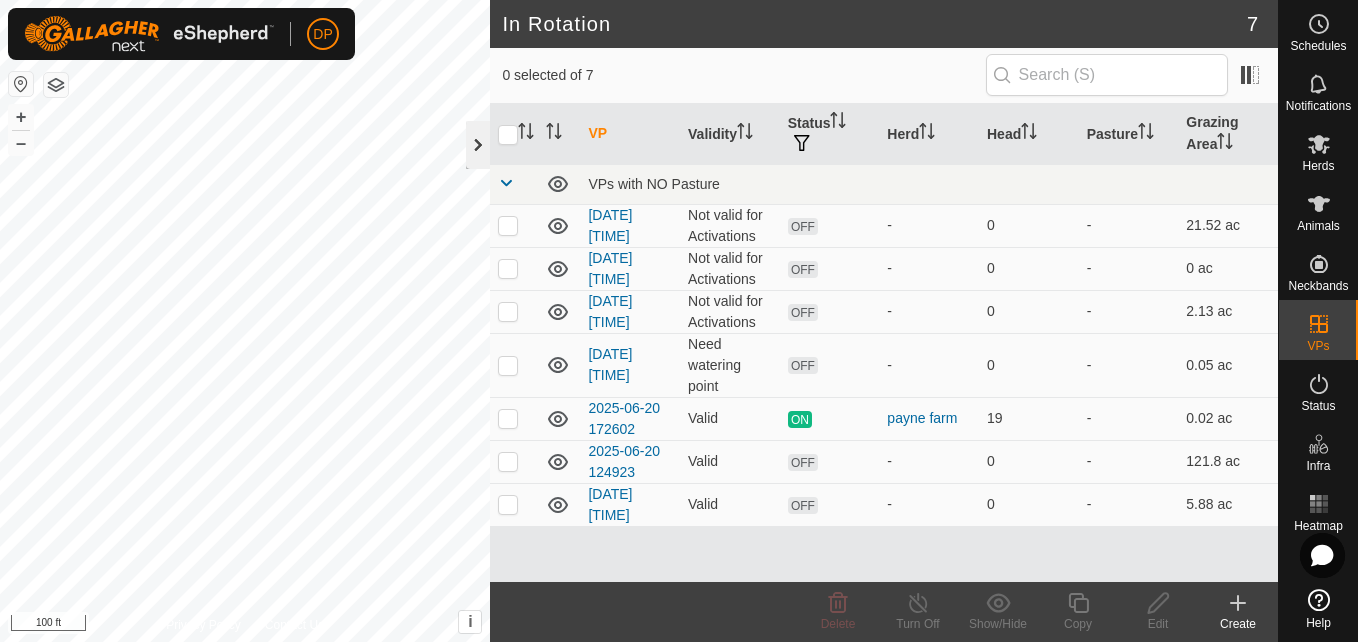 click 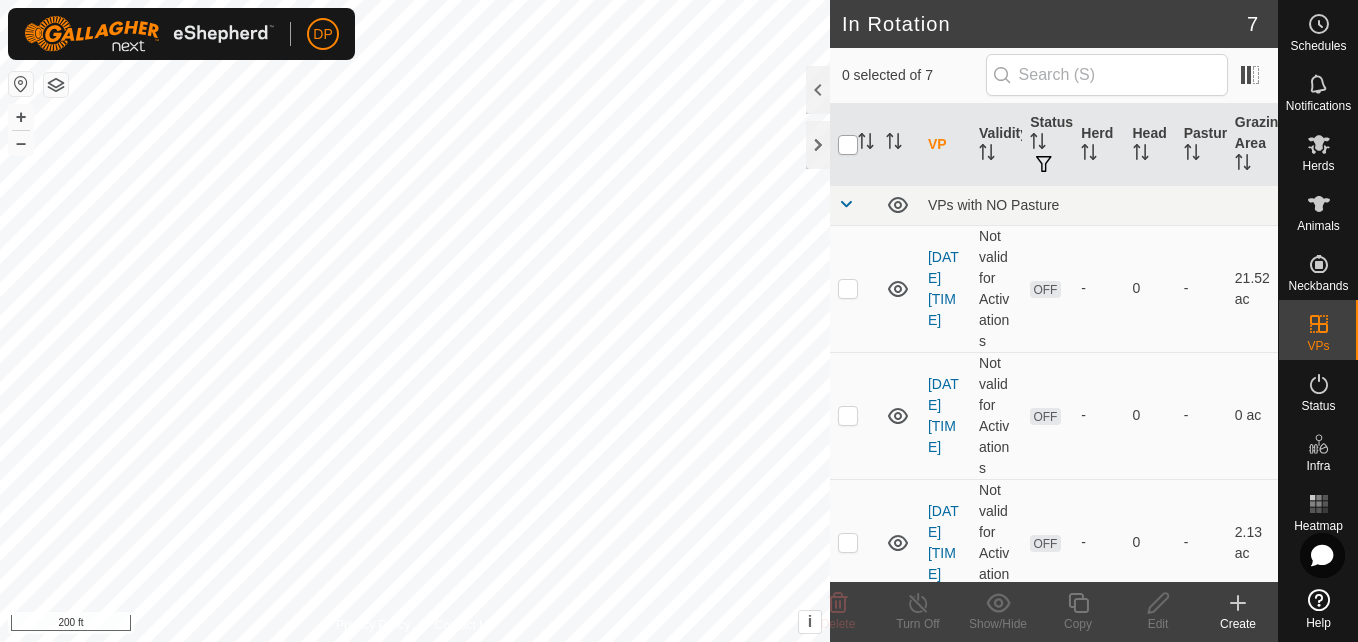 click at bounding box center [848, 145] 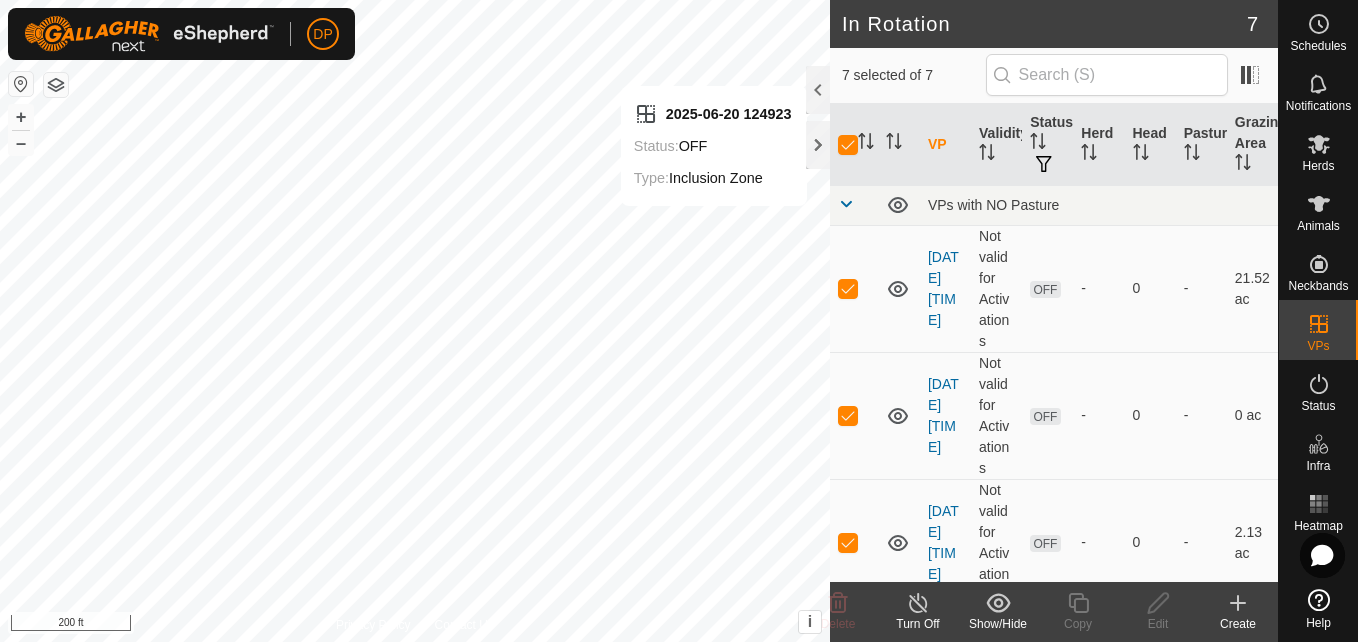 checkbox on "false" 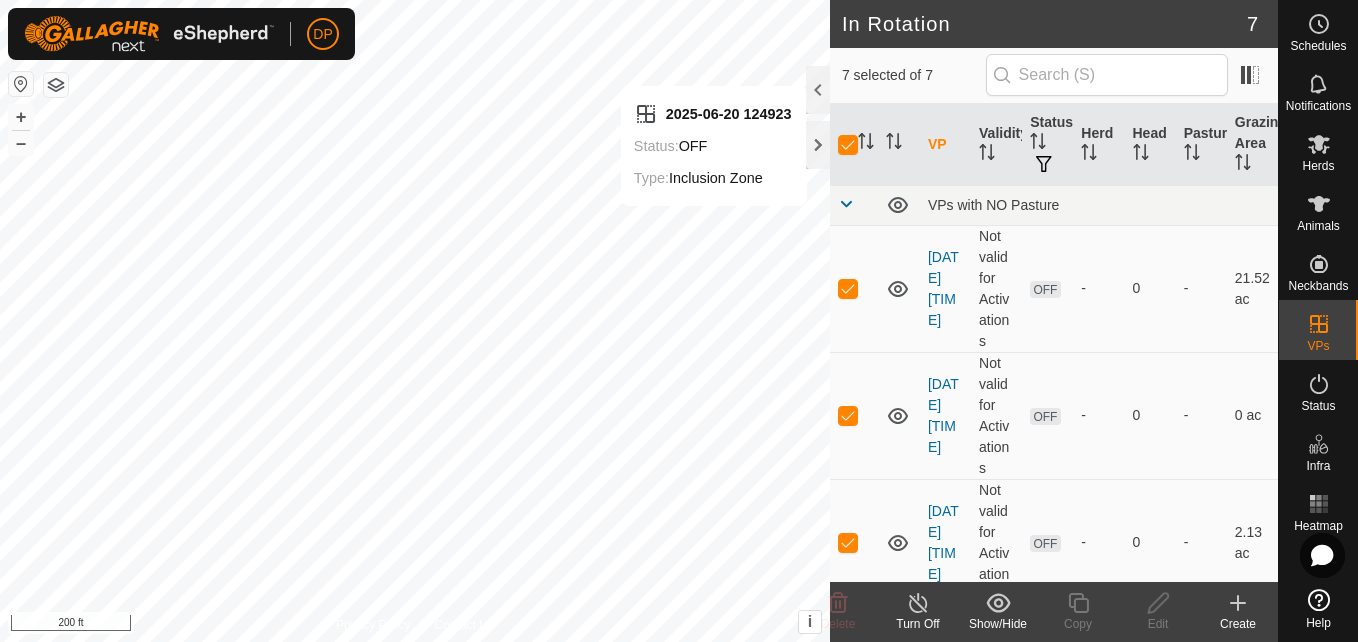 checkbox on "false" 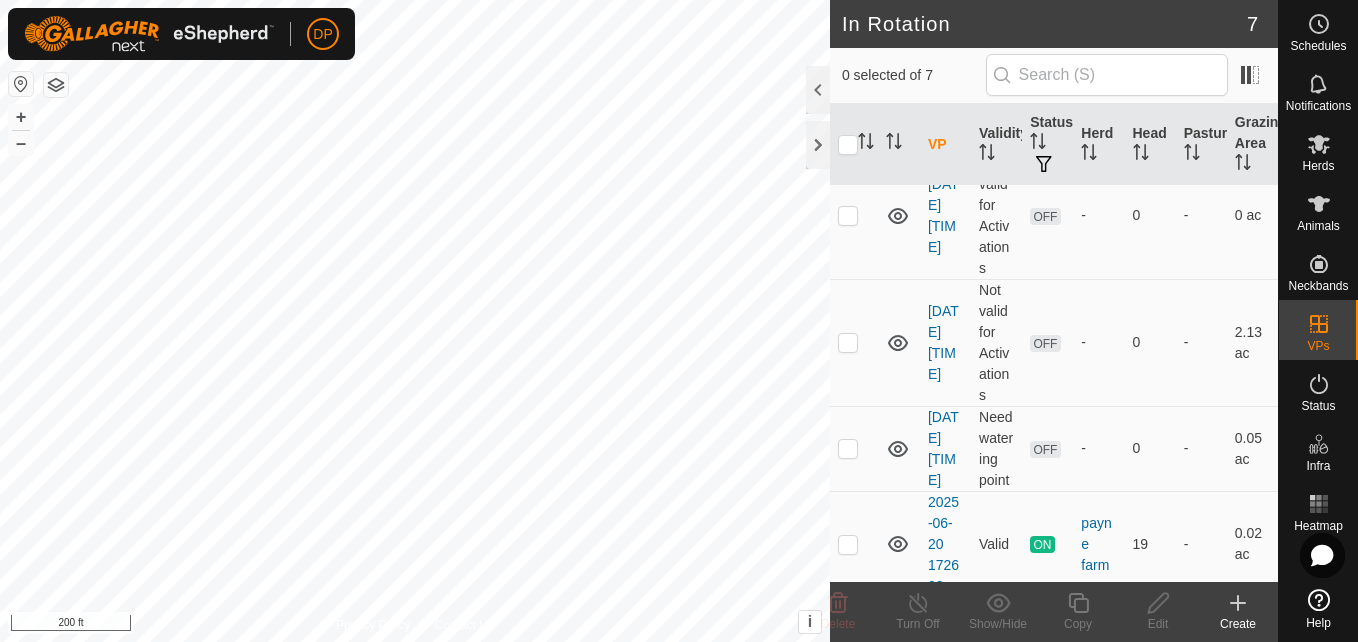 scroll, scrollTop: 300, scrollLeft: 0, axis: vertical 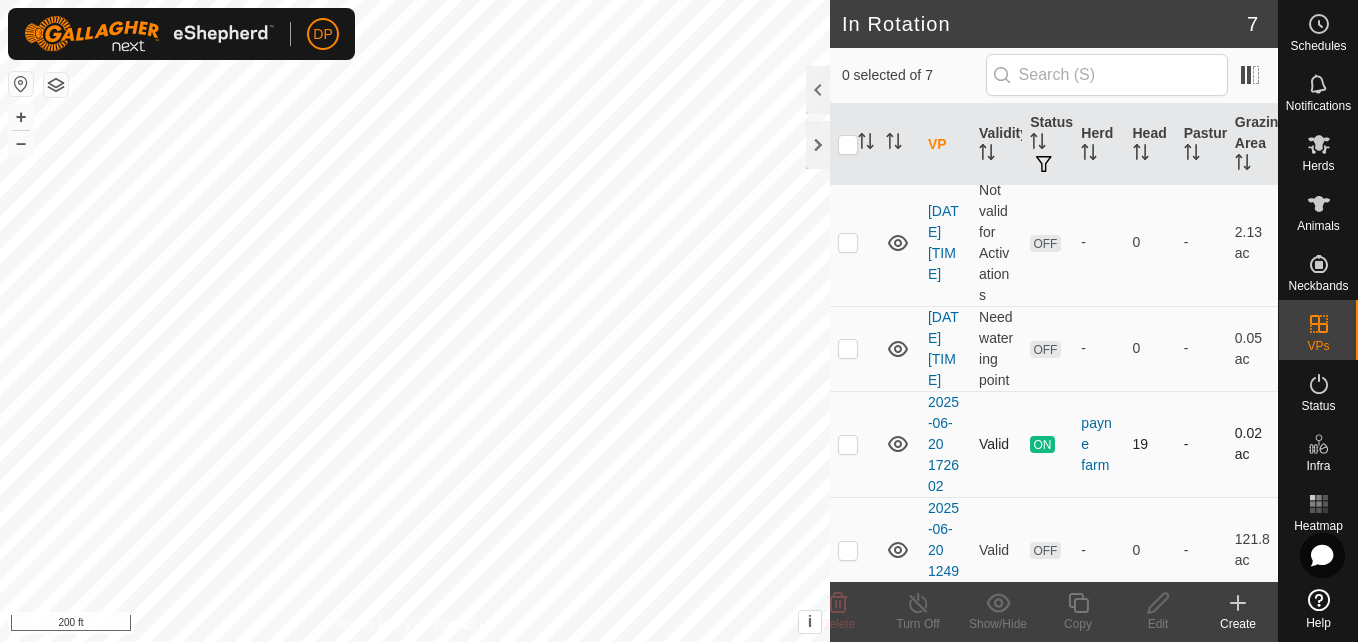 click at bounding box center (848, 444) 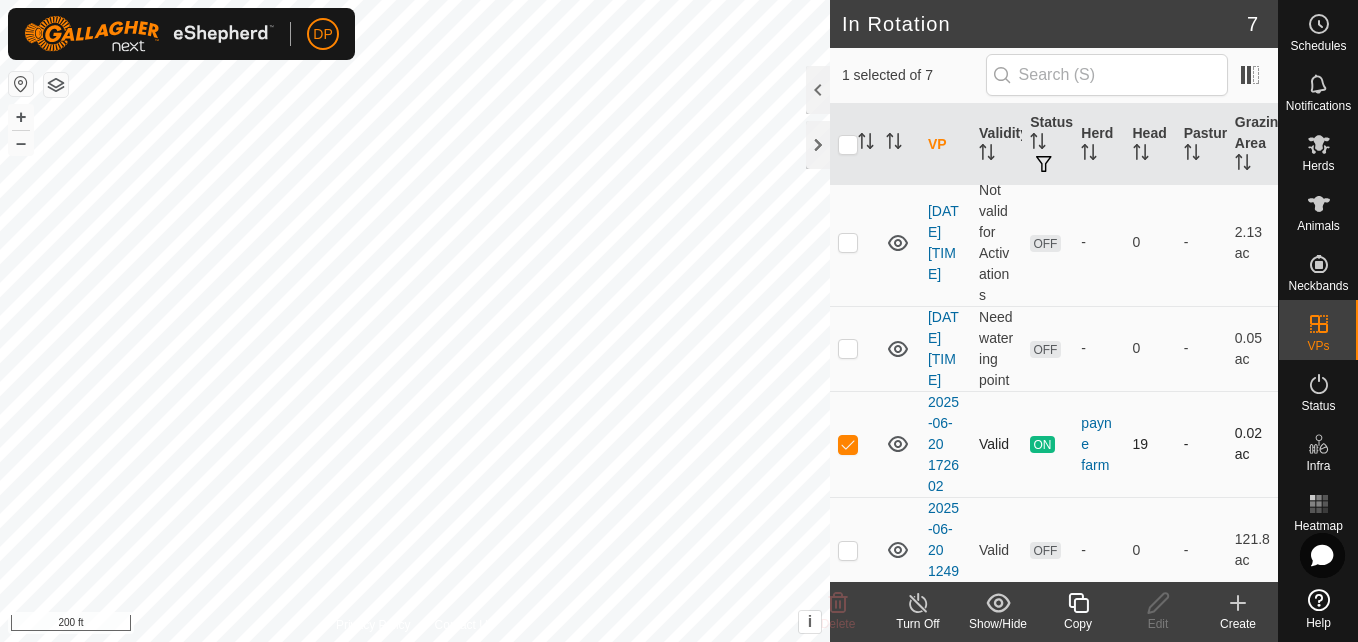 checkbox on "false" 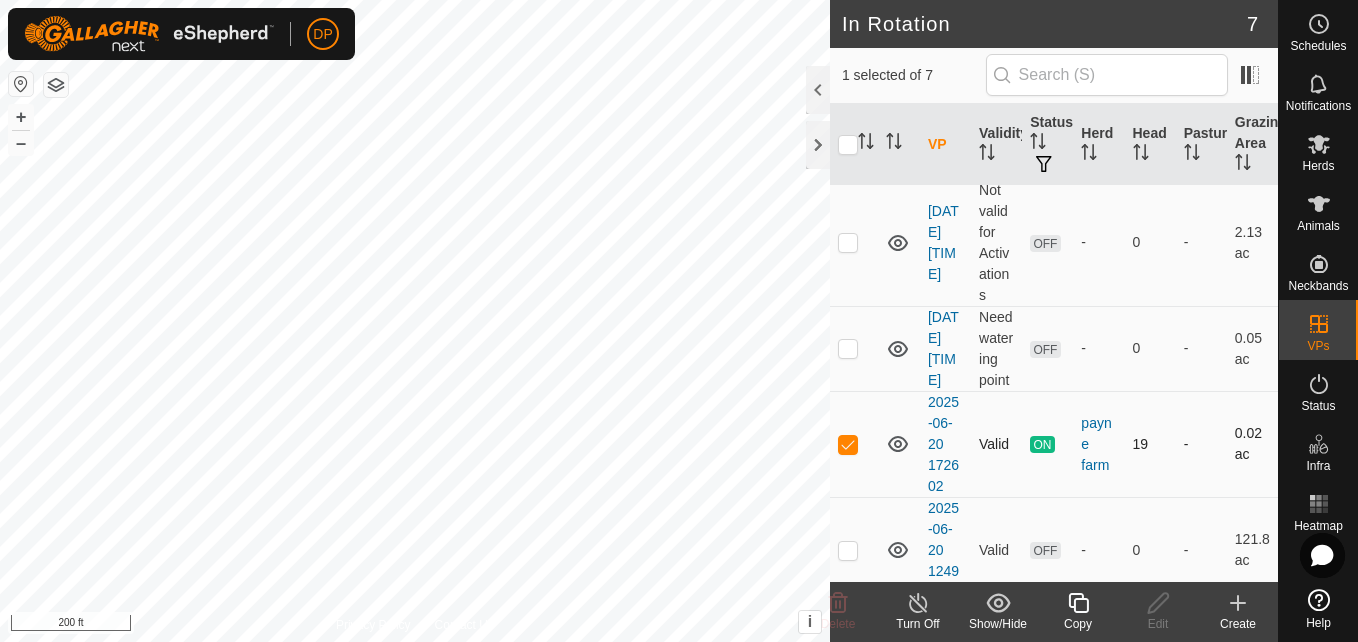 checkbox on "true" 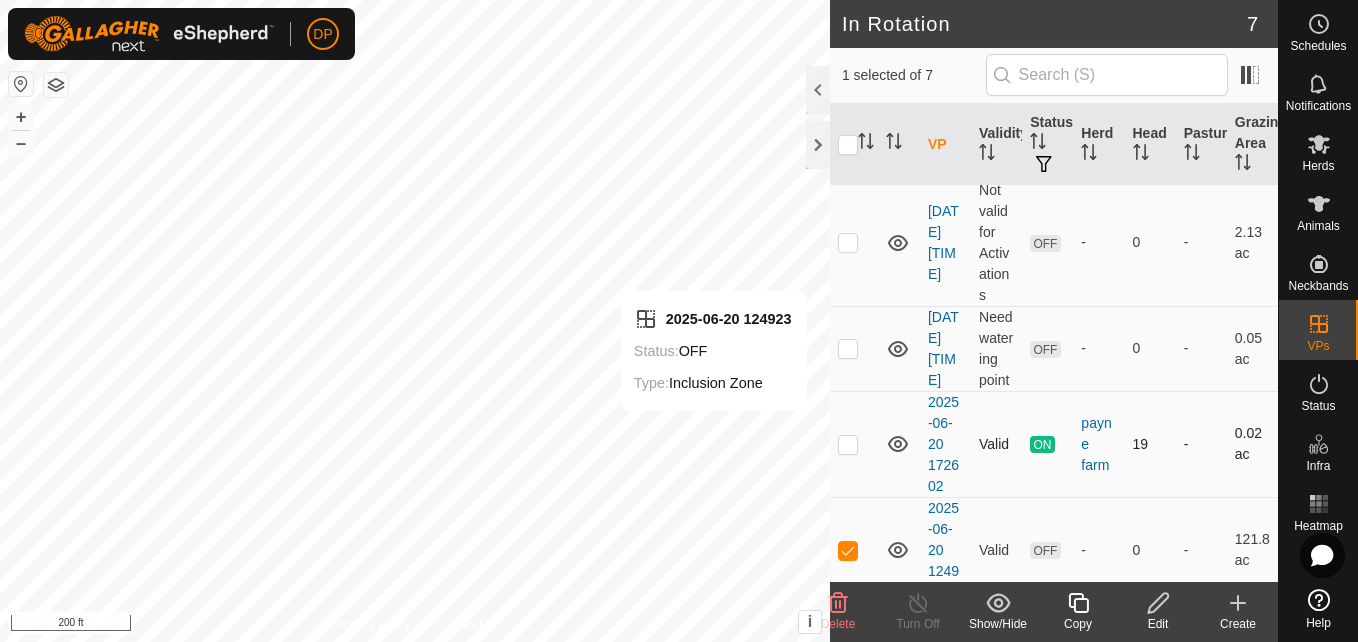 click at bounding box center (848, 444) 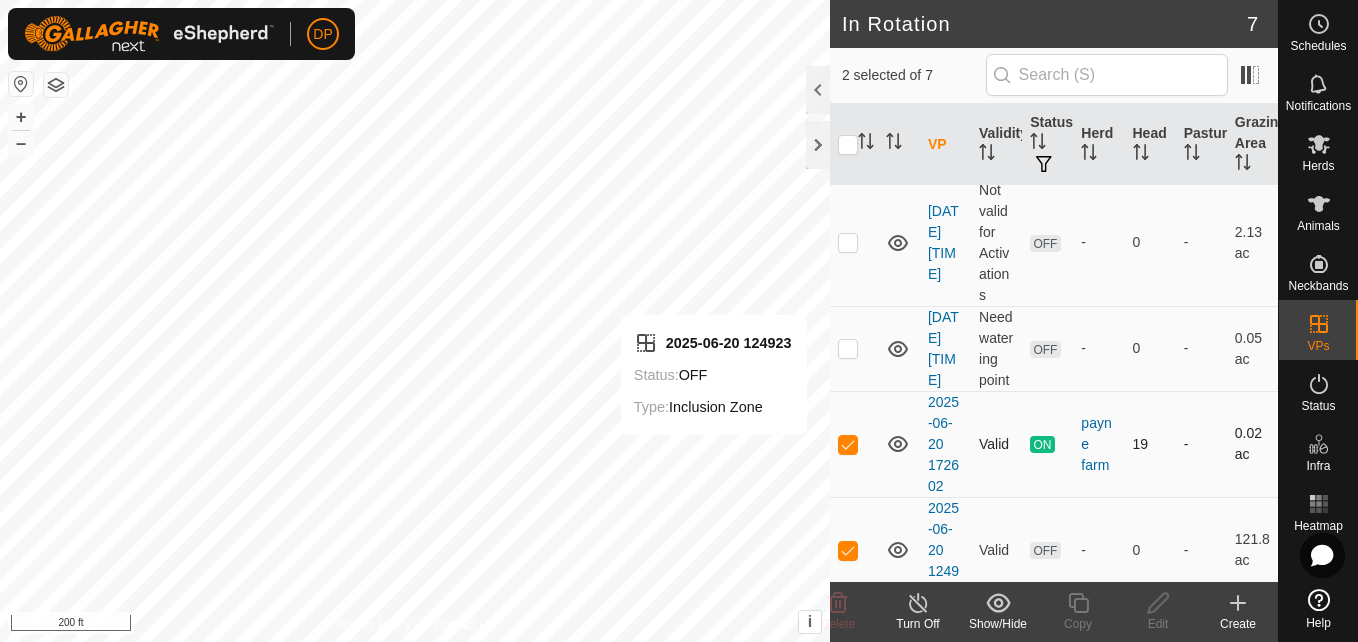 checkbox on "false" 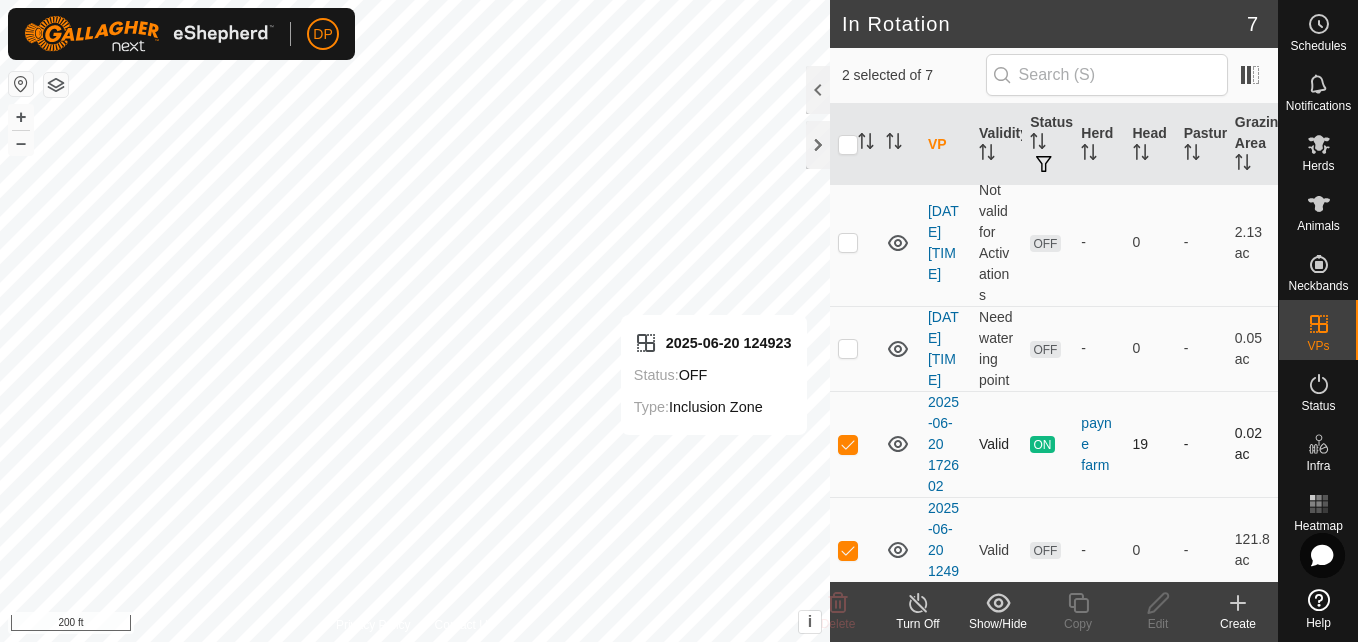 checkbox on "false" 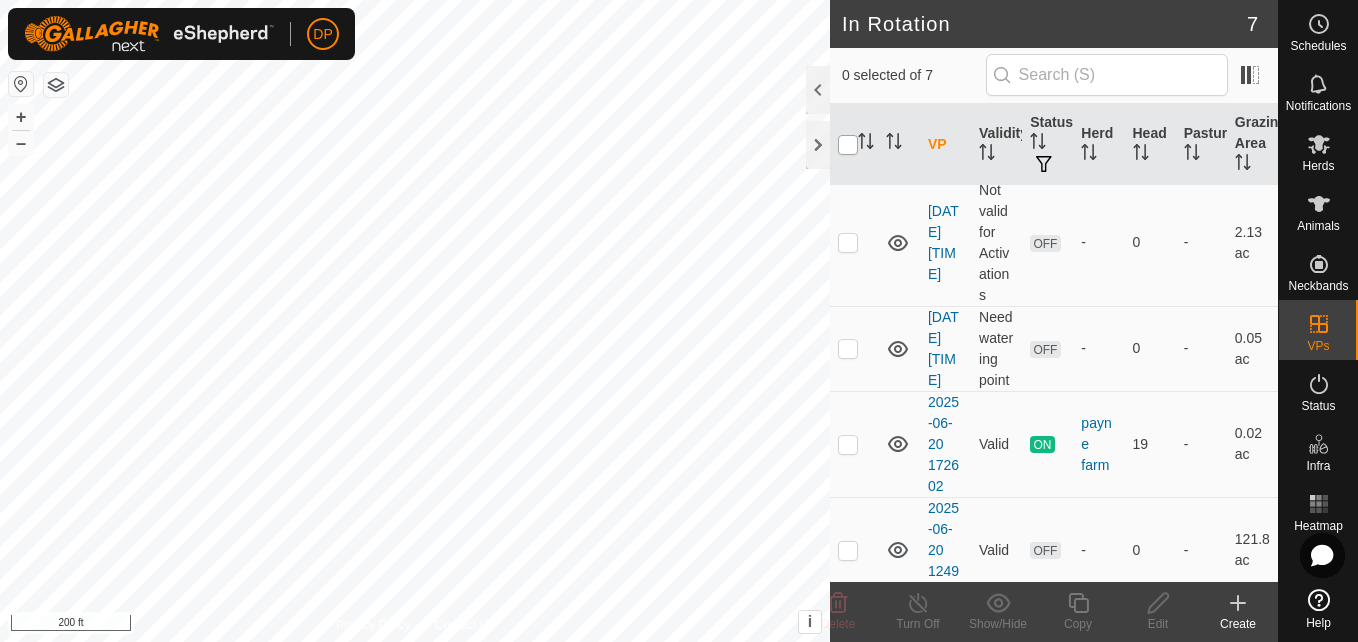 click at bounding box center [848, 145] 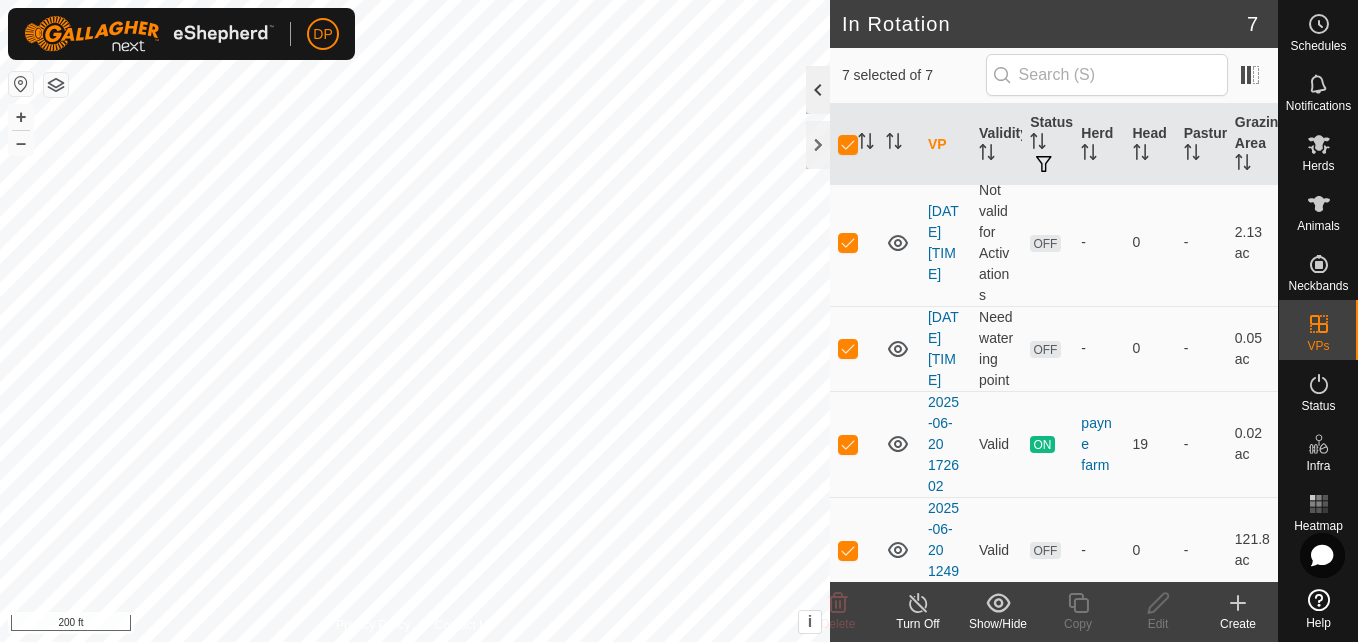 click 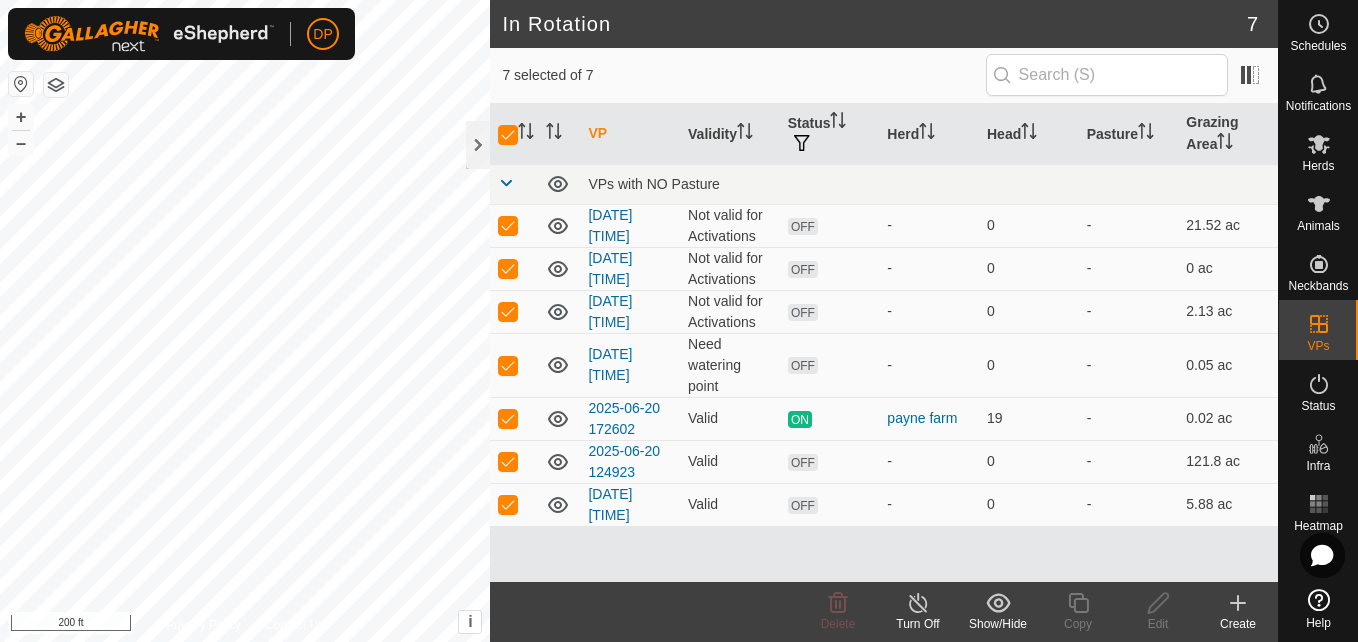 scroll, scrollTop: 0, scrollLeft: 0, axis: both 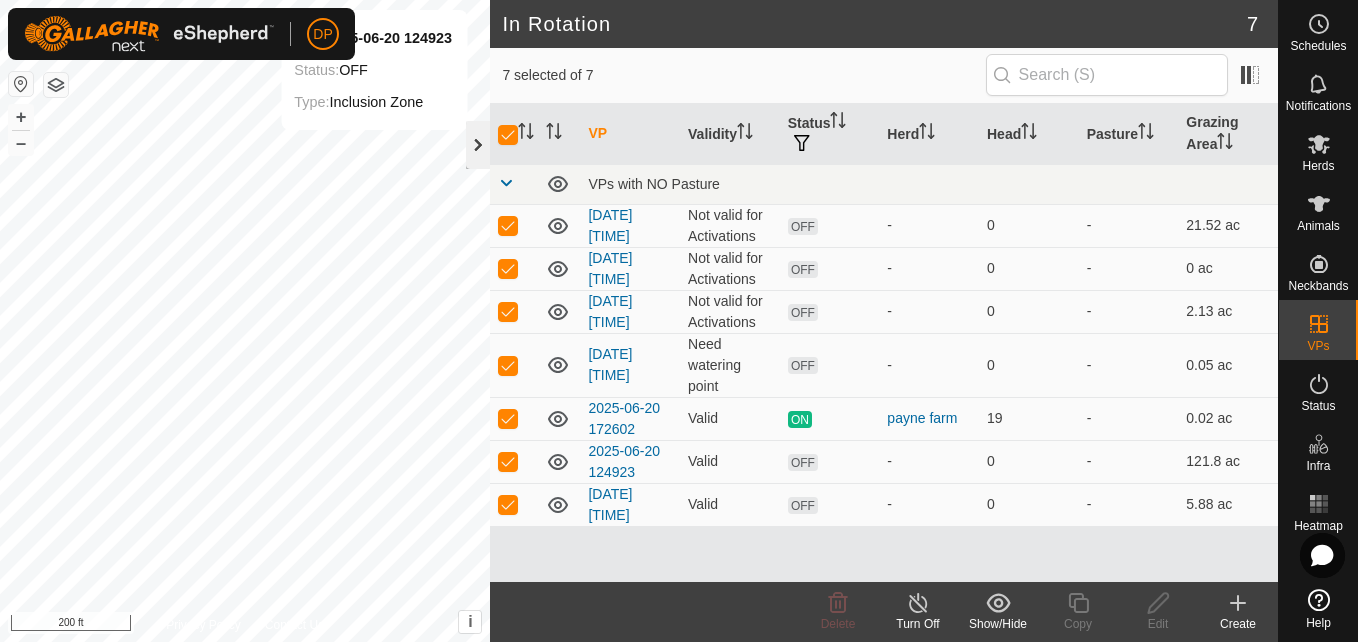 click 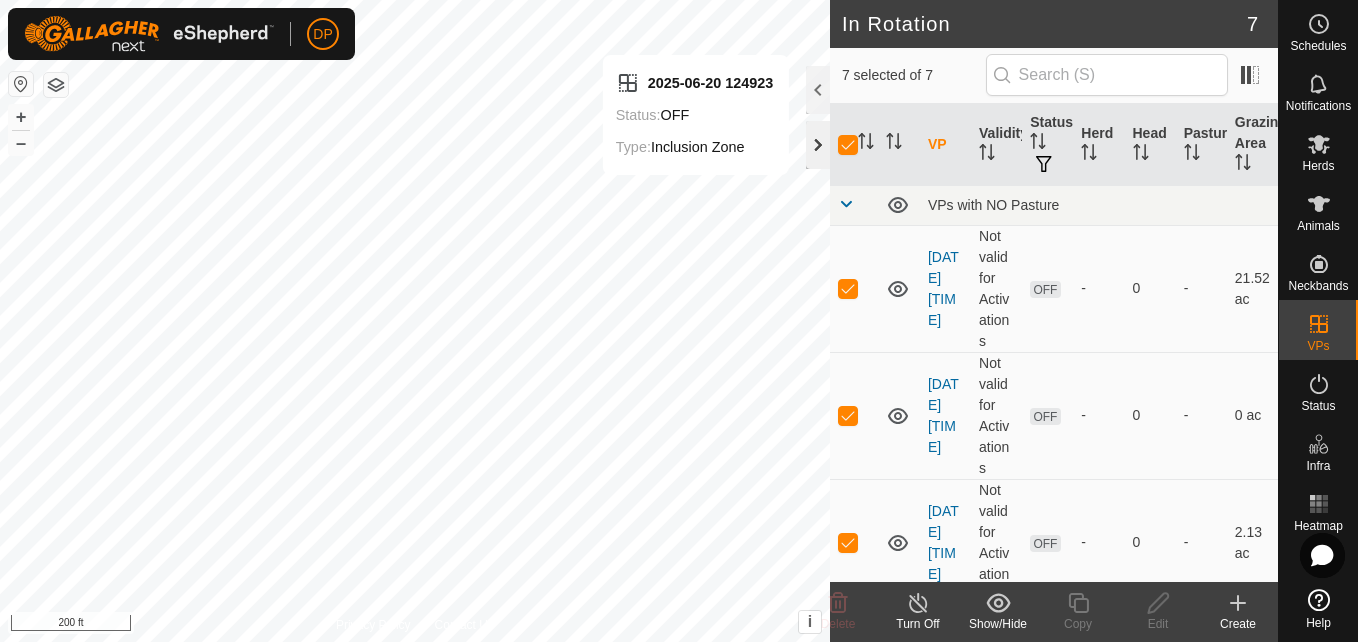 checkbox on "false" 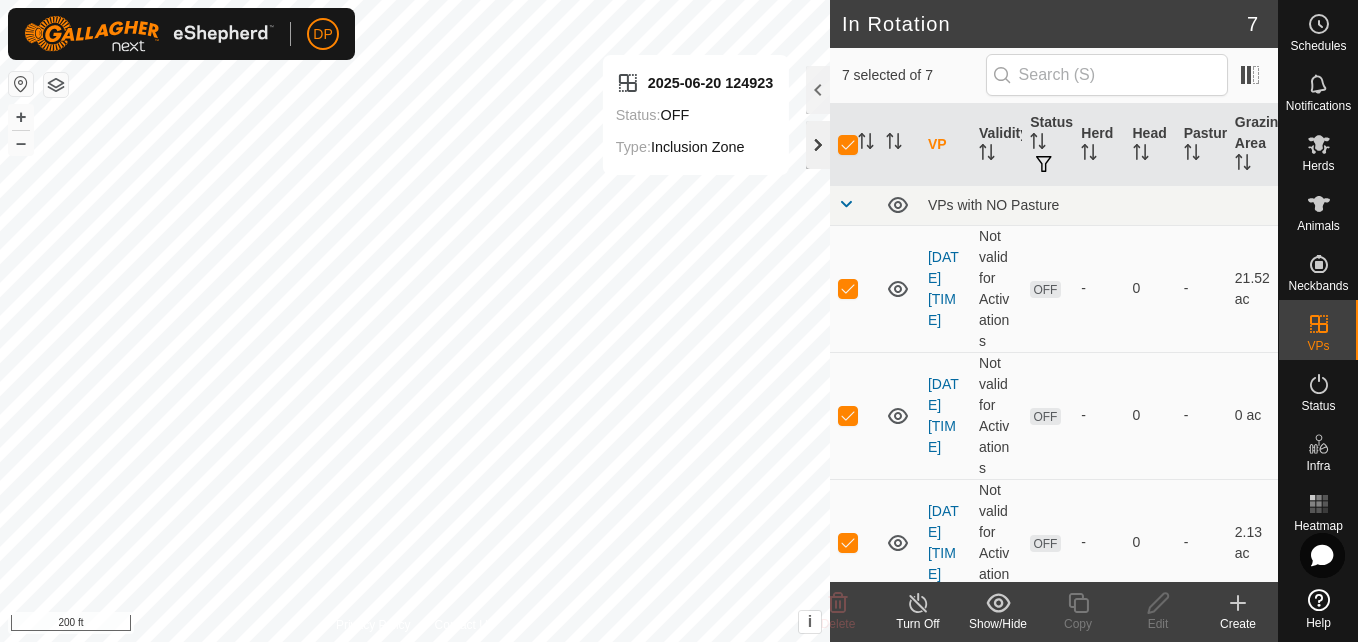 checkbox on "false" 